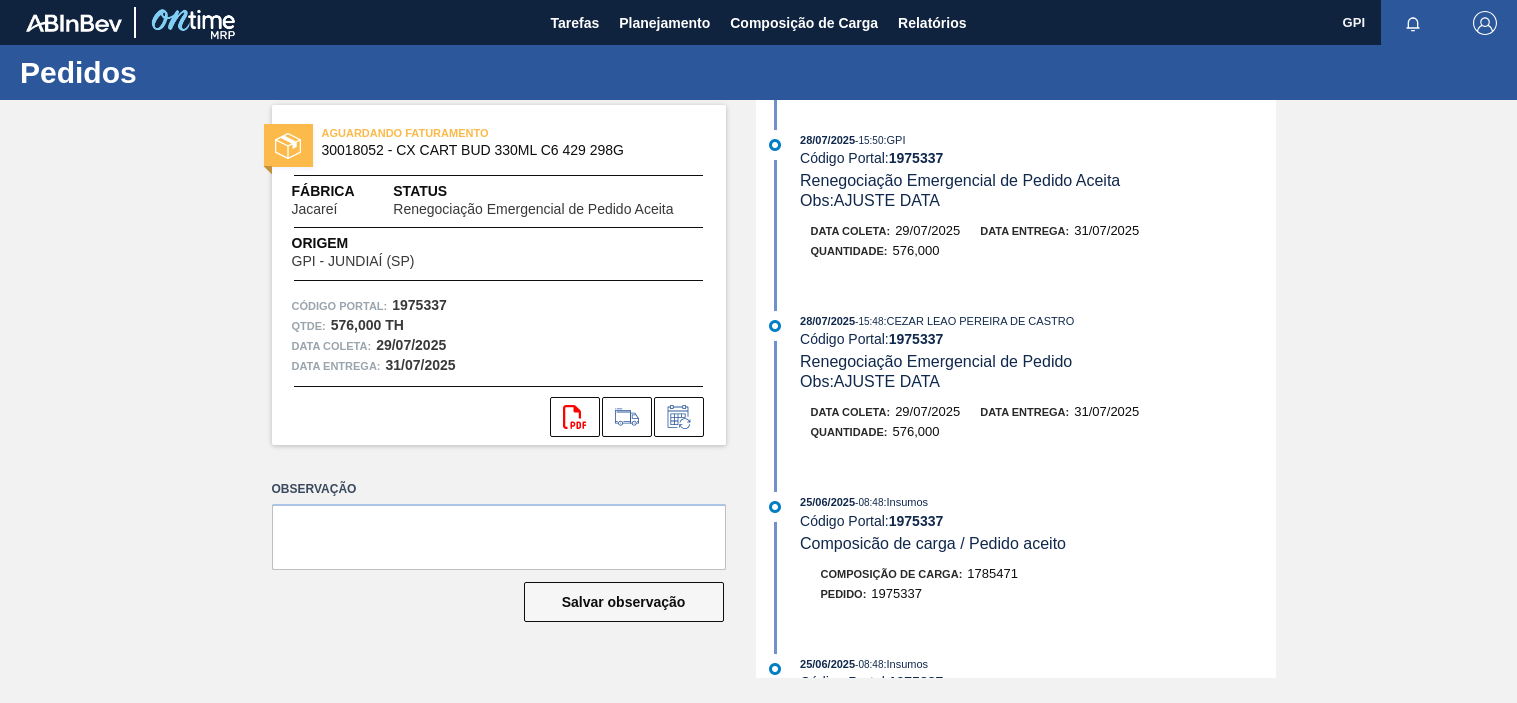 scroll, scrollTop: 0, scrollLeft: 0, axis: both 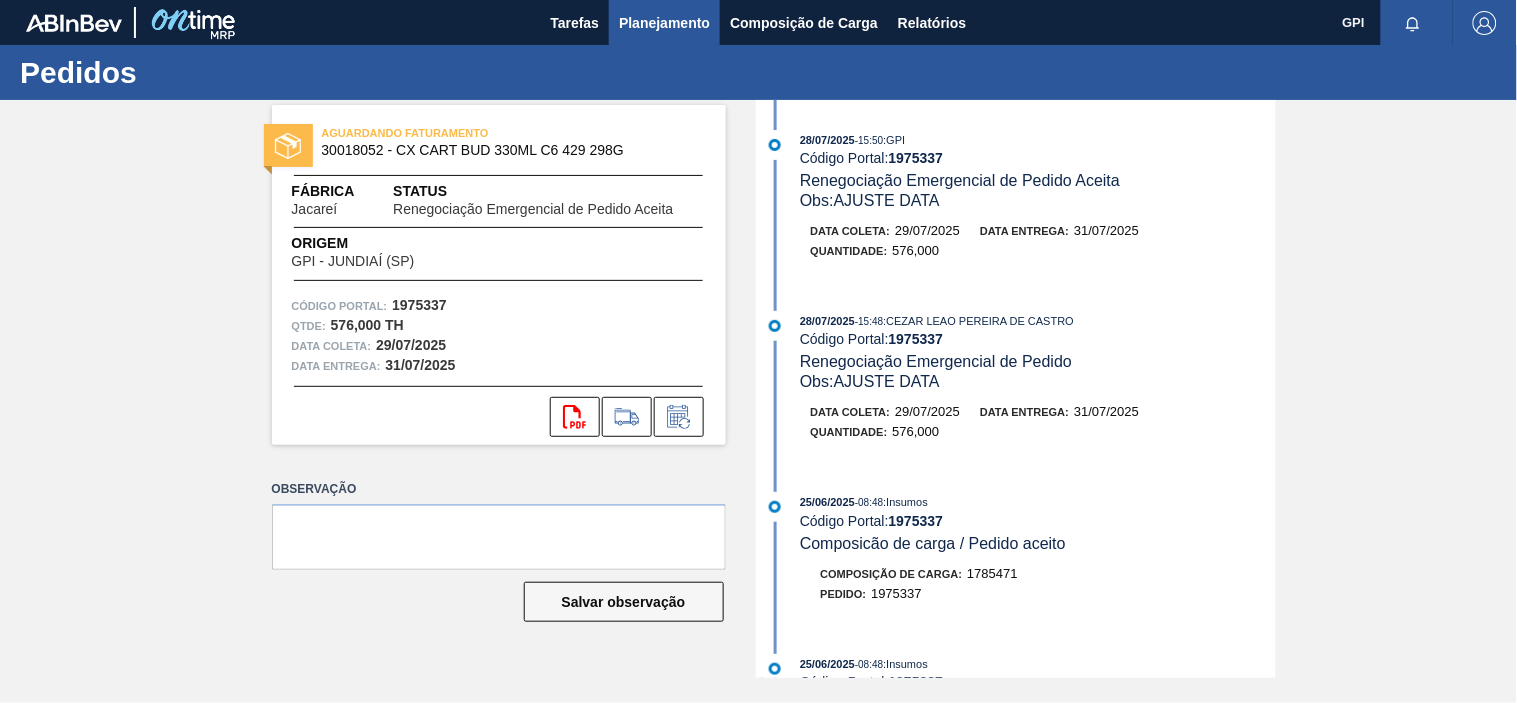 click on "Planejamento" at bounding box center (664, 23) 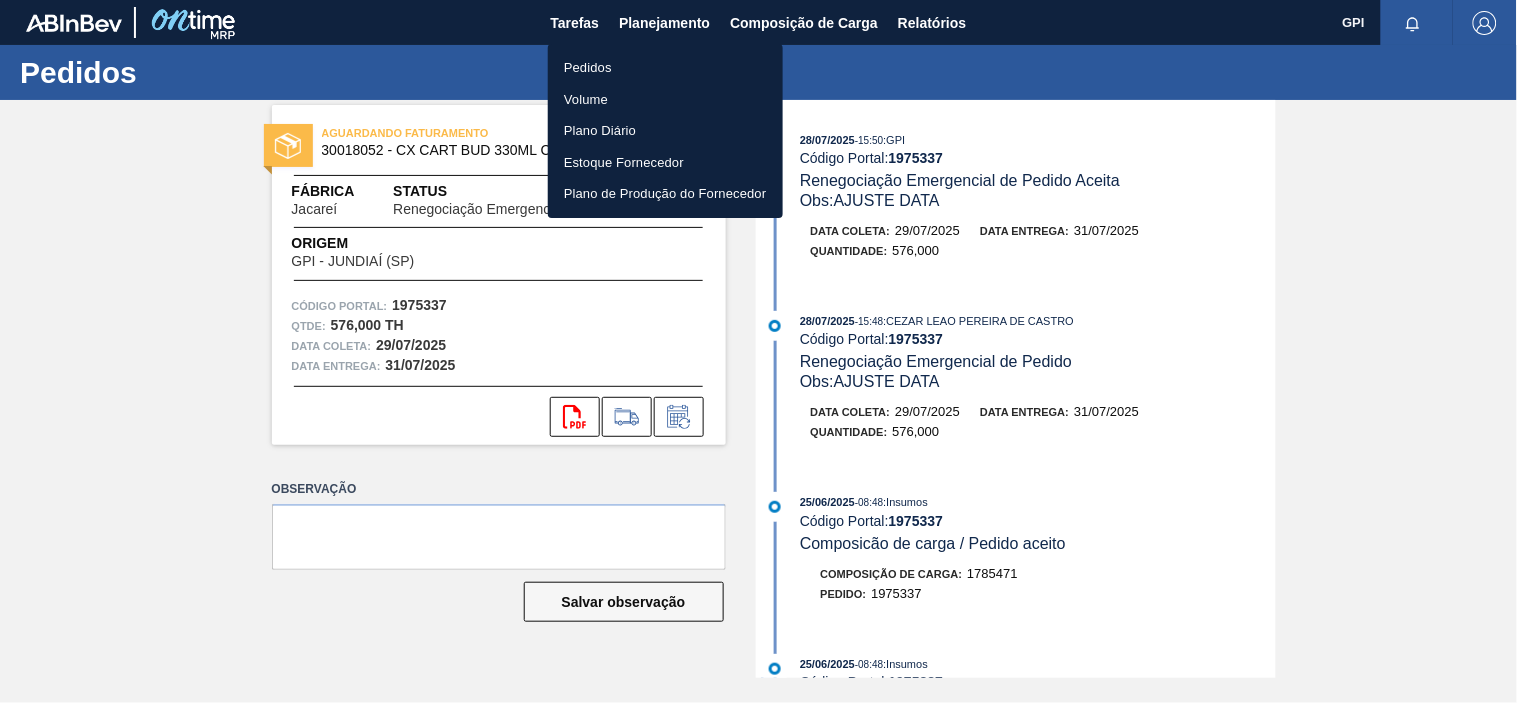 click on "Pedidos" at bounding box center (665, 68) 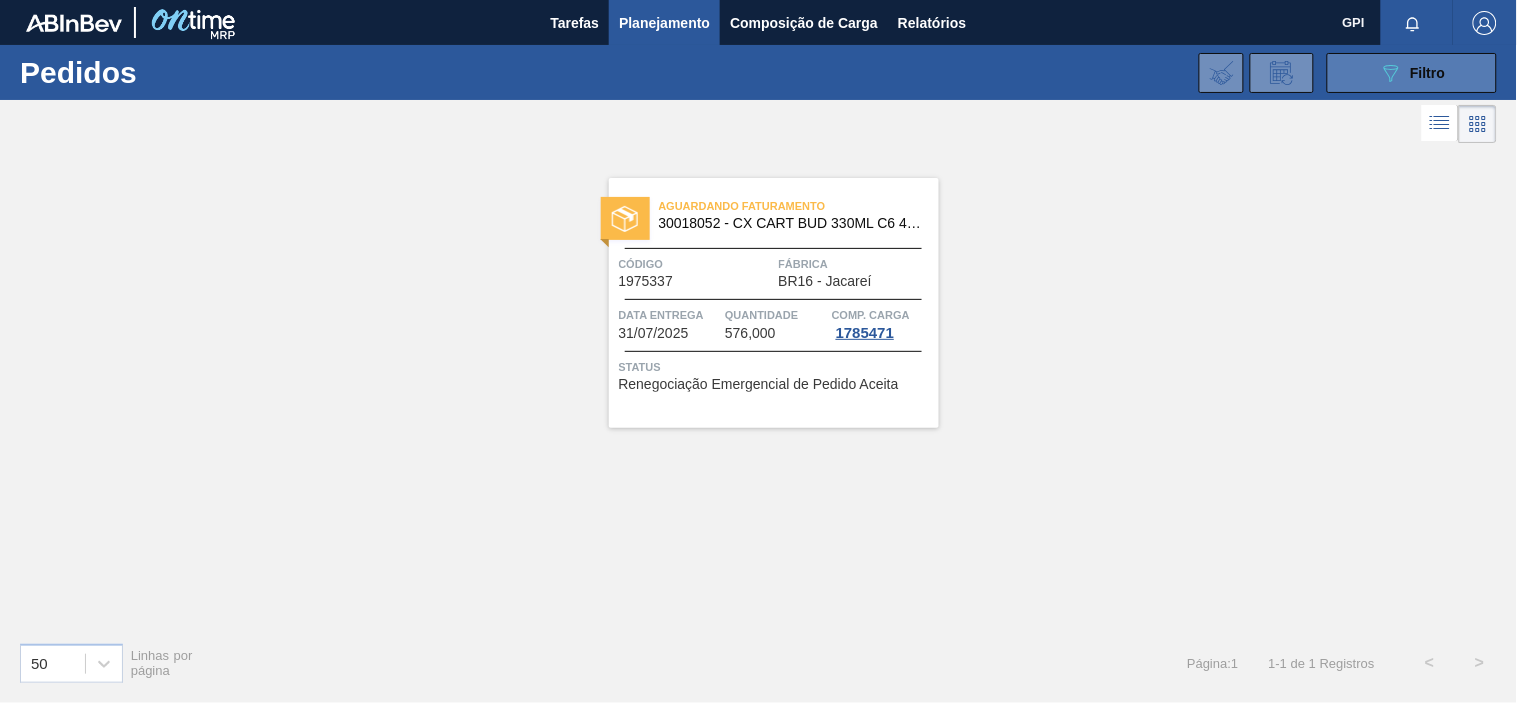 click on "089F7B8B-B2A5-4AFE-B5C0-19BA573D28AC Filtro" at bounding box center [1412, 73] 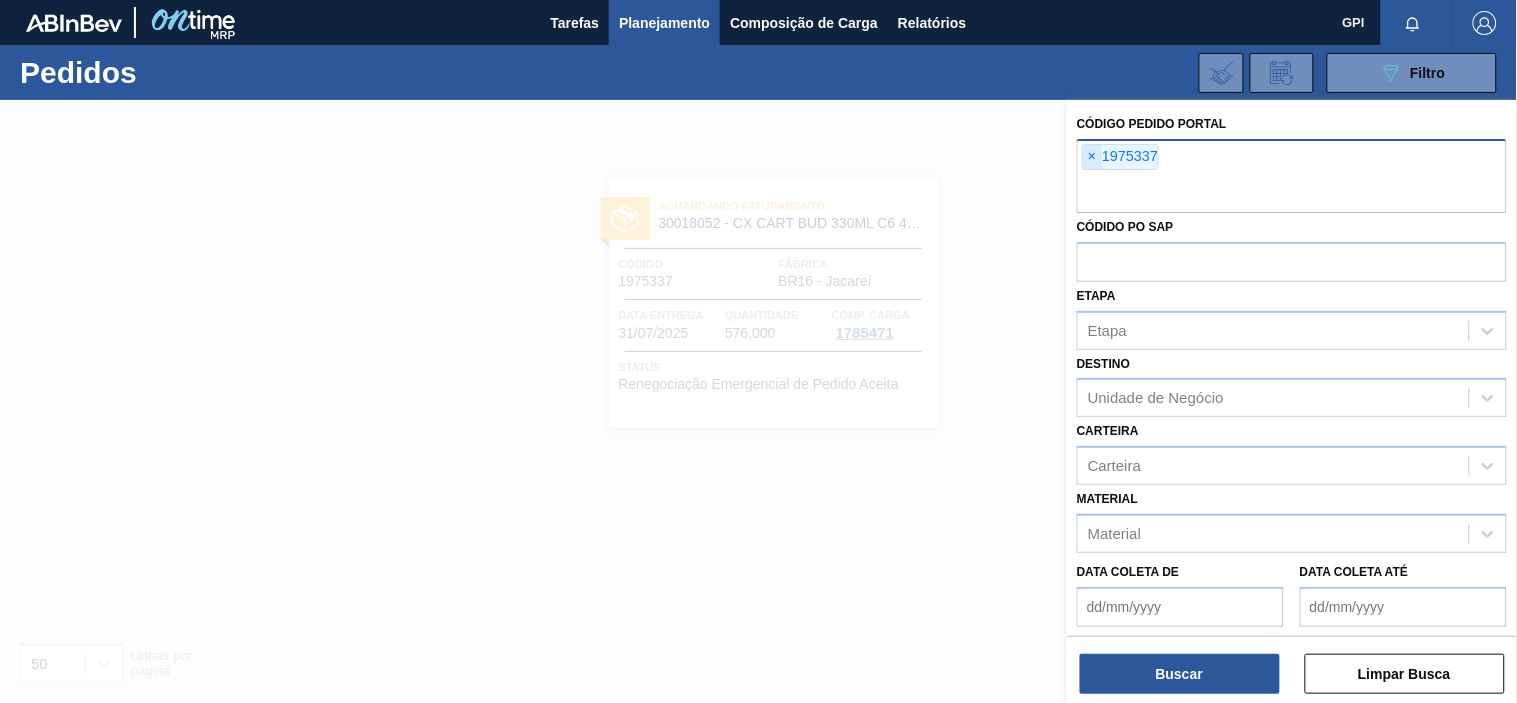 click on "×" at bounding box center [1092, 157] 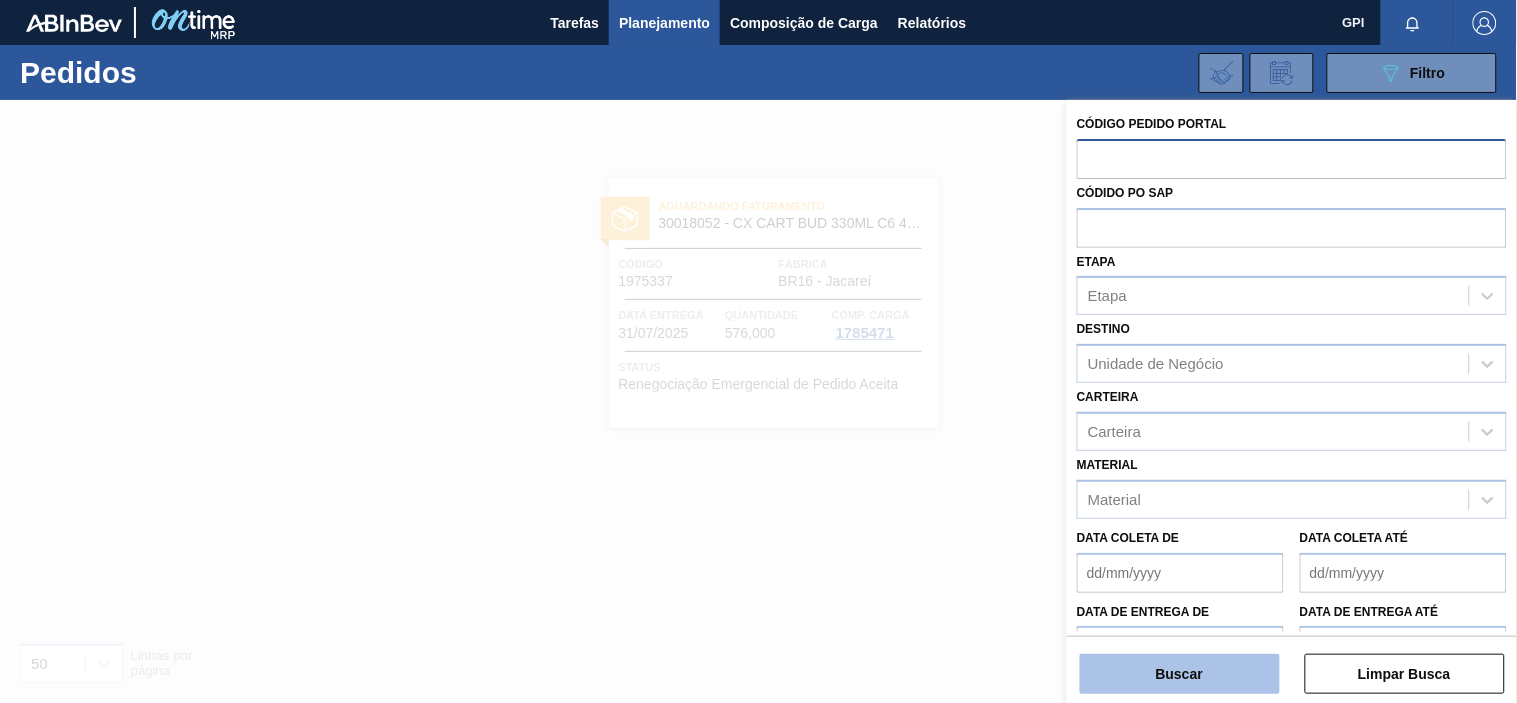 click on "Buscar" at bounding box center (1180, 674) 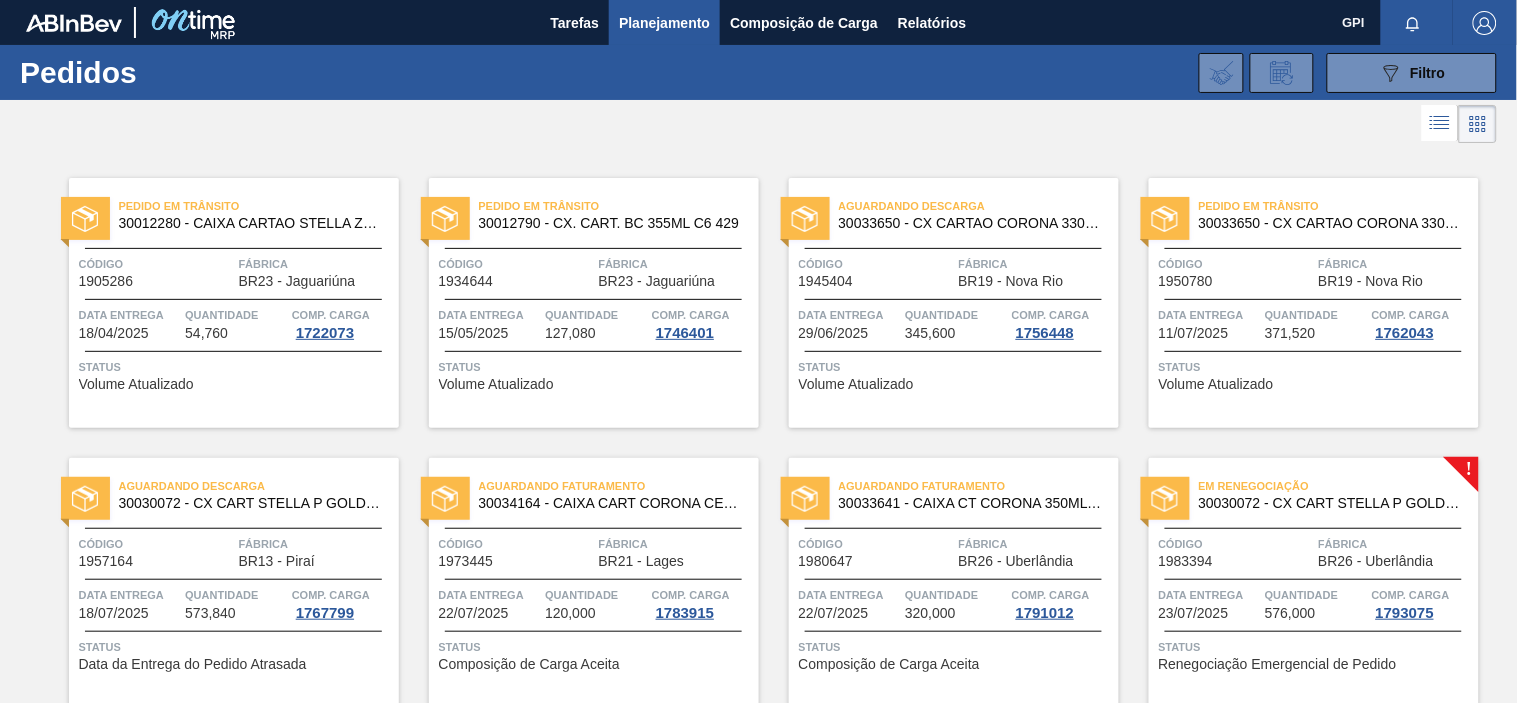 scroll, scrollTop: 296, scrollLeft: 0, axis: vertical 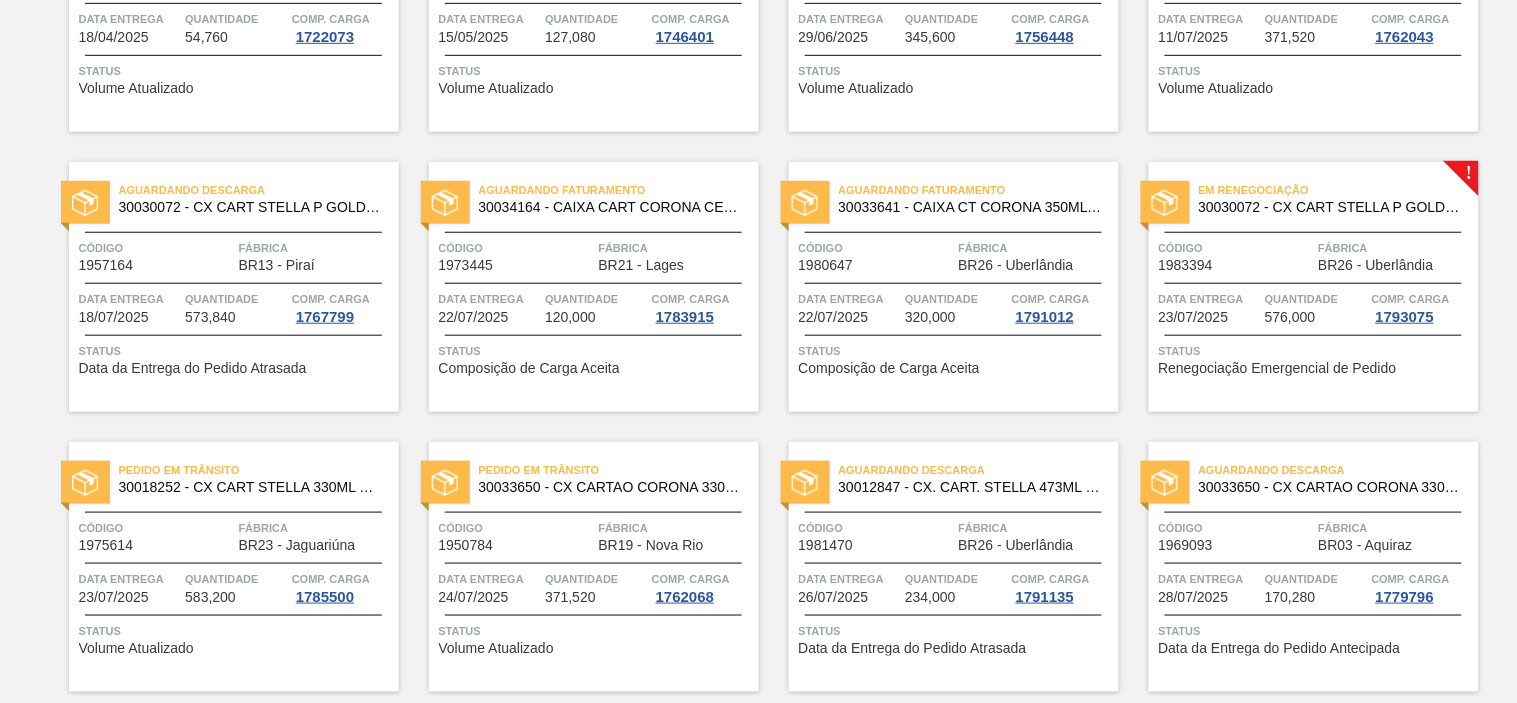 click on "Código" at bounding box center [1236, 248] 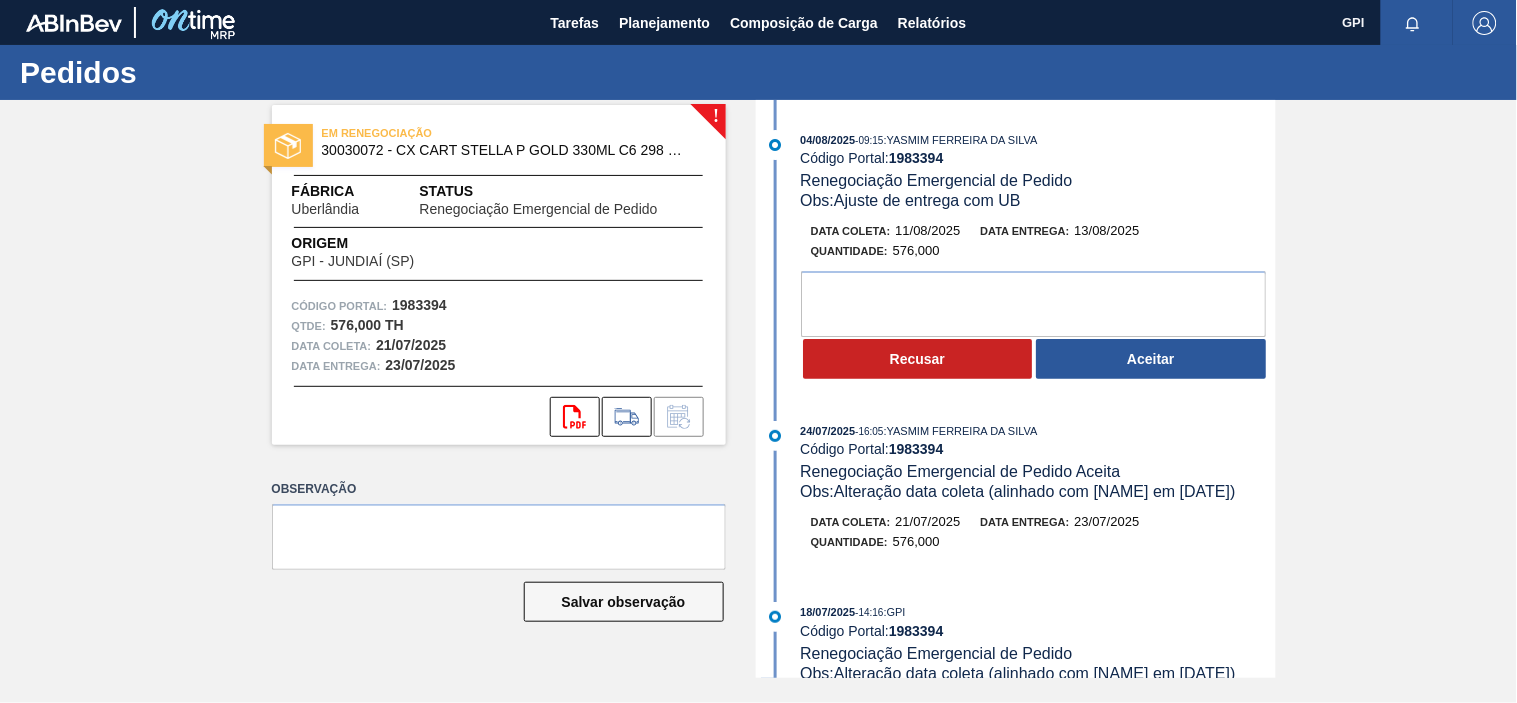 click on "1983394" at bounding box center (419, 305) 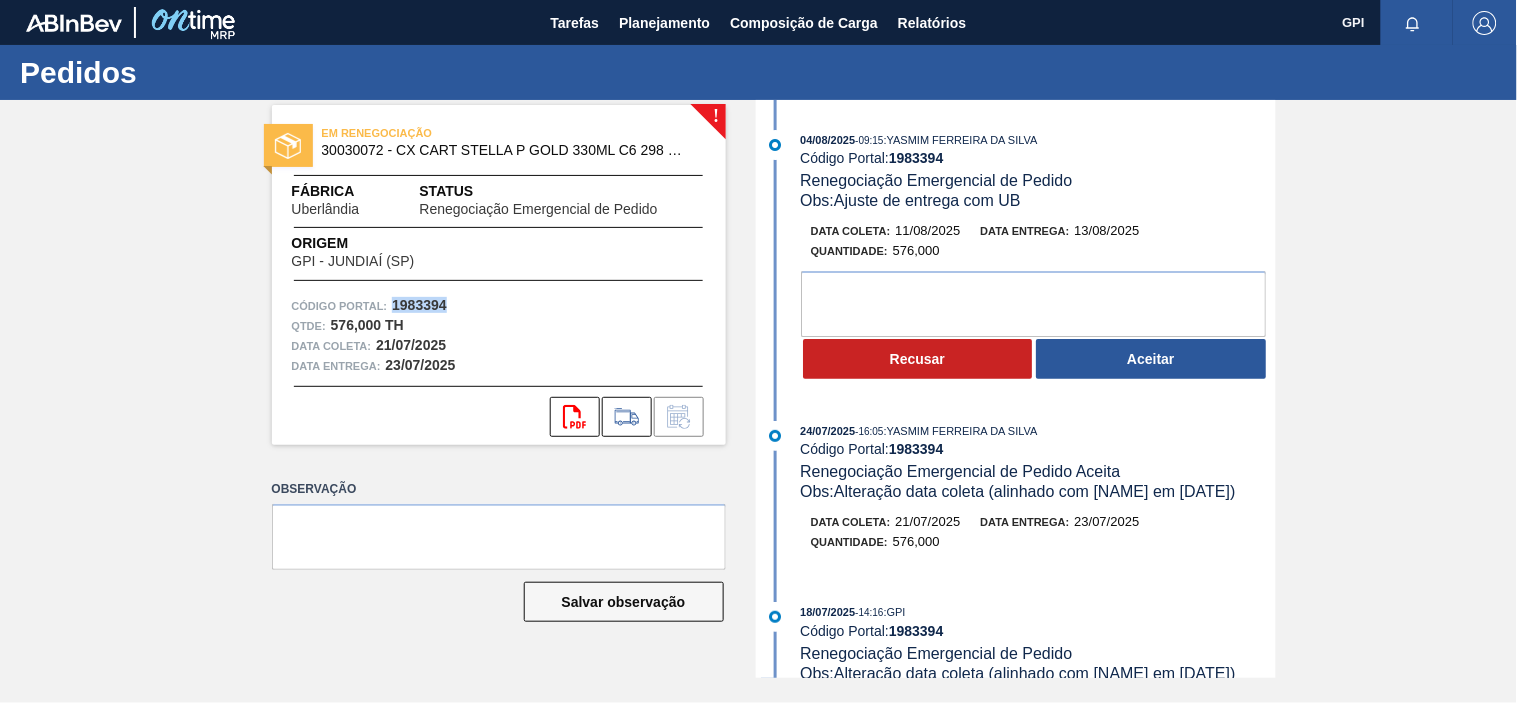 click on "1983394" at bounding box center [419, 305] 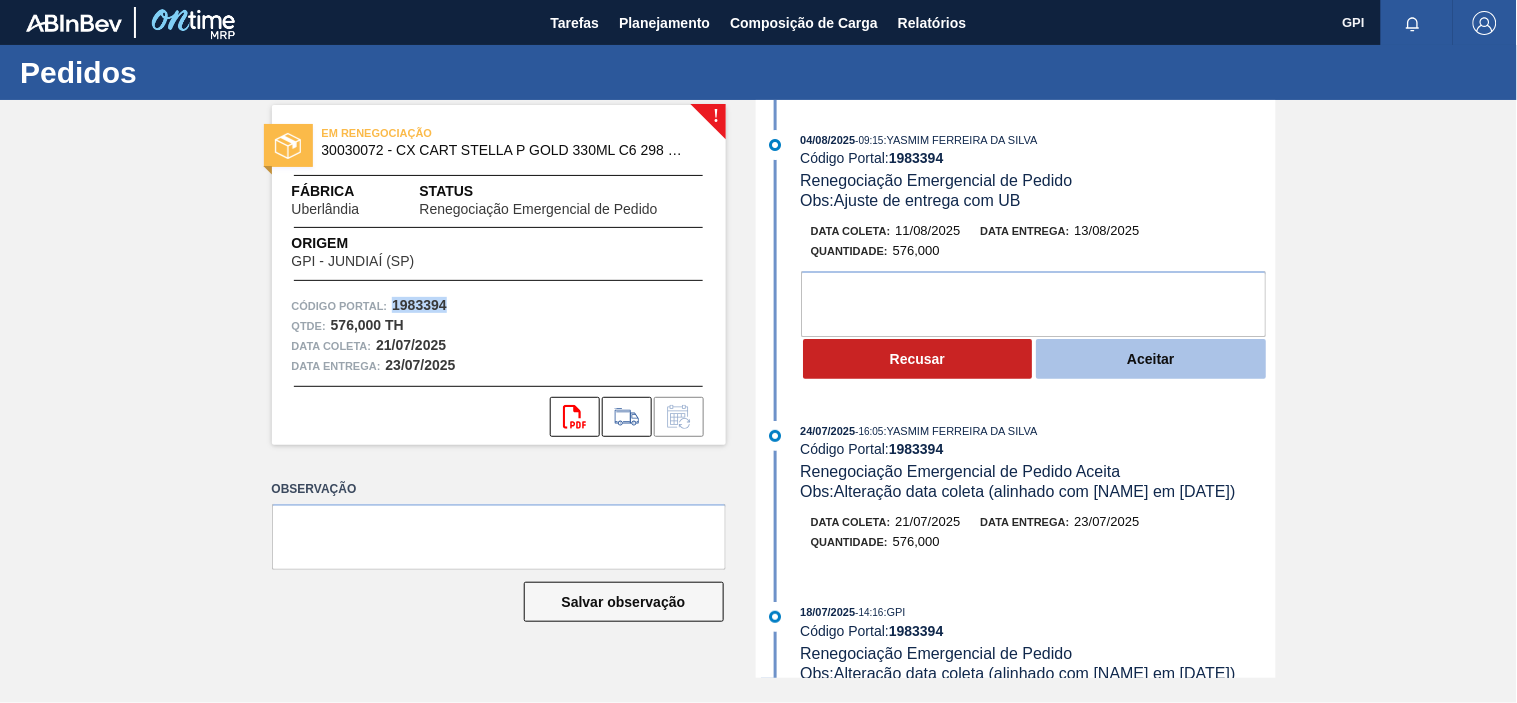 click on "Aceitar" at bounding box center [1151, 359] 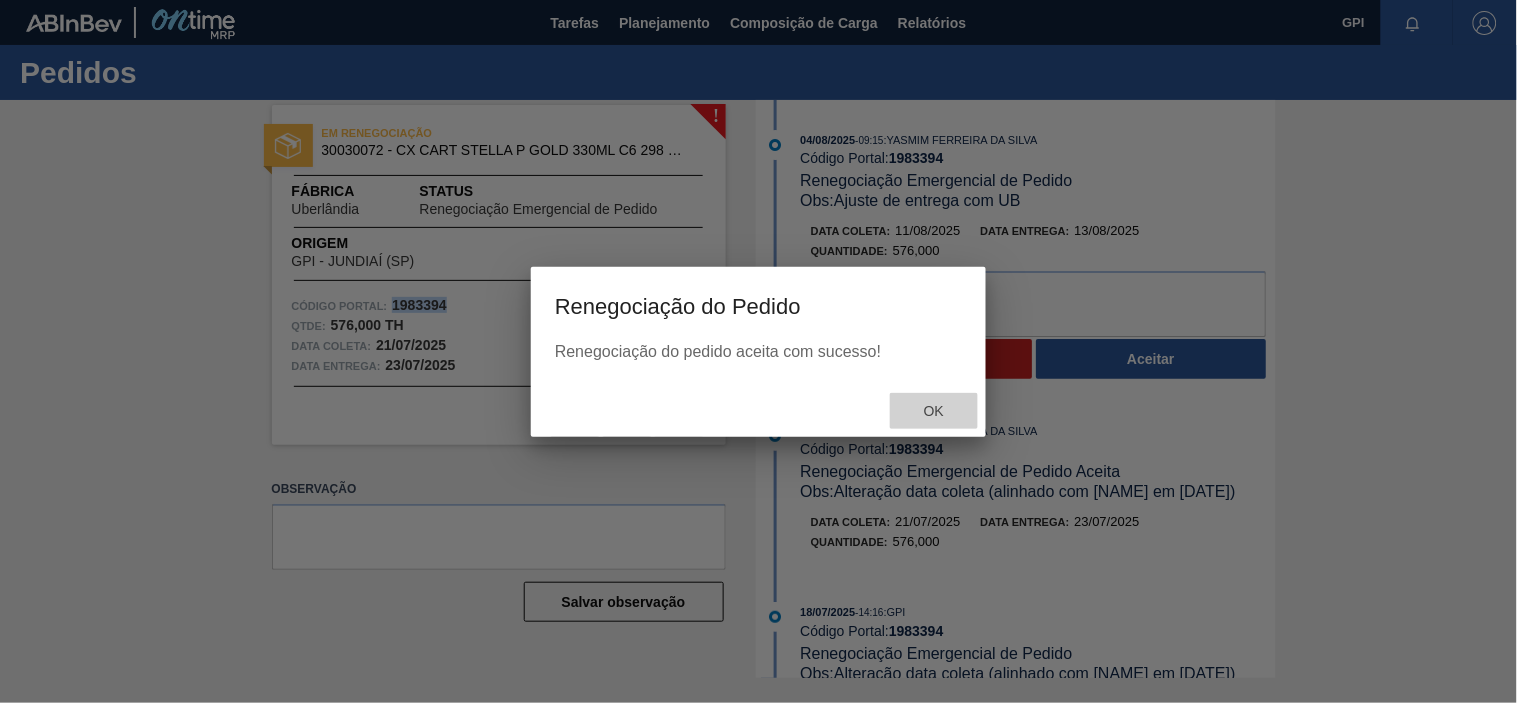 click on "Ok" at bounding box center [934, 411] 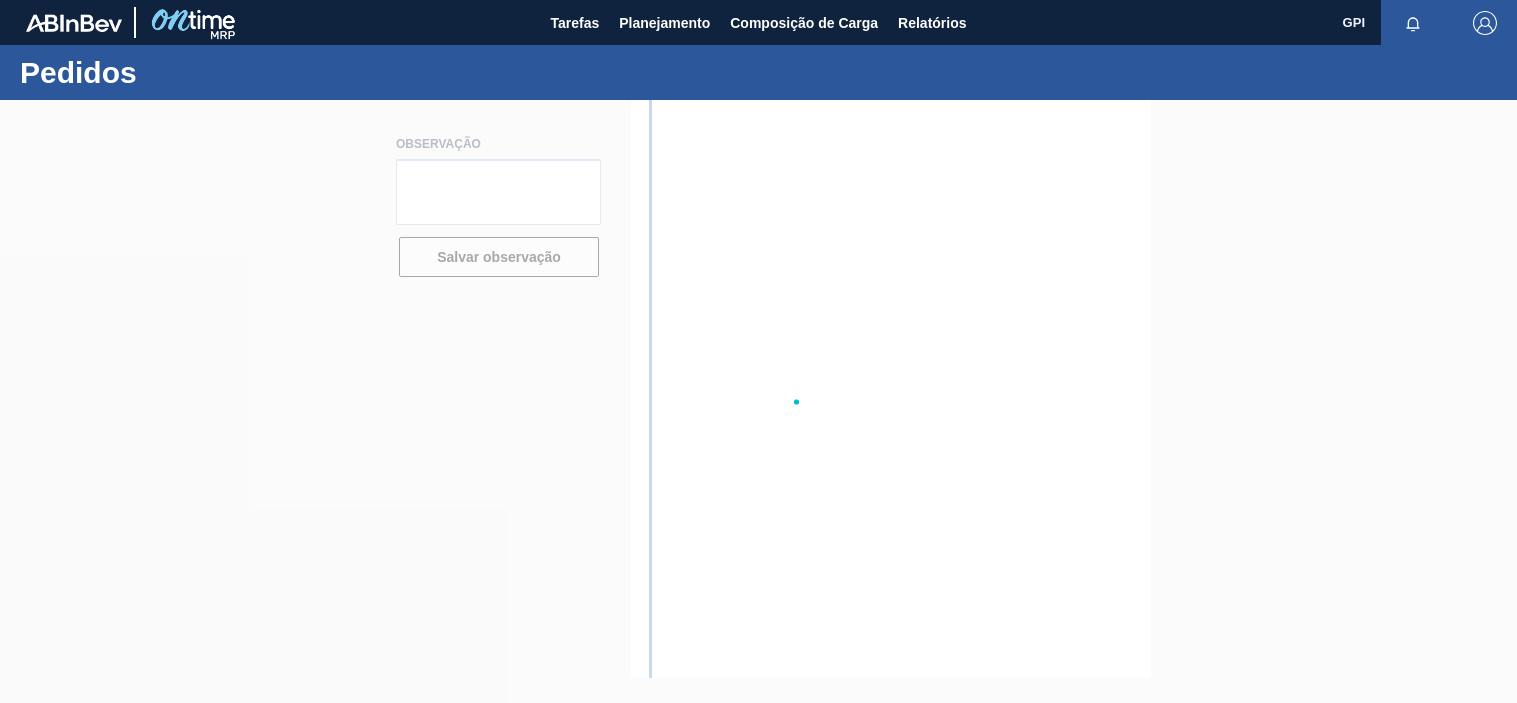 scroll, scrollTop: 0, scrollLeft: 0, axis: both 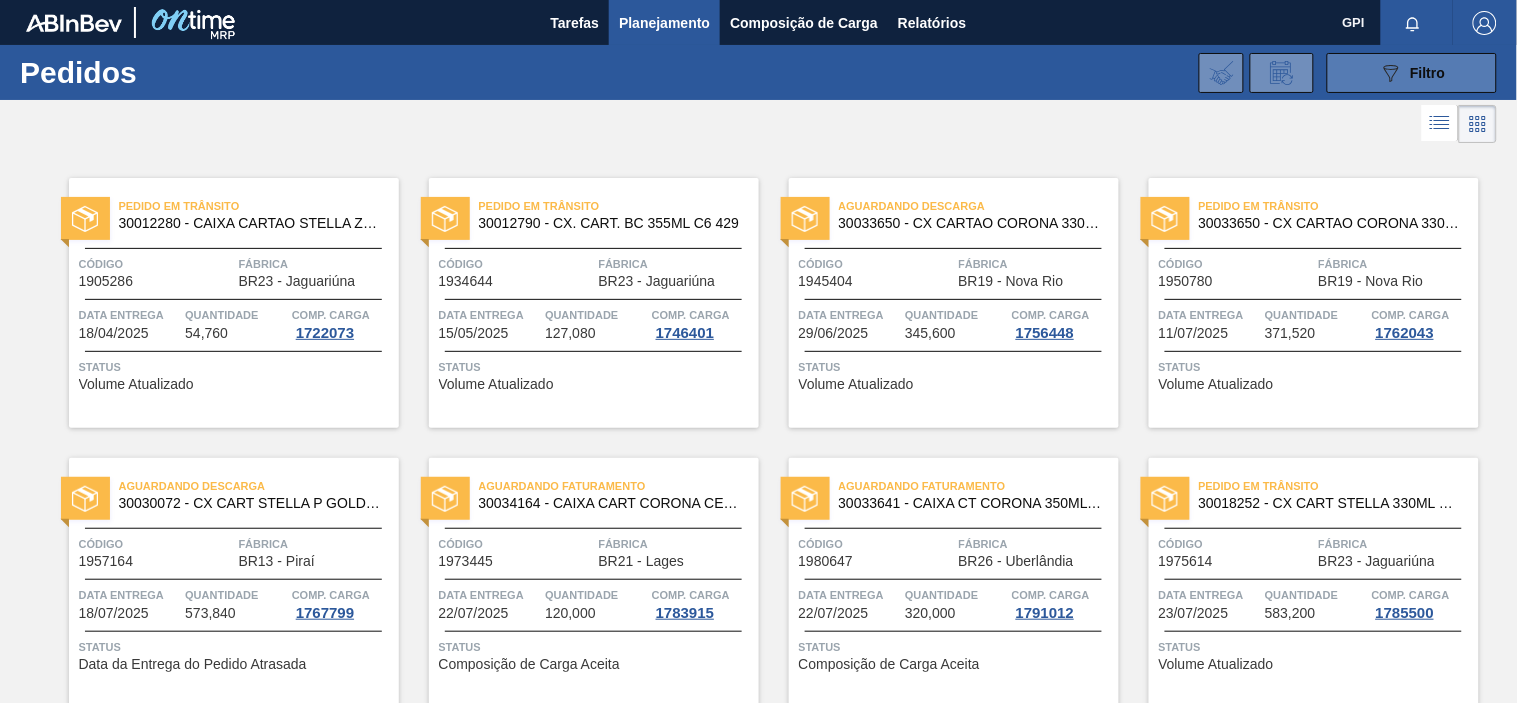 click on "089F7B8B-B2A5-4AFE-B5C0-19BA573D28AC Filtro" at bounding box center (1412, 73) 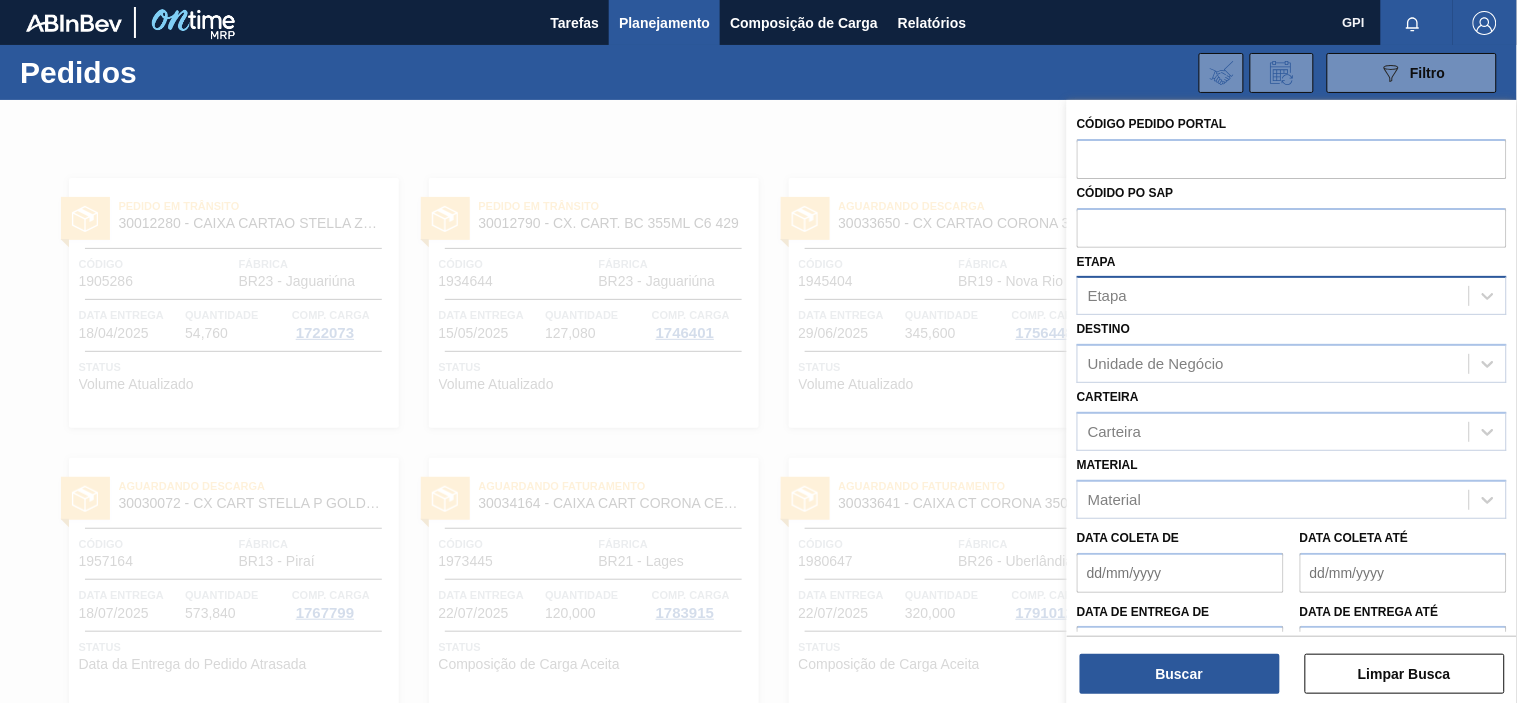 click on "Etapa" at bounding box center (1273, 296) 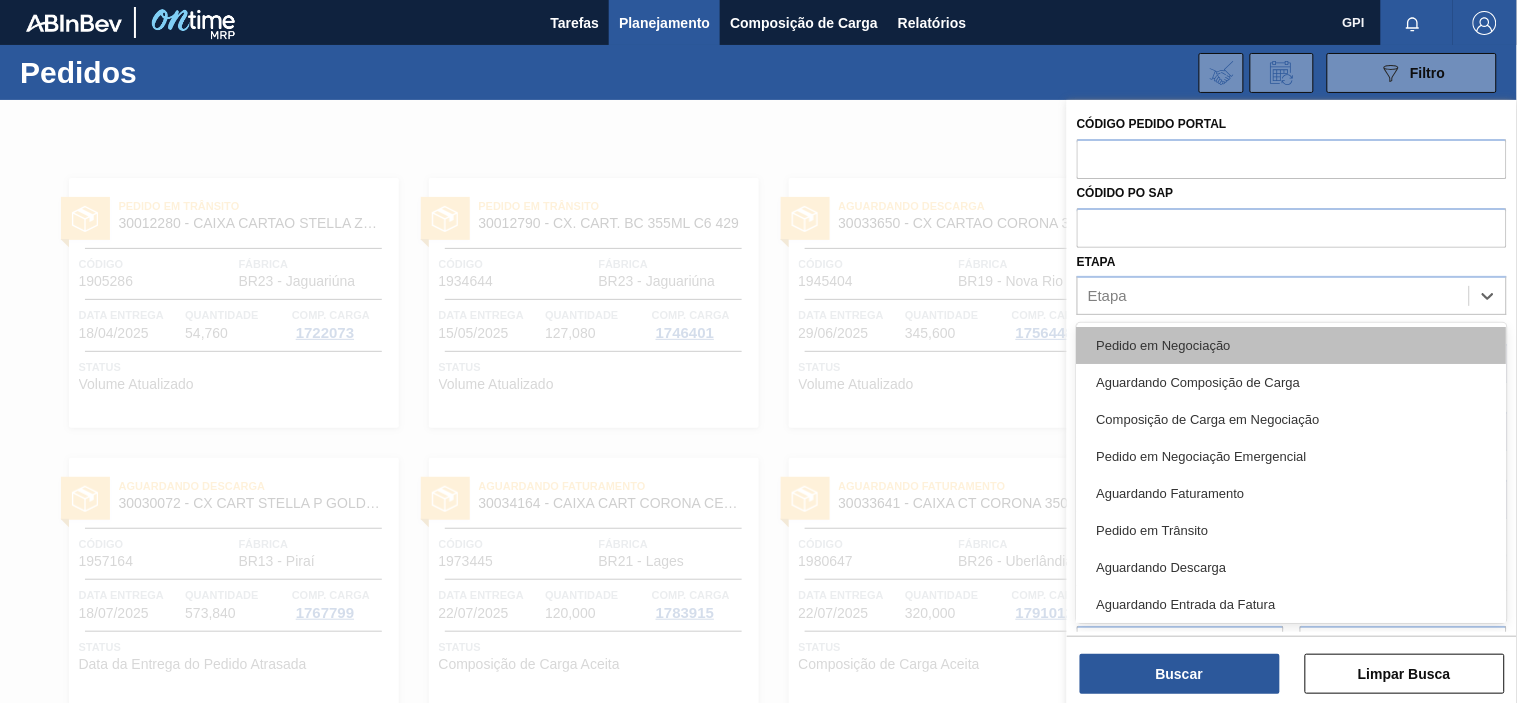 click on "Pedido em Negociação" at bounding box center (1292, 345) 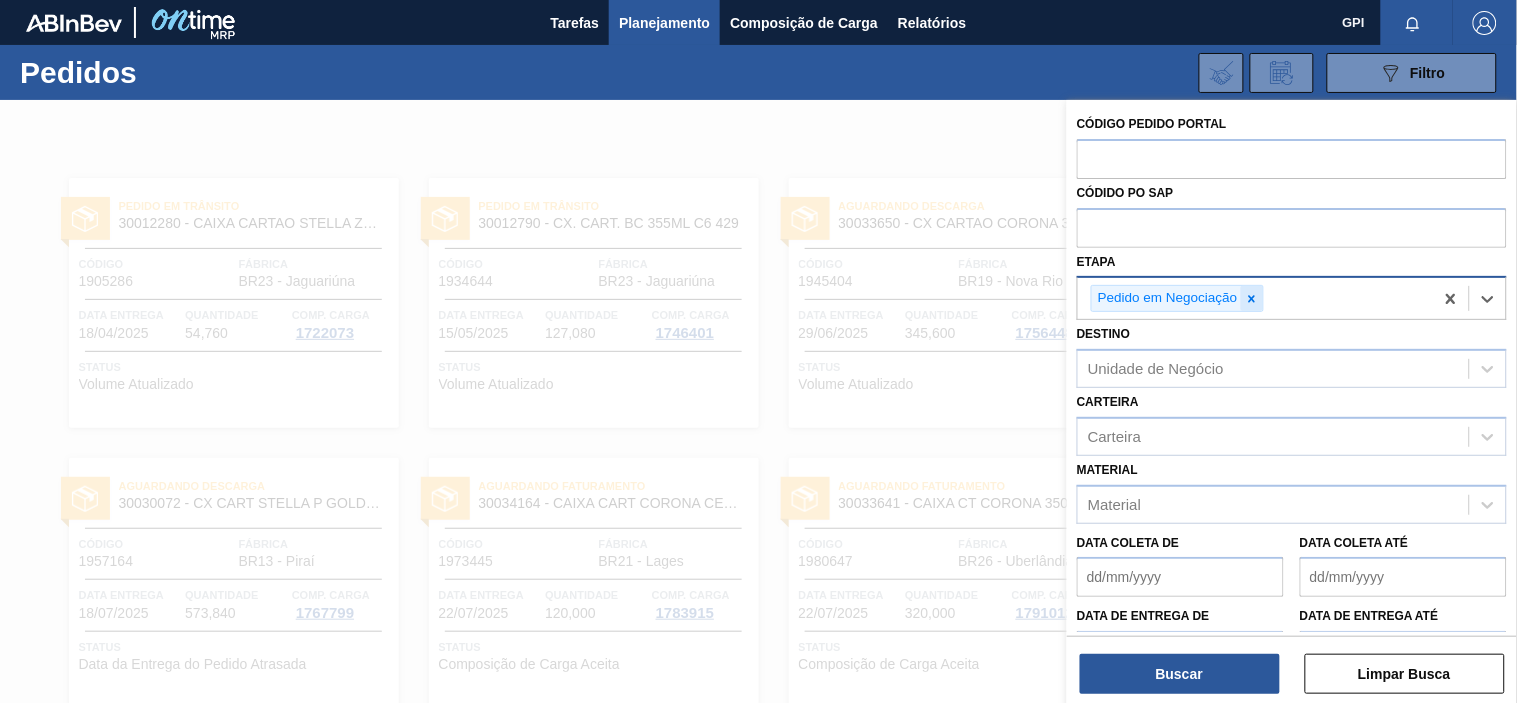 click 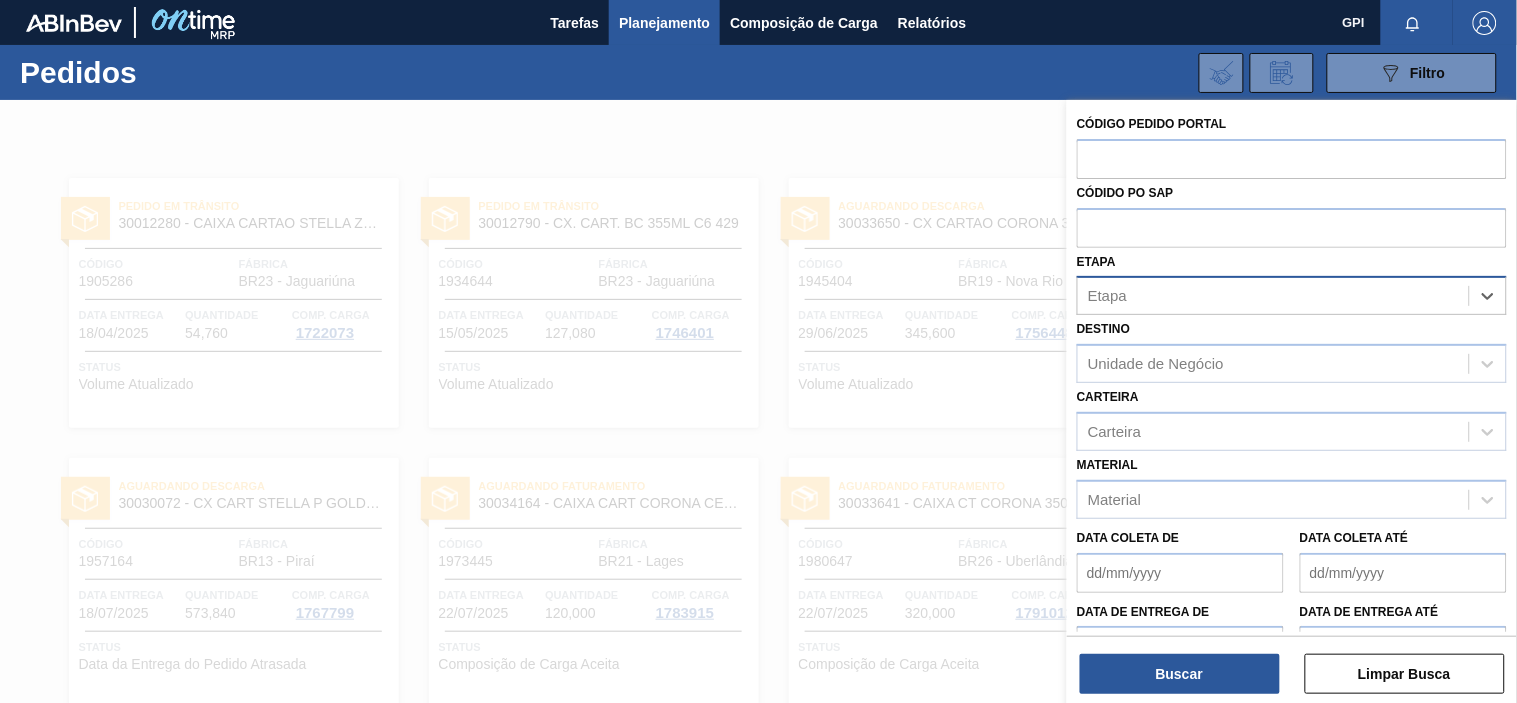 click on "Etapa" at bounding box center [1273, 296] 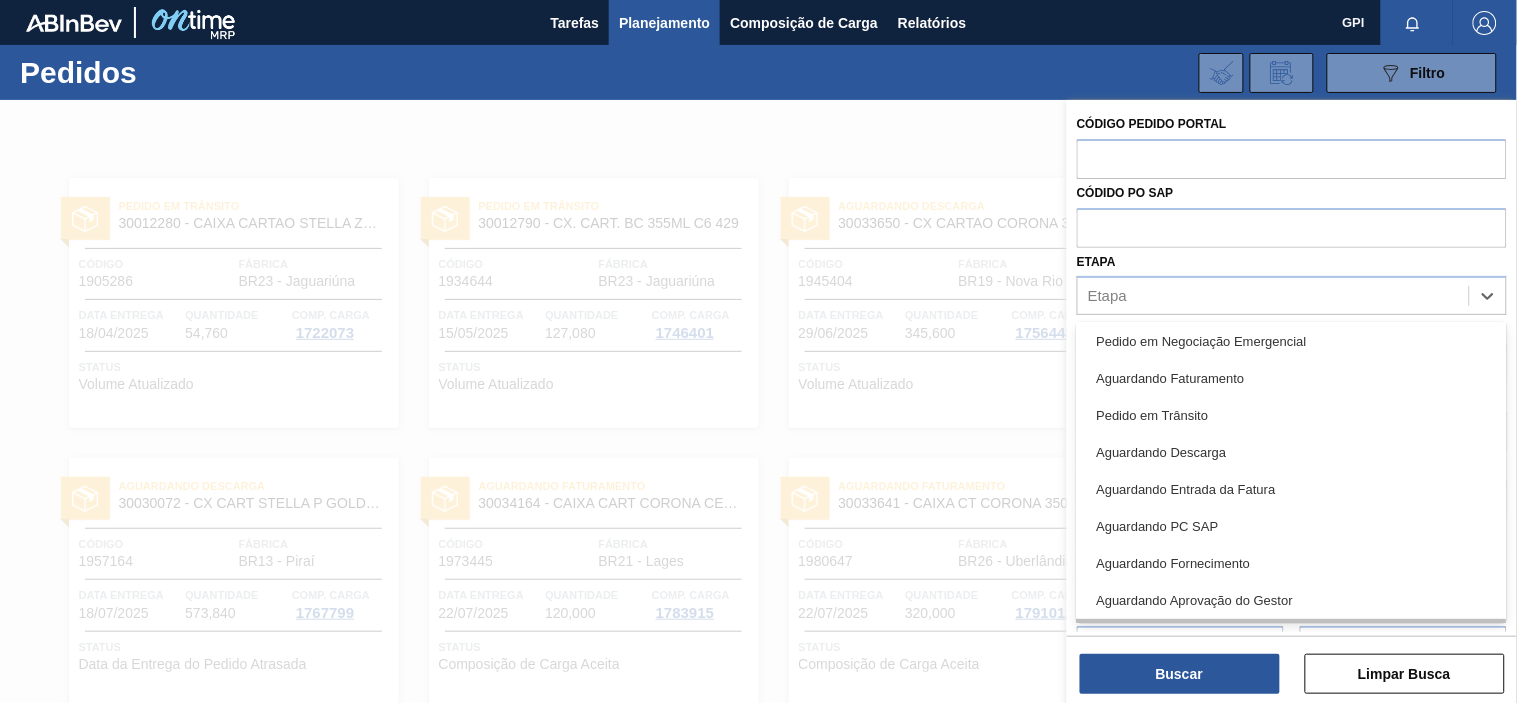 scroll, scrollTop: 263, scrollLeft: 0, axis: vertical 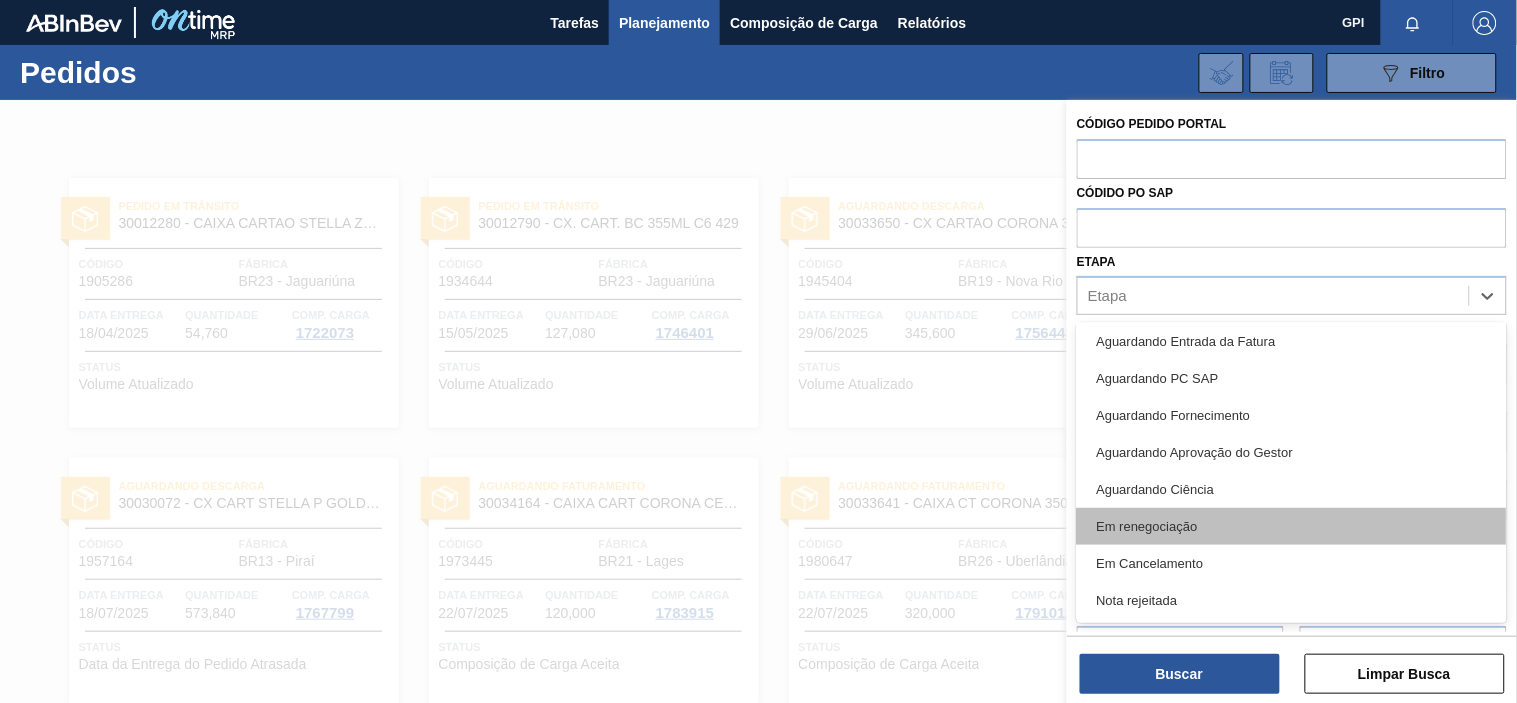 click on "Em renegociação" at bounding box center [1292, 526] 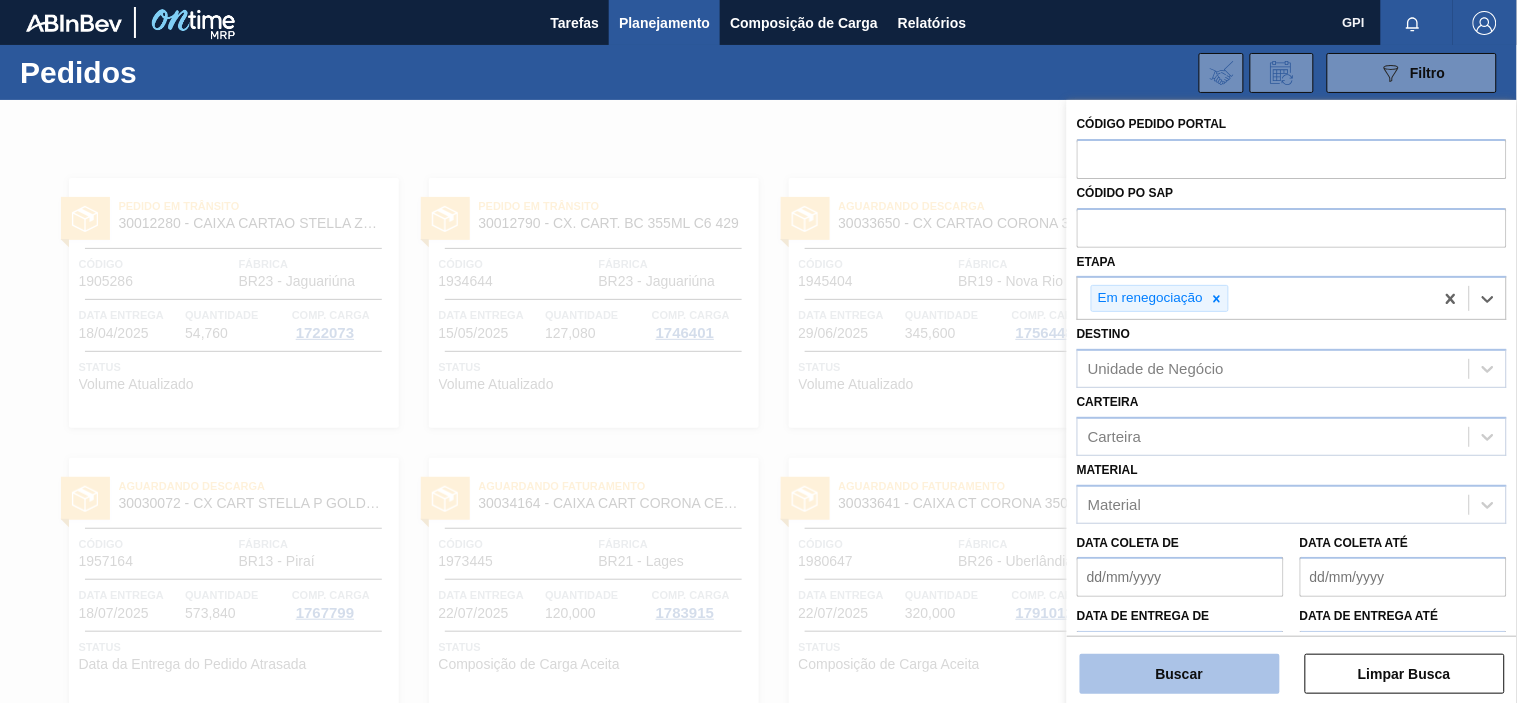 click on "Buscar" at bounding box center [1180, 674] 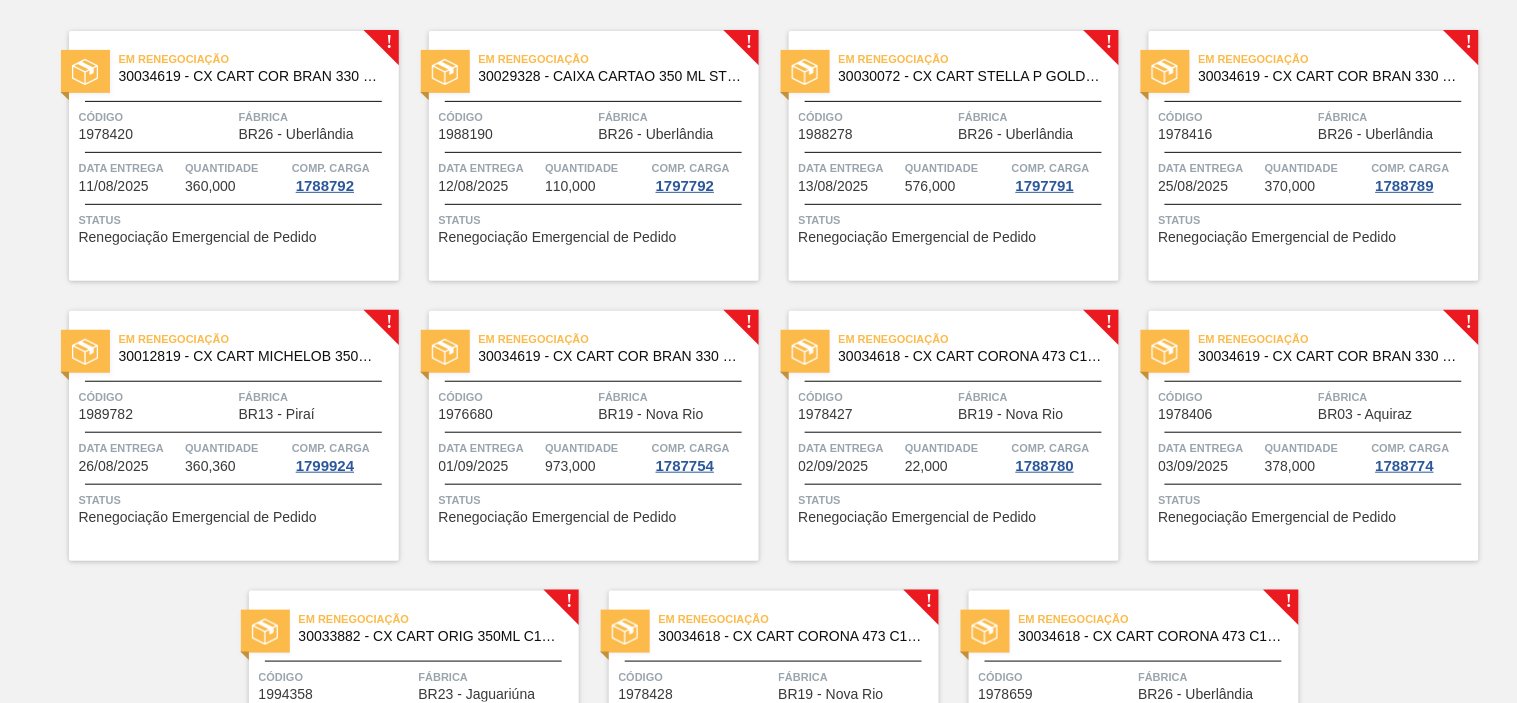 scroll, scrollTop: 0, scrollLeft: 0, axis: both 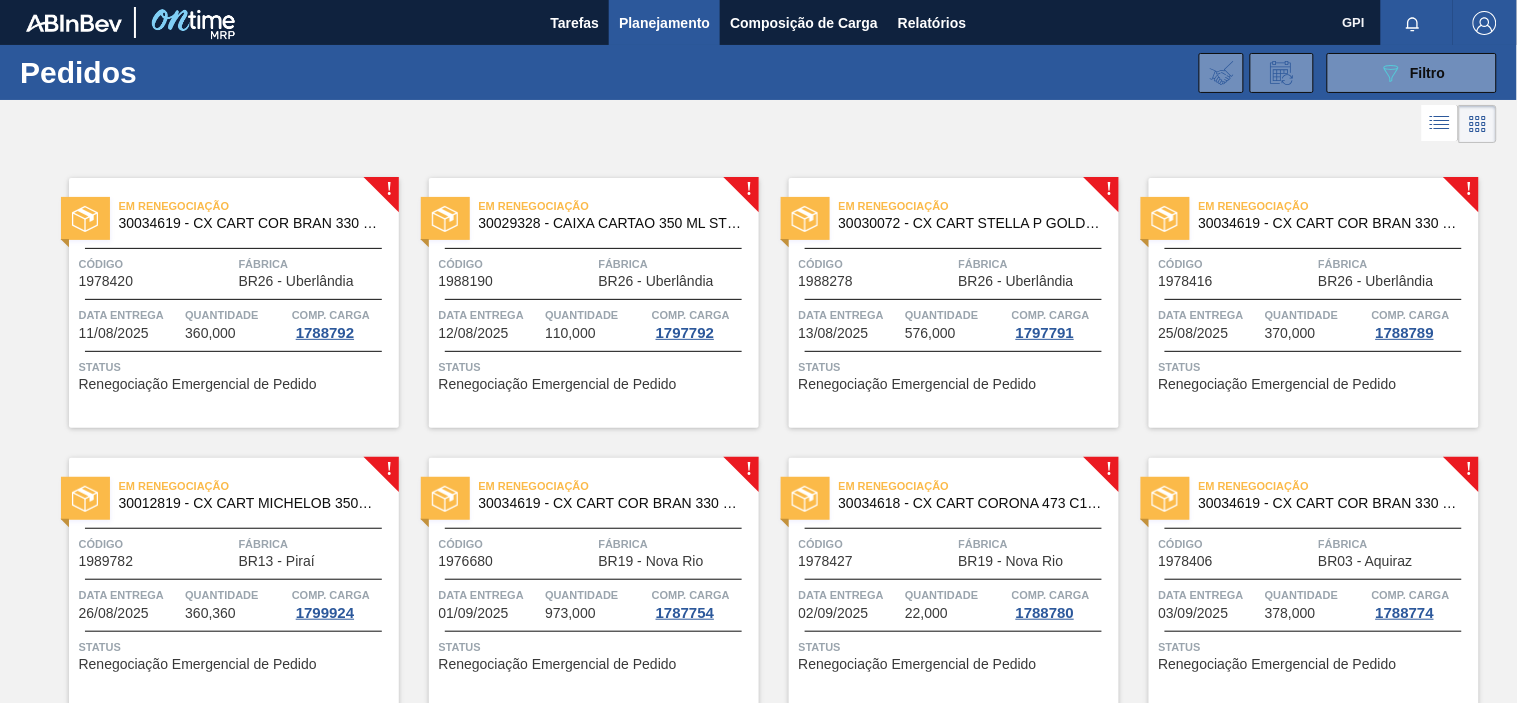 click on "Quantidade" at bounding box center (236, 315) 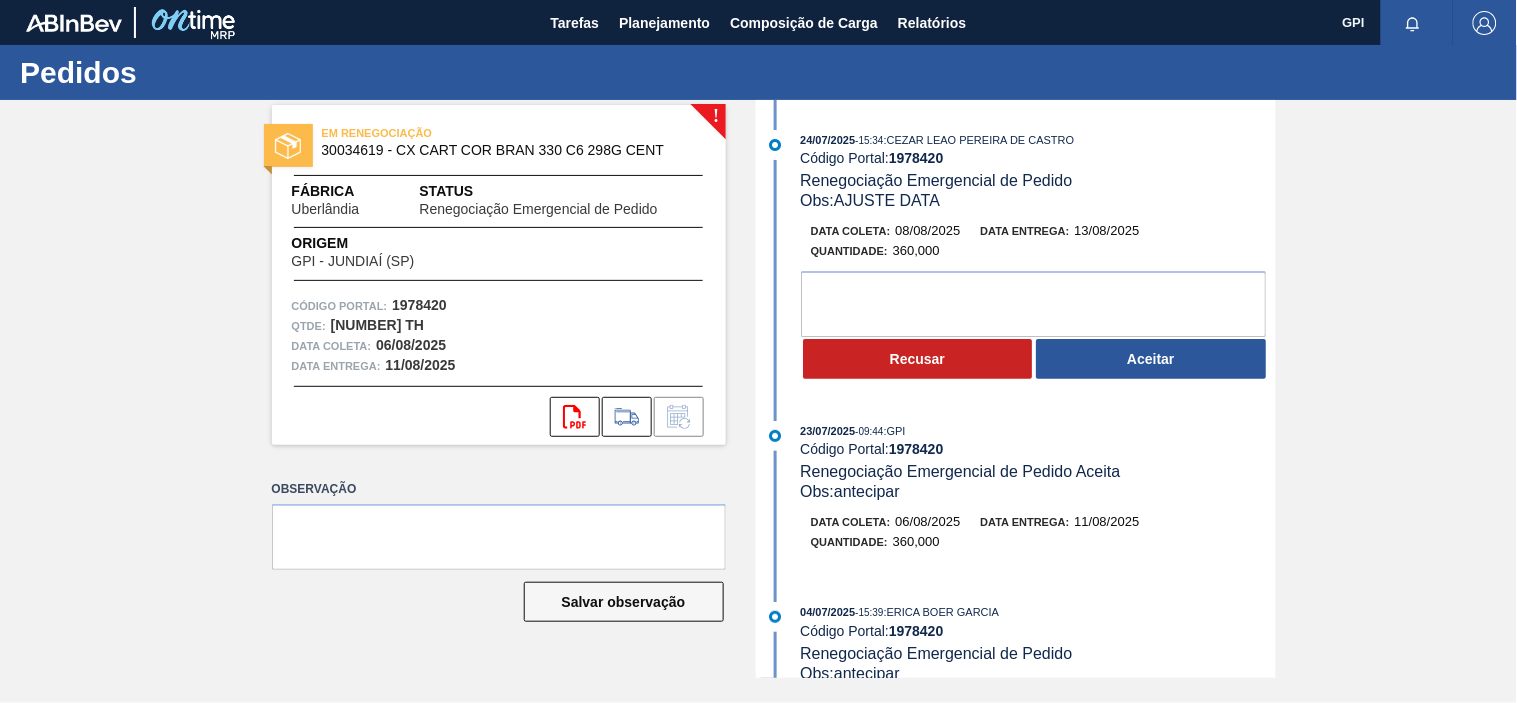 click on "EM RENEGOCIAÇÃO 30034619 - CX CART COR BRAN 330 C6 298G CENT Fábrica Uberlândia Status Renegociação Emergencial de Pedido Origem GPI - JUNDIAÍ (SP)   Código Portal:  1978420 Qtde : 360,000 TH Data coleta: 06/08/2025 Data entrega: 11/08/2025  svg{fill:#ff0000}" at bounding box center (499, 275) 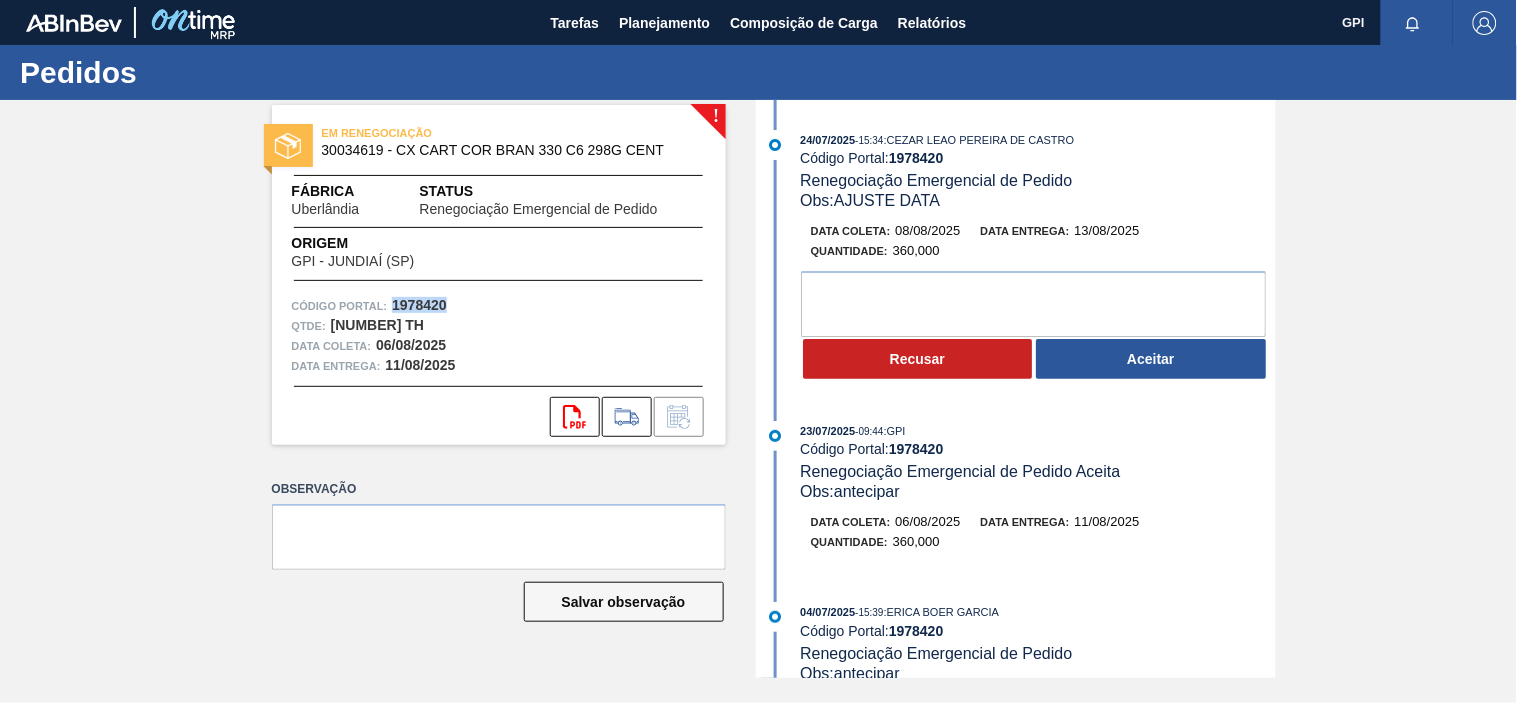click on "EM RENEGOCIAÇÃO 30034619 - CX CART COR BRAN 330 C6 298G CENT Fábrica Uberlândia Status Renegociação Emergencial de Pedido Origem GPI - JUNDIAÍ (SP)   Código Portal:  1978420 Qtde : 360,000 TH Data coleta: 06/08/2025 Data entrega: 11/08/2025  svg{fill:#ff0000}" at bounding box center [499, 275] 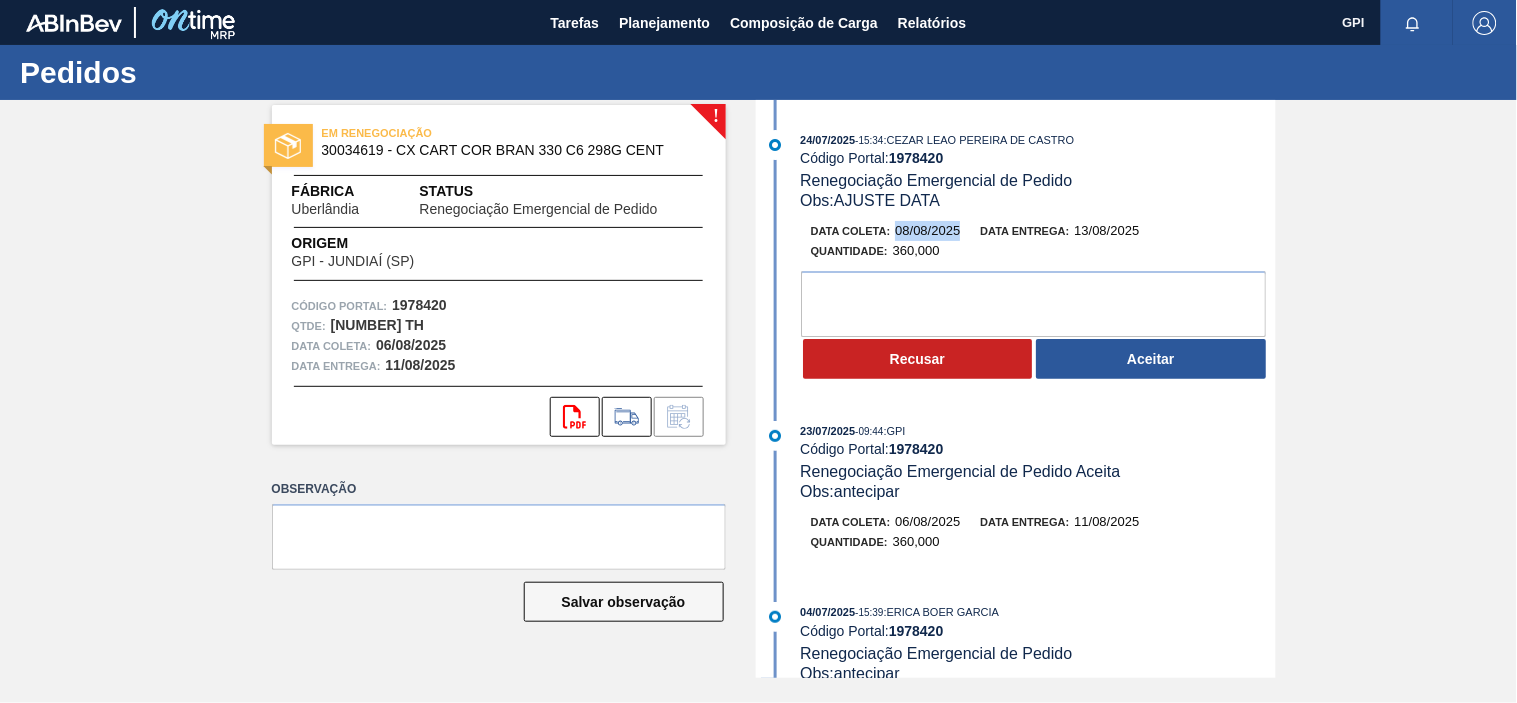 drag, startPoint x: 958, startPoint y: 233, endPoint x: 898, endPoint y: 233, distance: 60 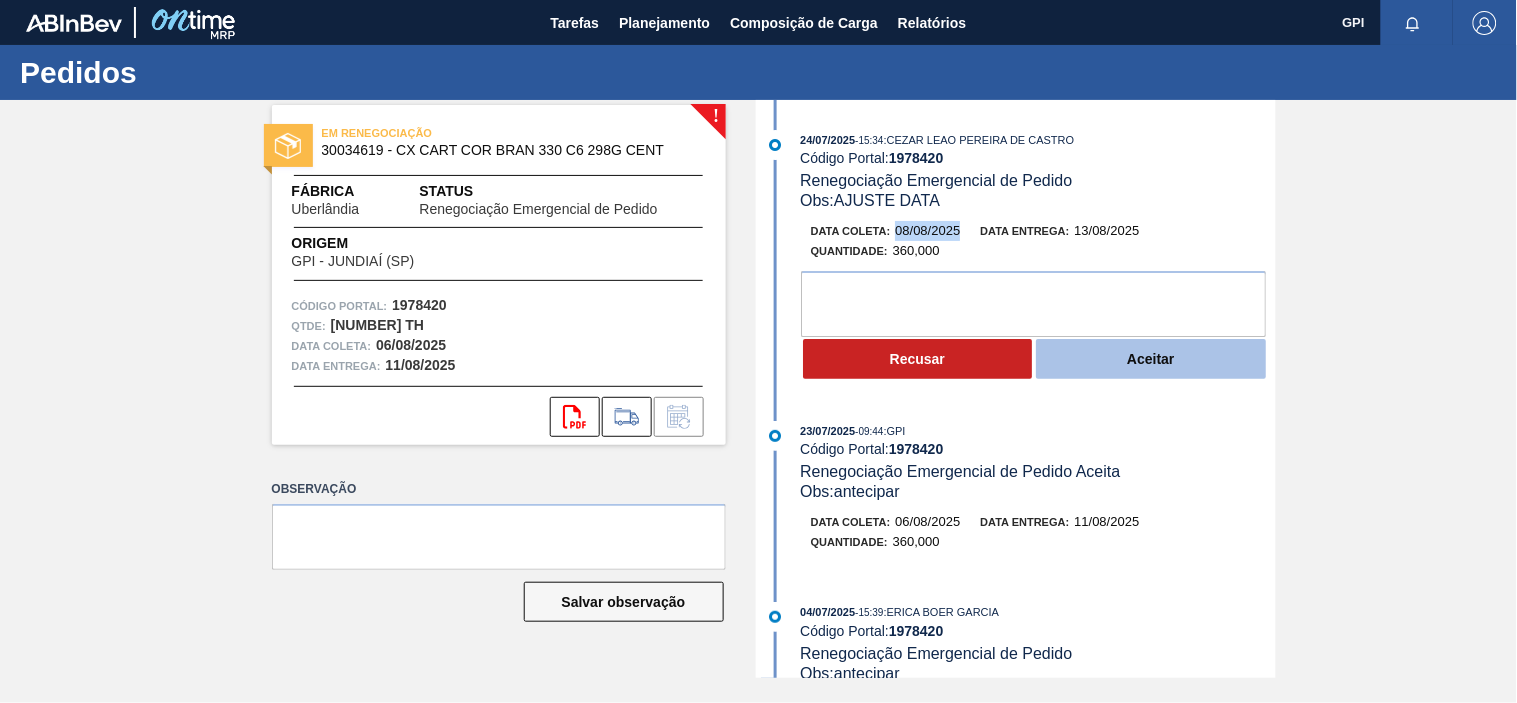 click on "Aceitar" at bounding box center (1151, 359) 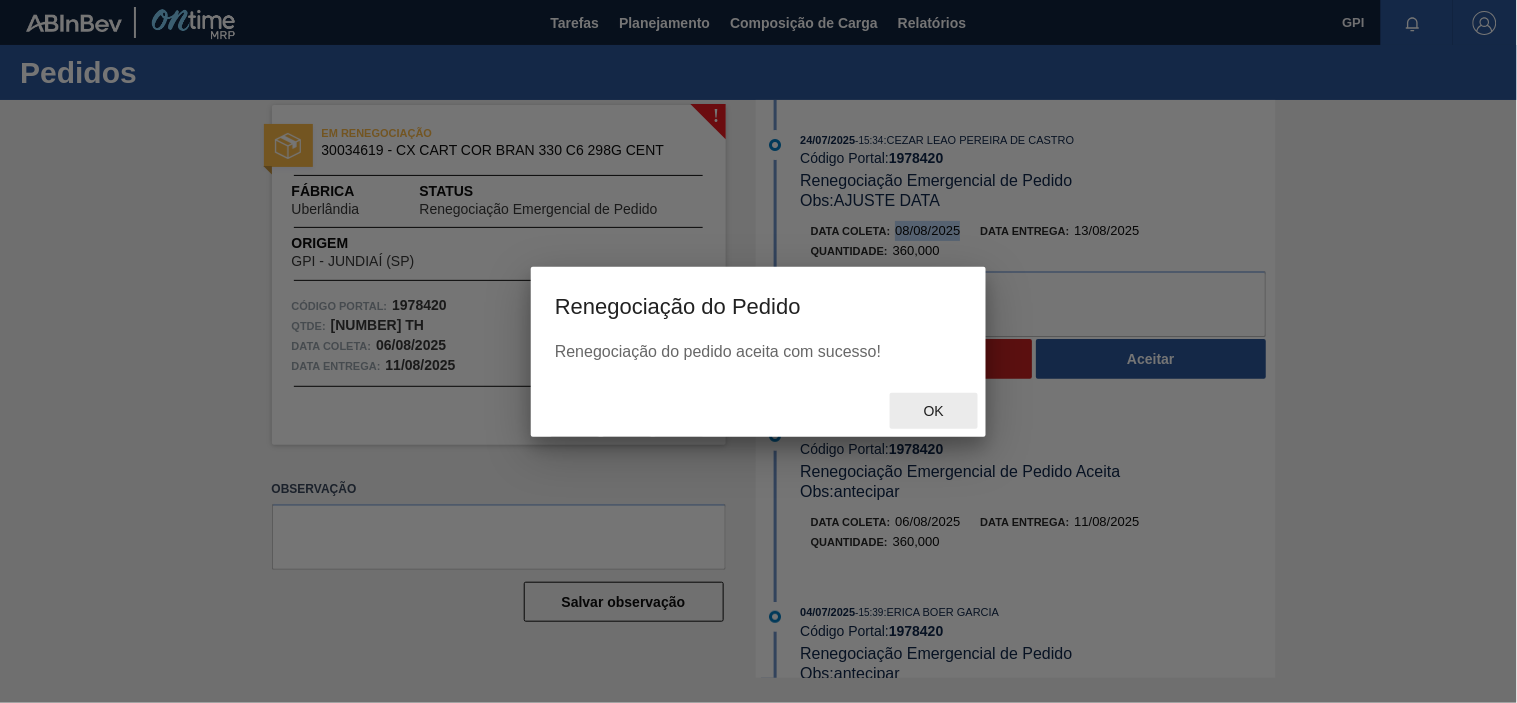 click on "Ok" at bounding box center [934, 411] 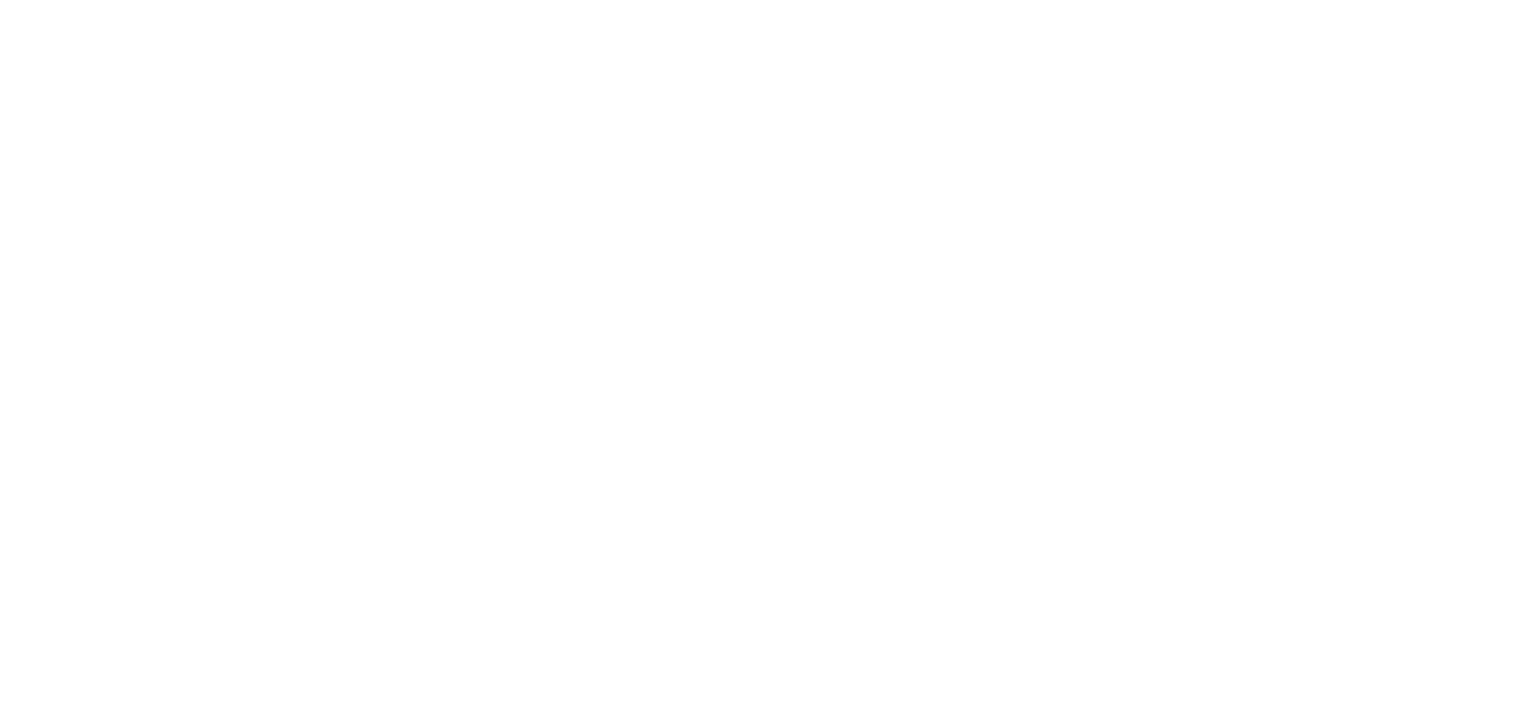 scroll, scrollTop: 0, scrollLeft: 0, axis: both 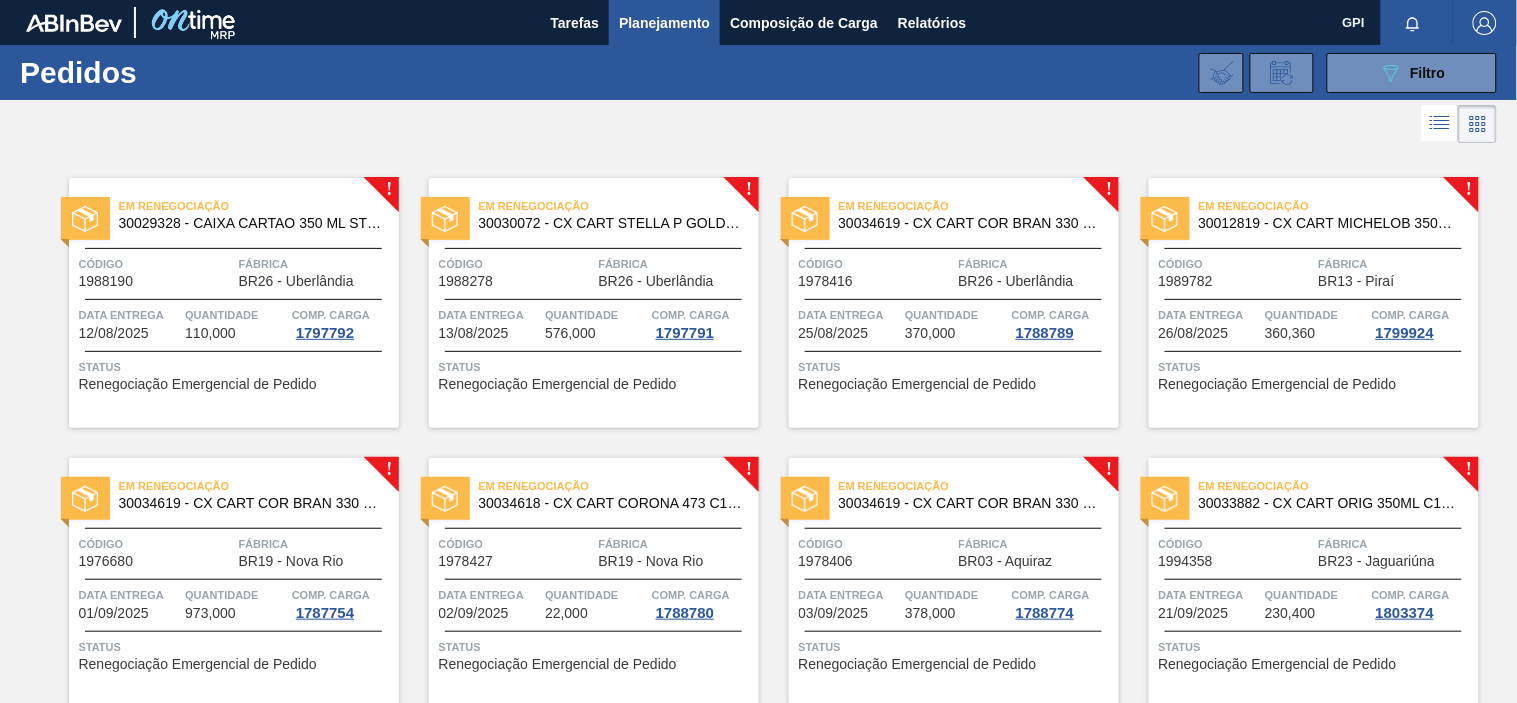 click on "Código" at bounding box center (156, 264) 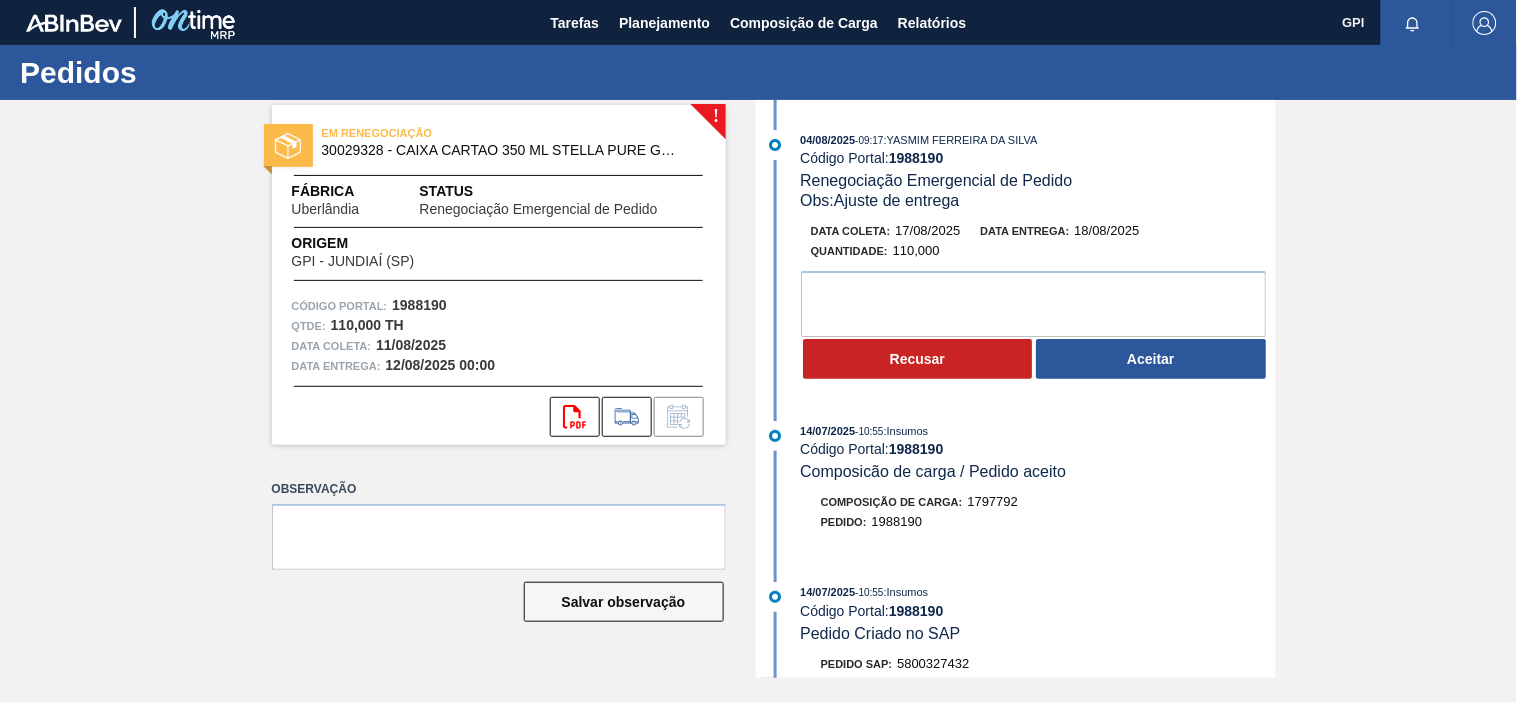 click on "1988190" at bounding box center (419, 305) 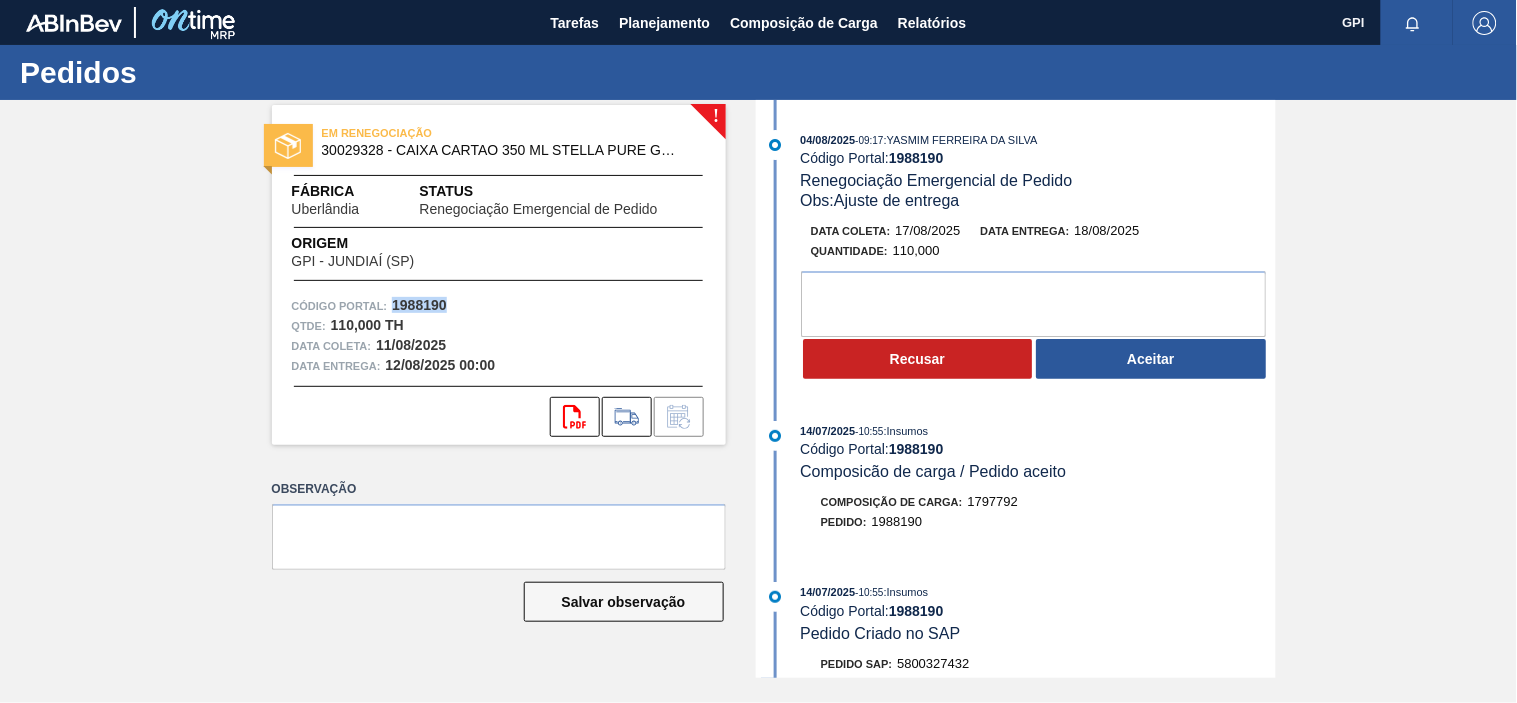 click on "1988190" at bounding box center (419, 305) 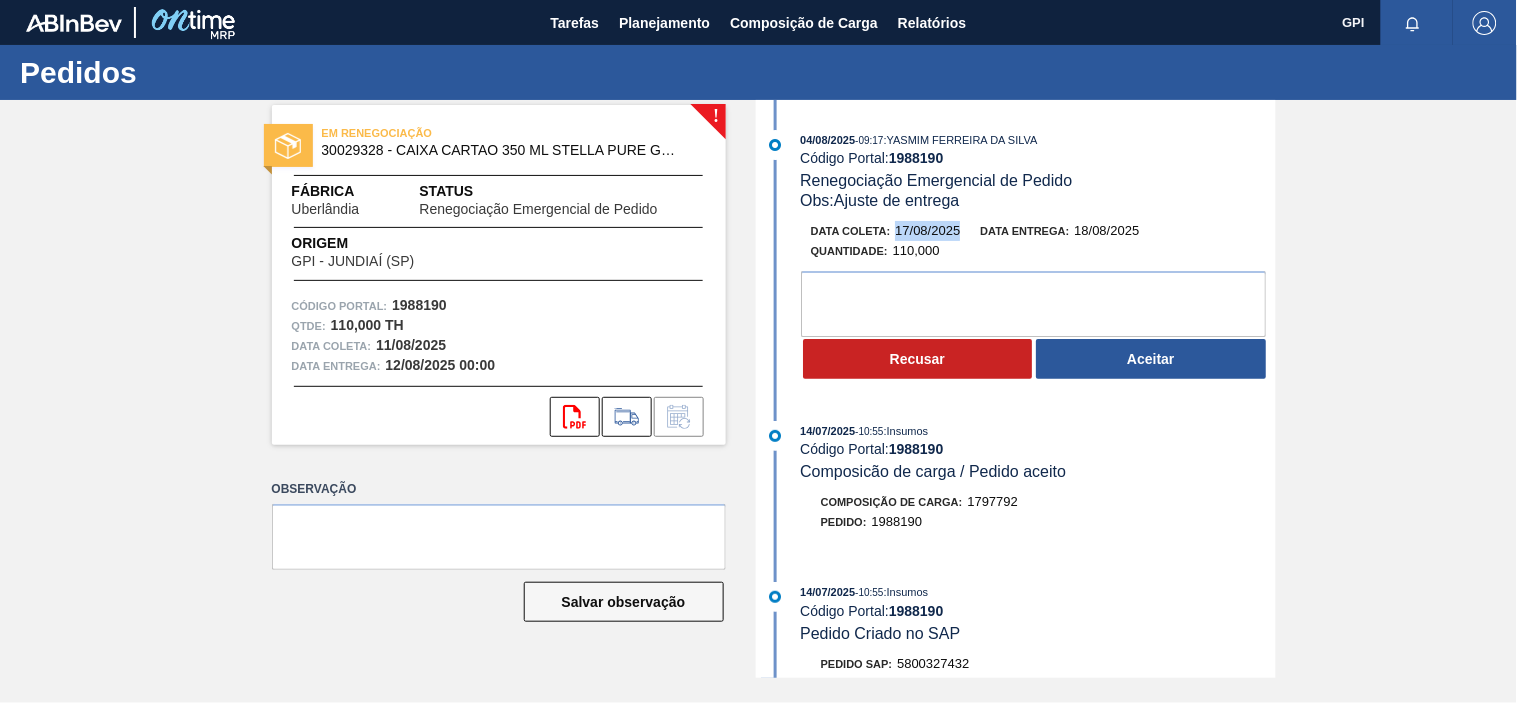 drag, startPoint x: 965, startPoint y: 232, endPoint x: 896, endPoint y: 238, distance: 69.260376 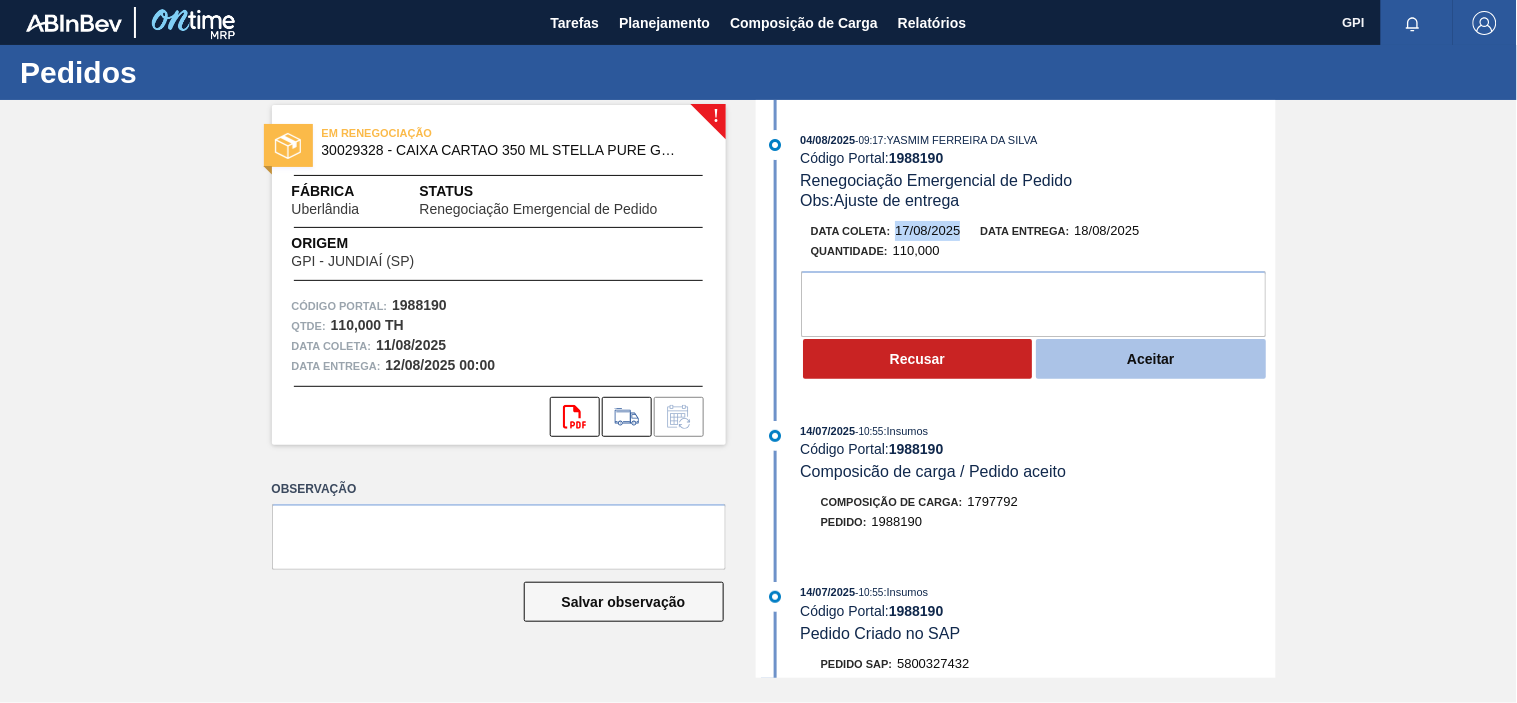 click on "Aceitar" at bounding box center (1151, 359) 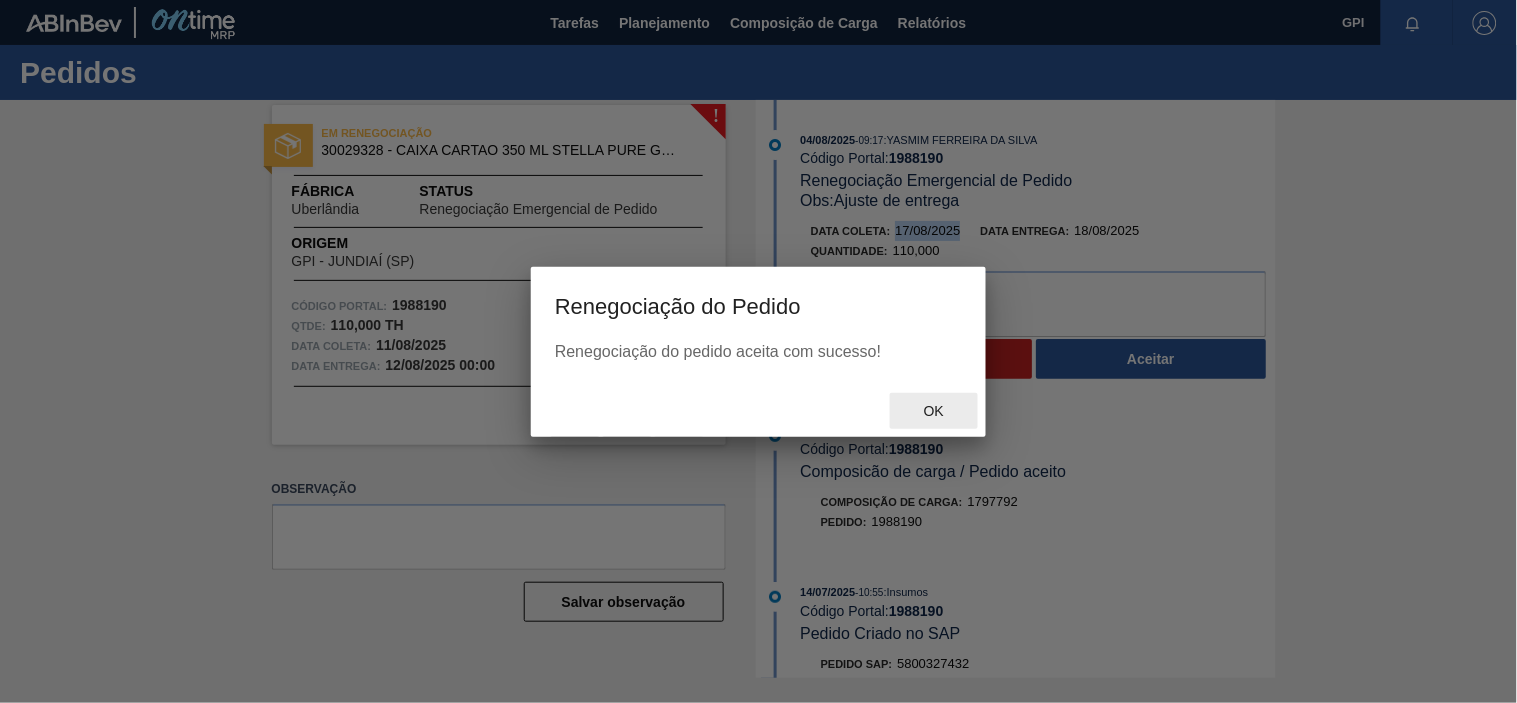 click on "Ok" at bounding box center (934, 411) 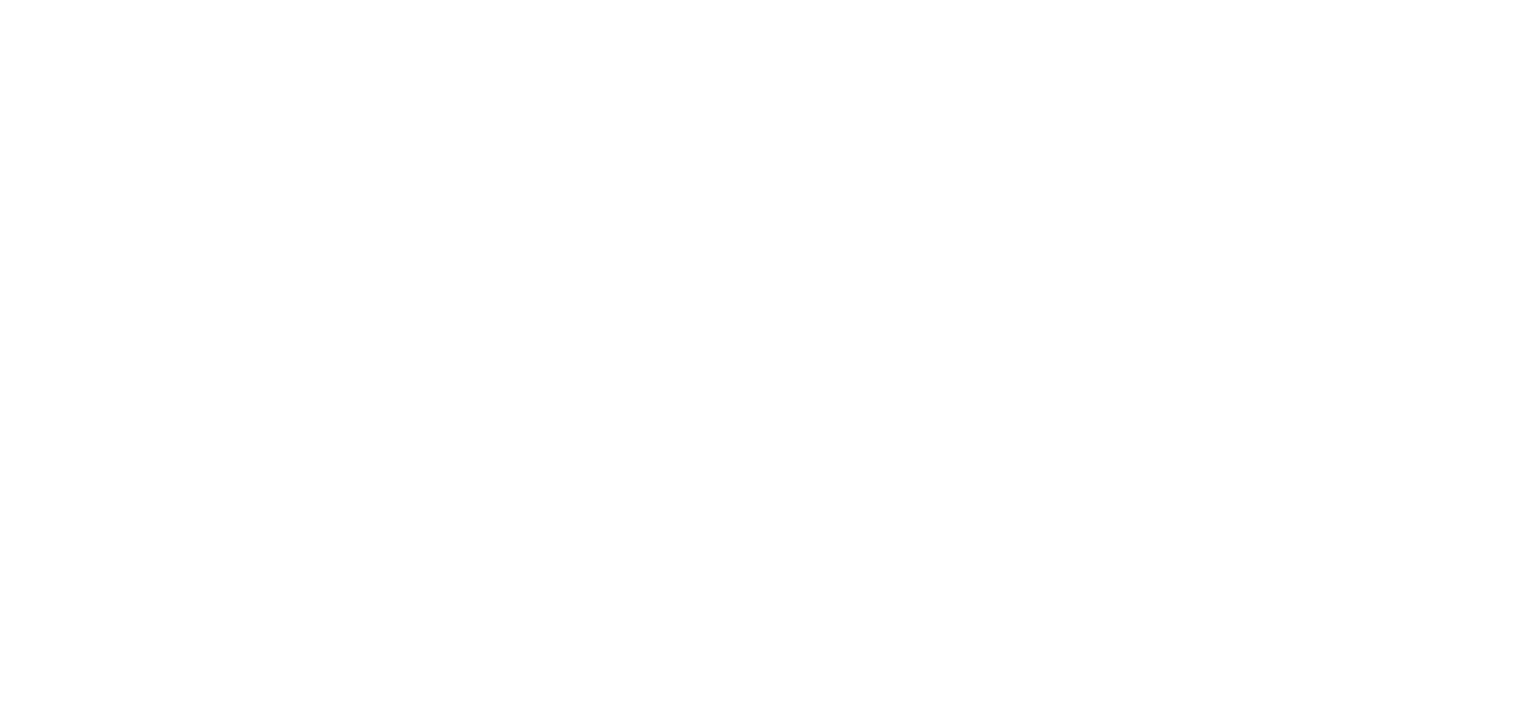 scroll, scrollTop: 0, scrollLeft: 0, axis: both 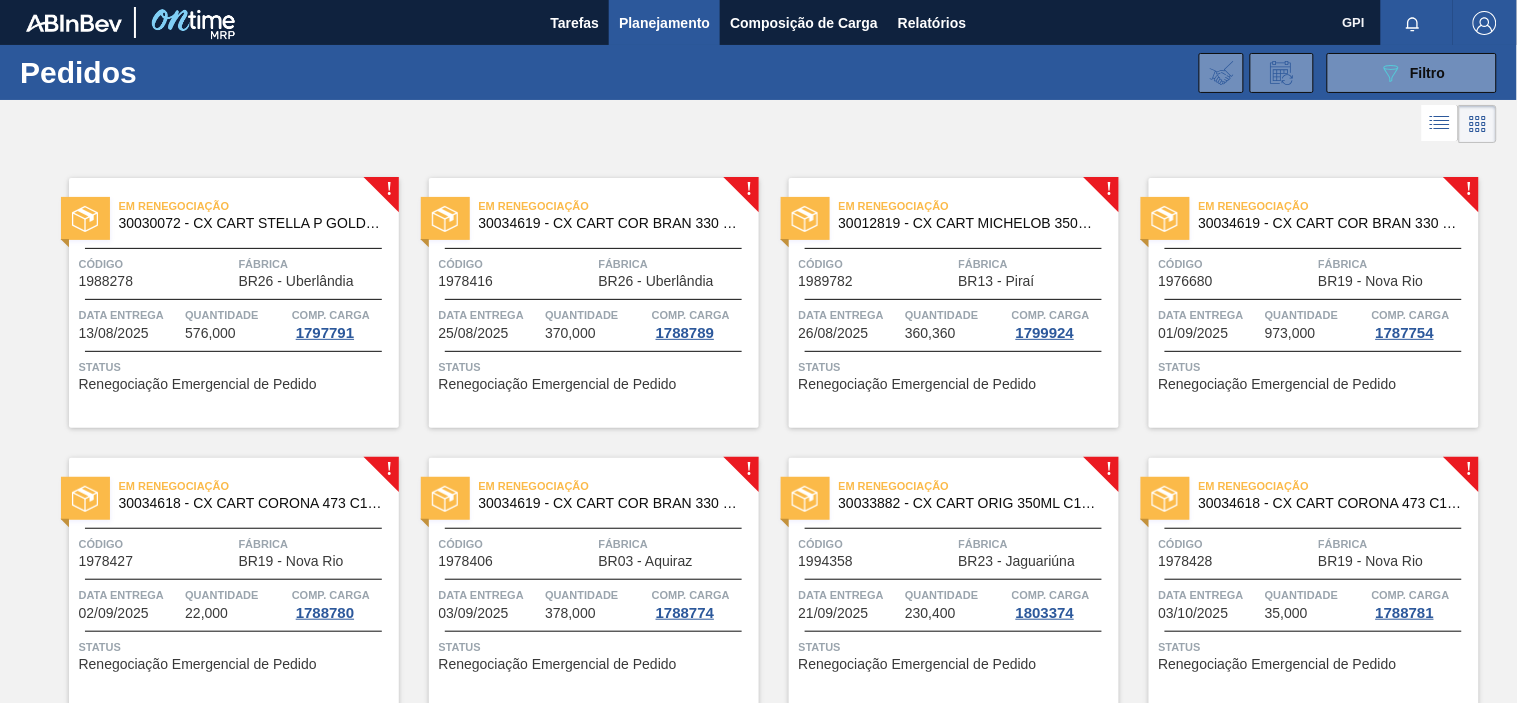 click on "Código 1988278" at bounding box center (156, 271) 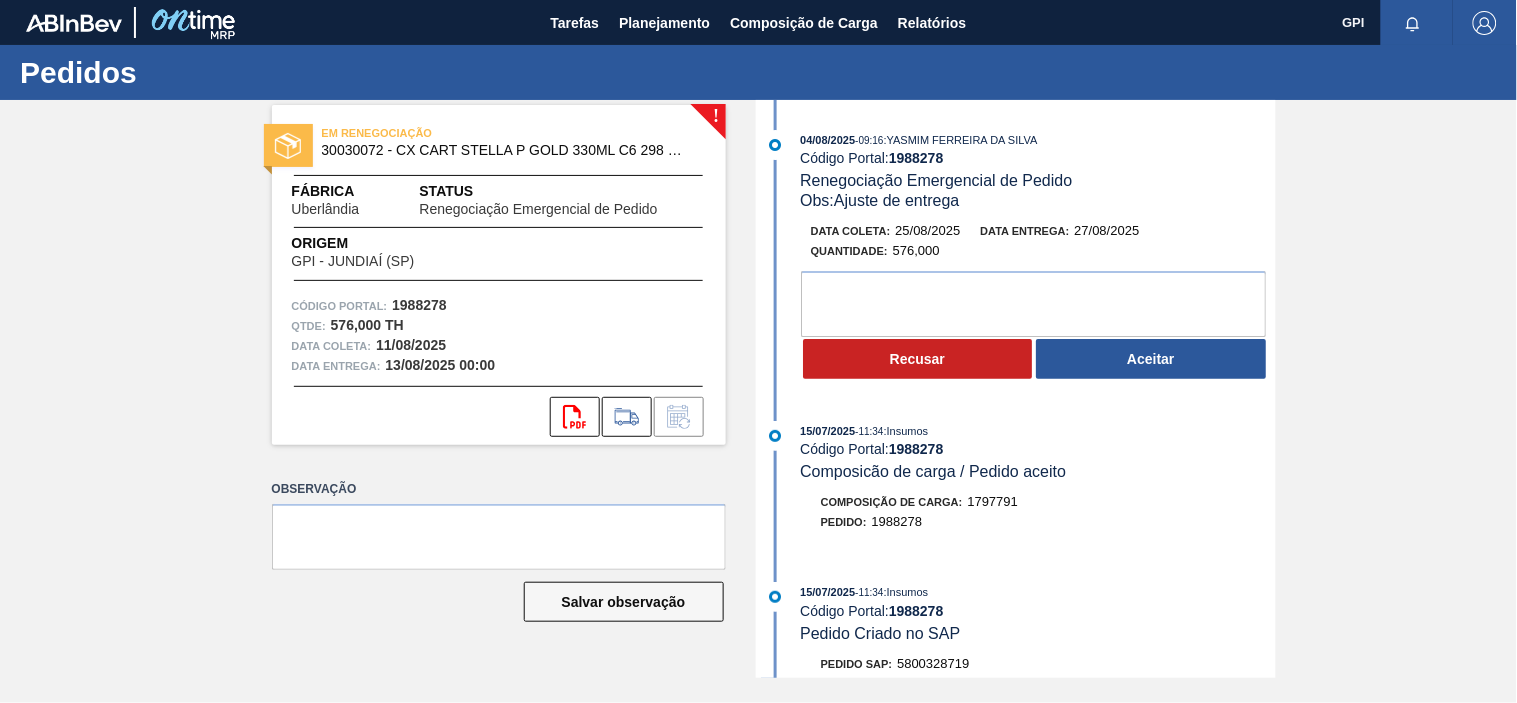 click on "1988278" at bounding box center (419, 305) 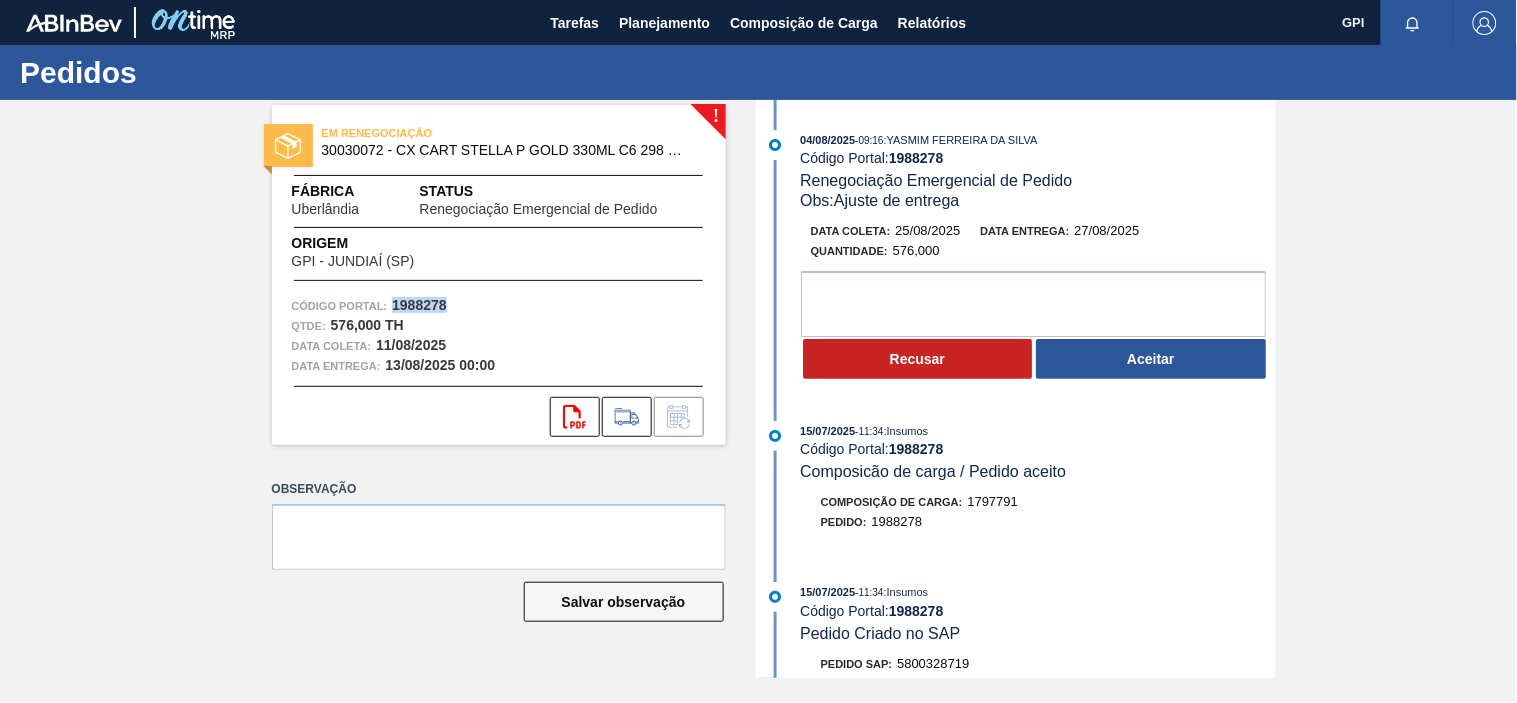 click on "1988278" at bounding box center (419, 305) 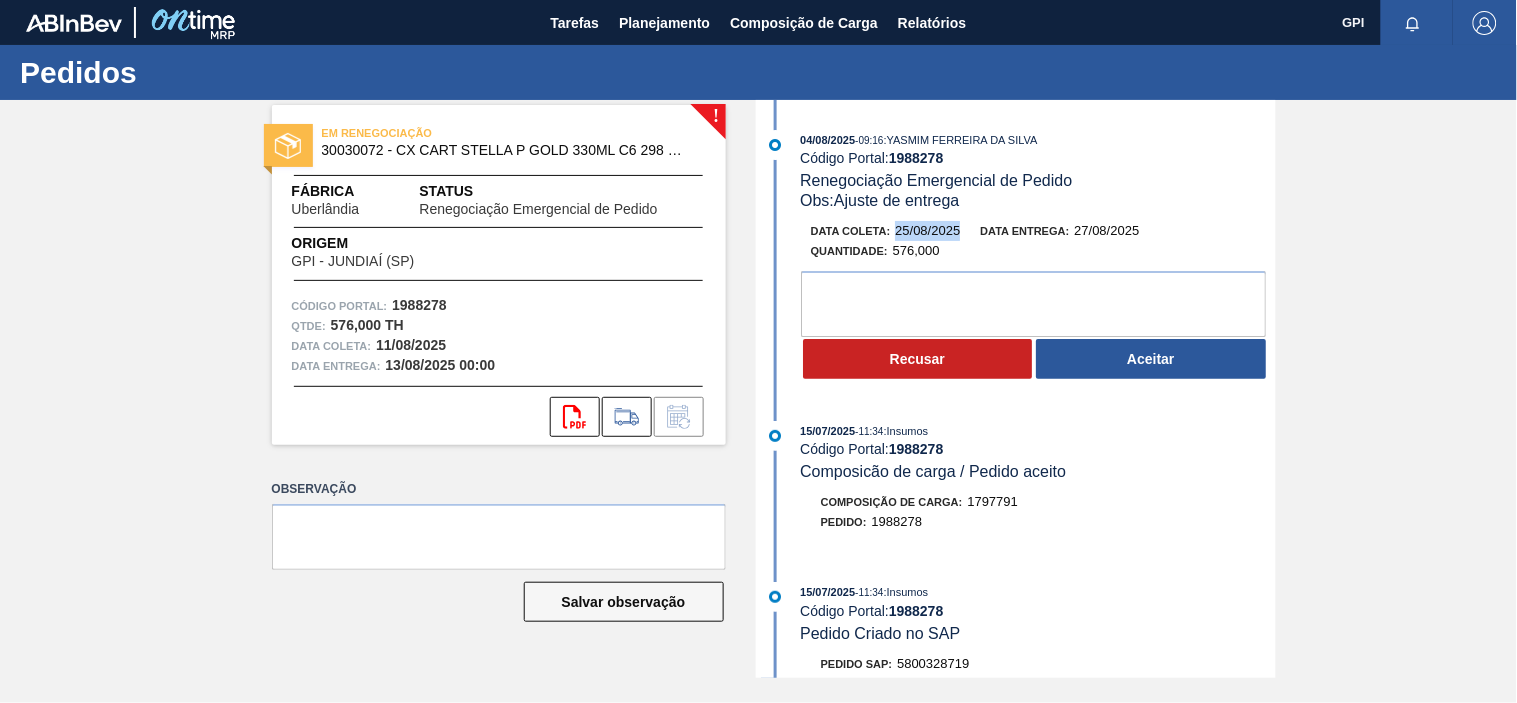 drag, startPoint x: 961, startPoint y: 228, endPoint x: 895, endPoint y: 234, distance: 66.27216 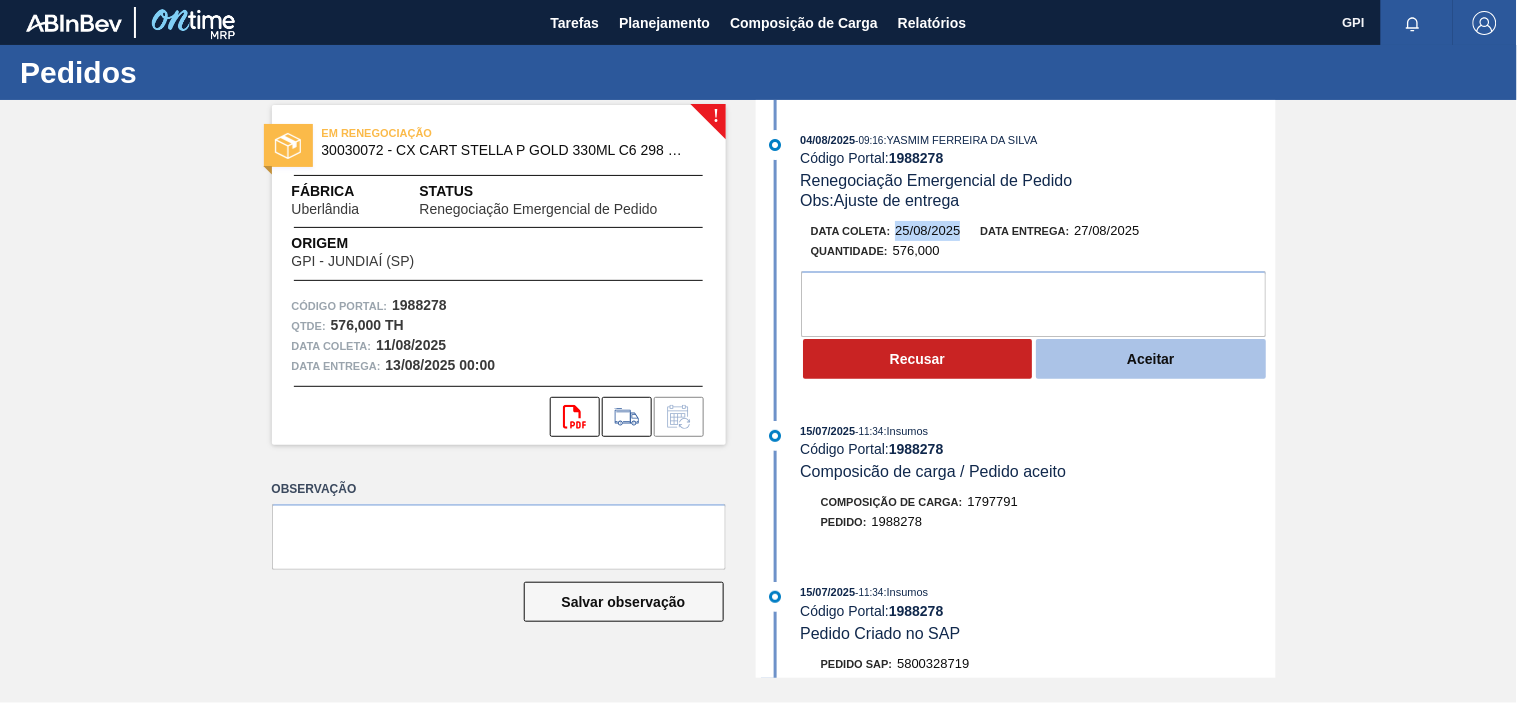 click on "Aceitar" at bounding box center (1151, 359) 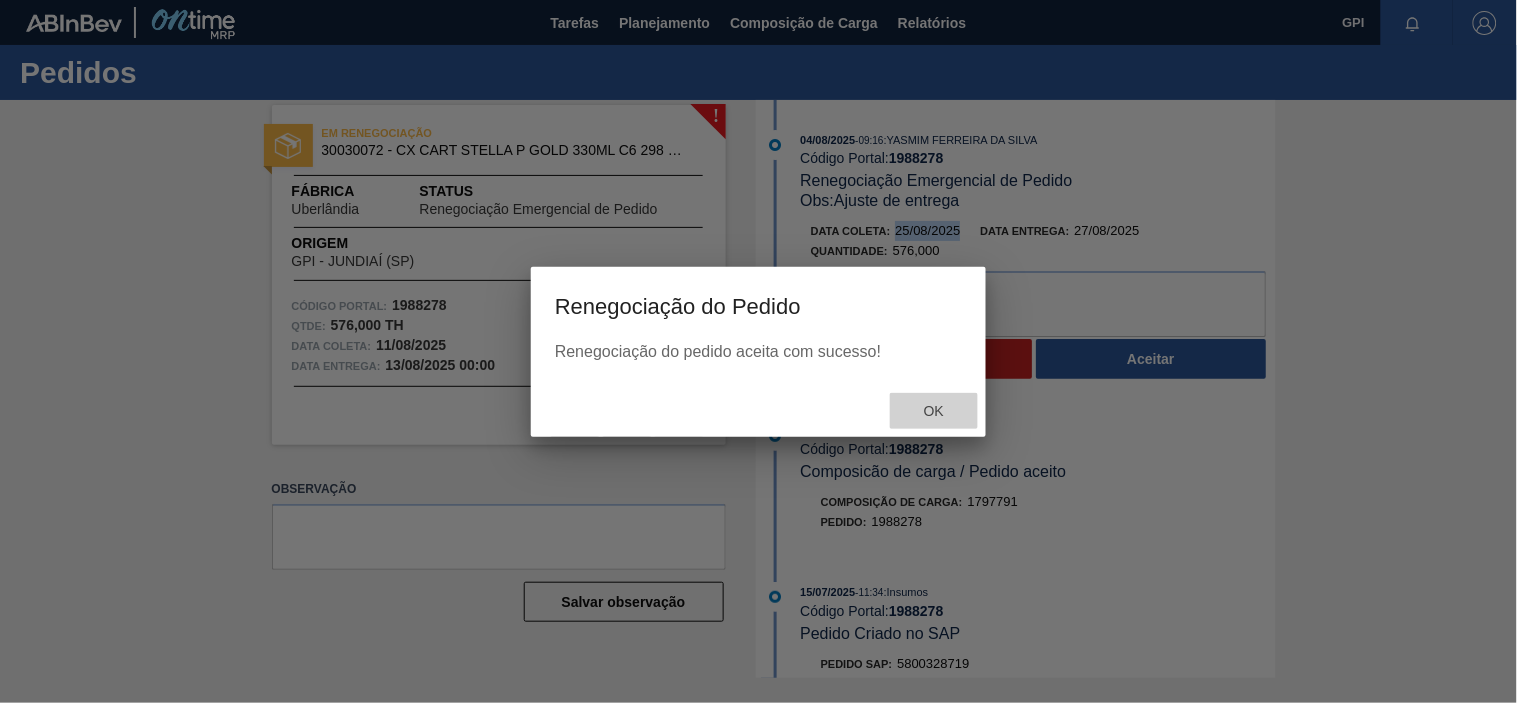 click on "Ok" at bounding box center [934, 411] 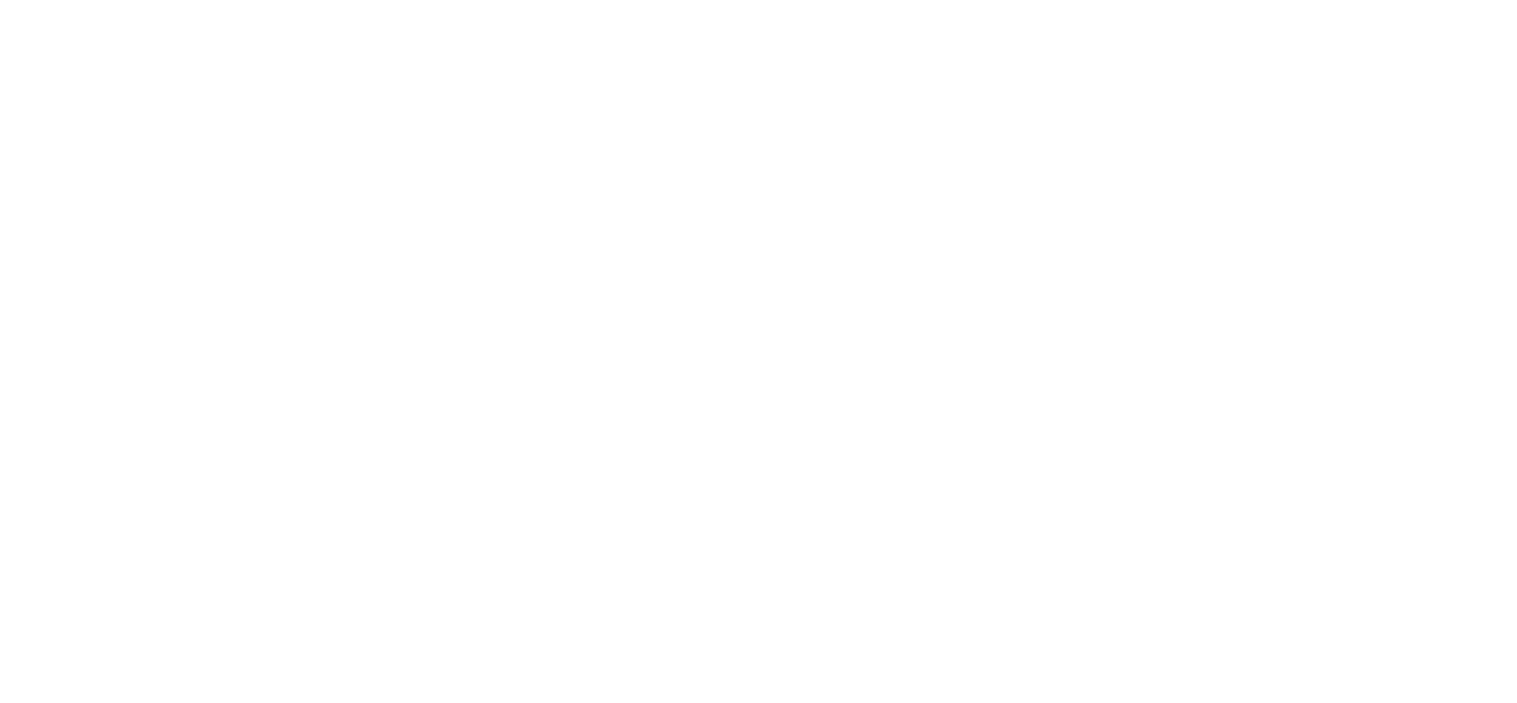 scroll, scrollTop: 0, scrollLeft: 0, axis: both 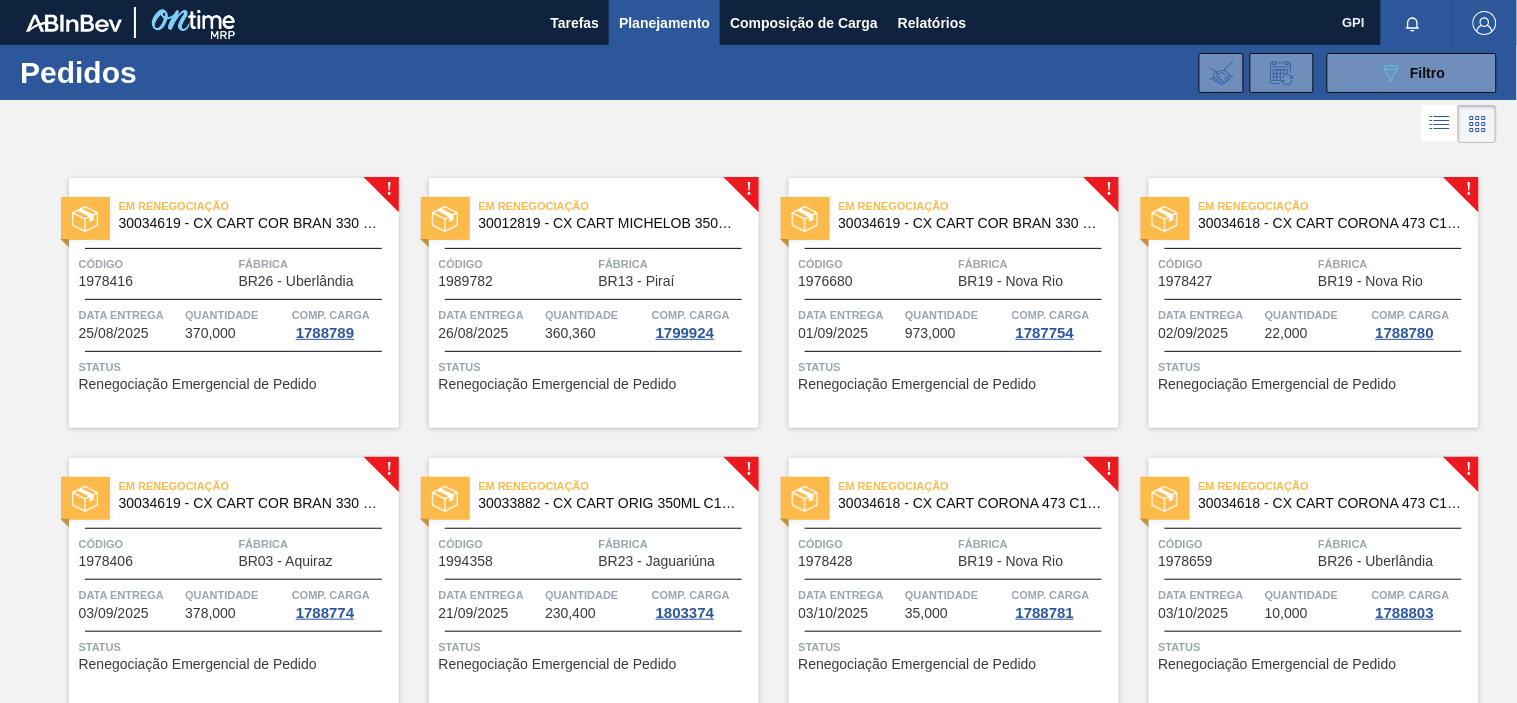 click on "Código" at bounding box center (156, 264) 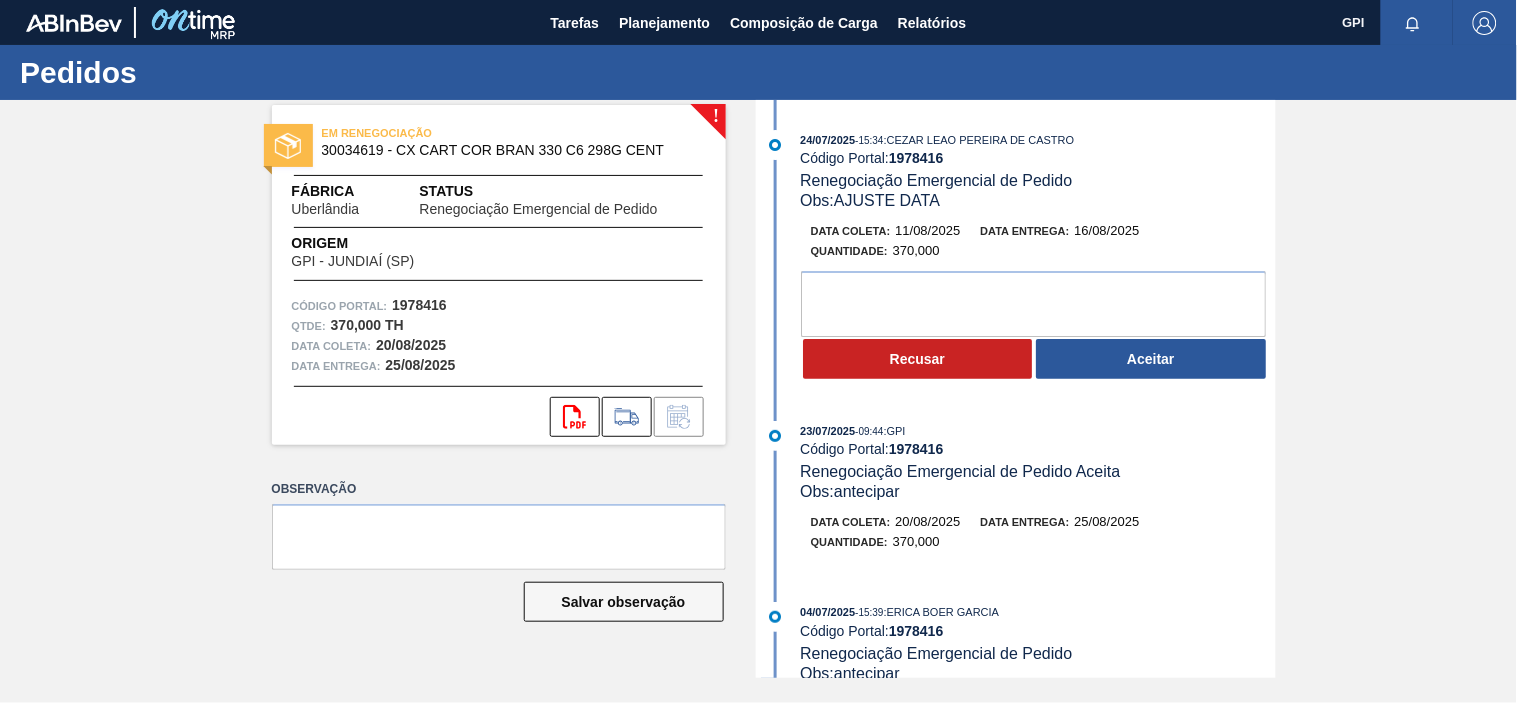 click on "1978416" at bounding box center (419, 305) 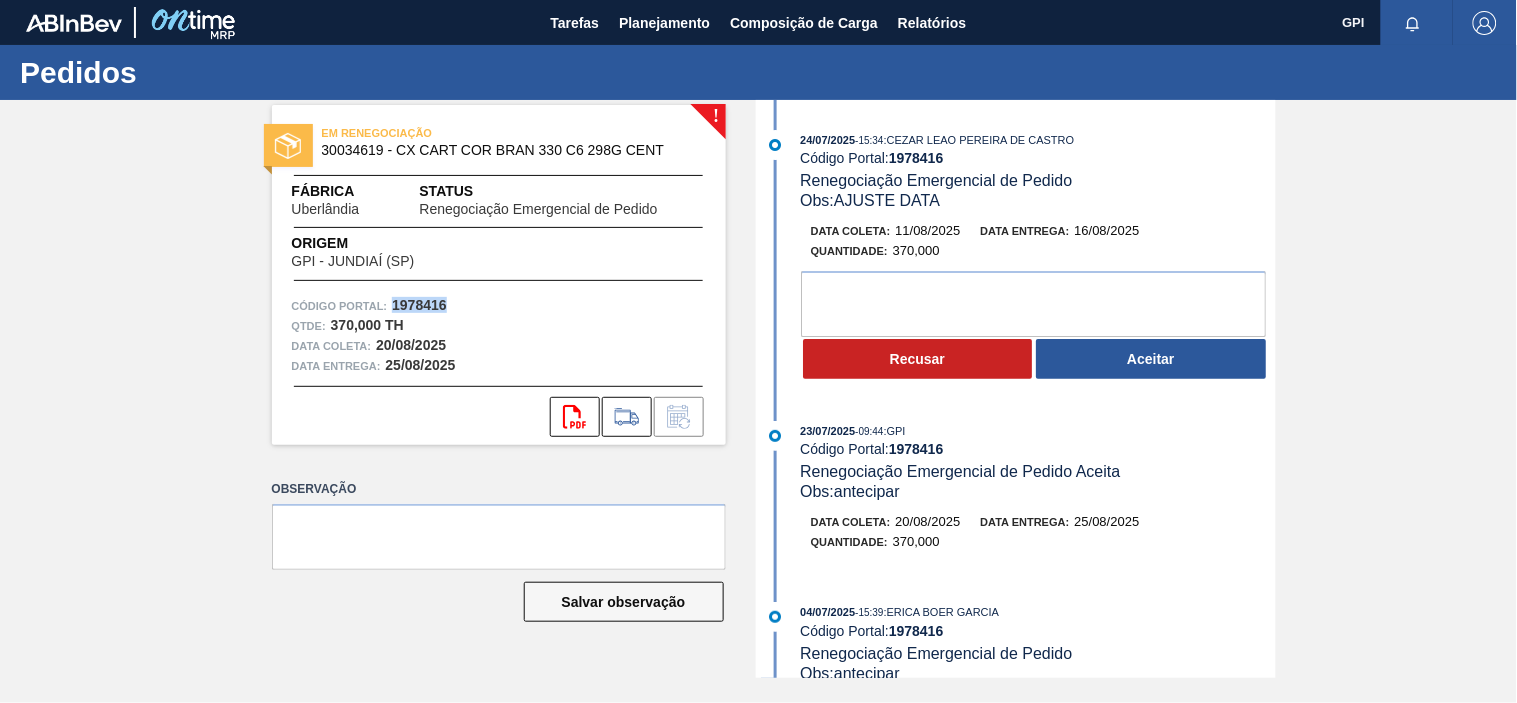 click on "1978416" at bounding box center [419, 305] 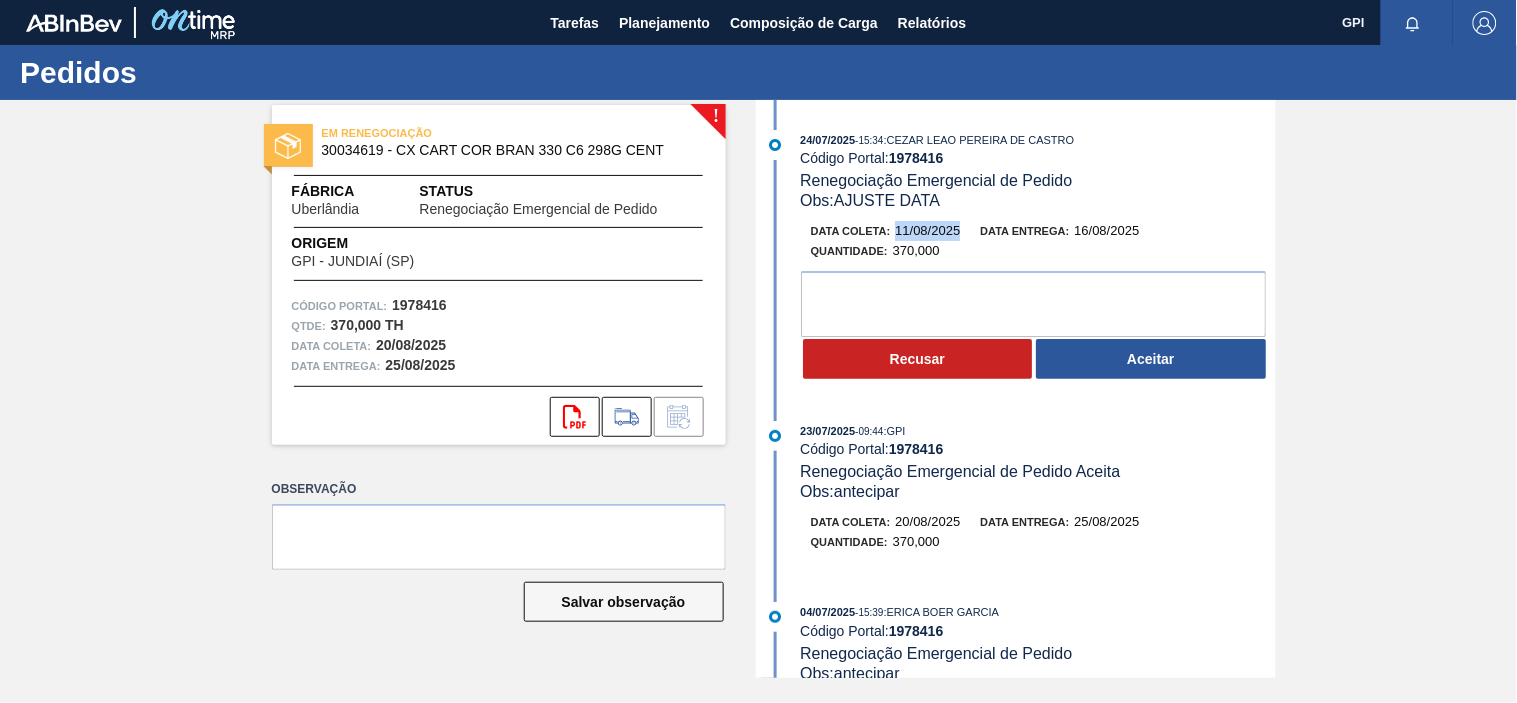 drag, startPoint x: 961, startPoint y: 232, endPoint x: 888, endPoint y: 232, distance: 73 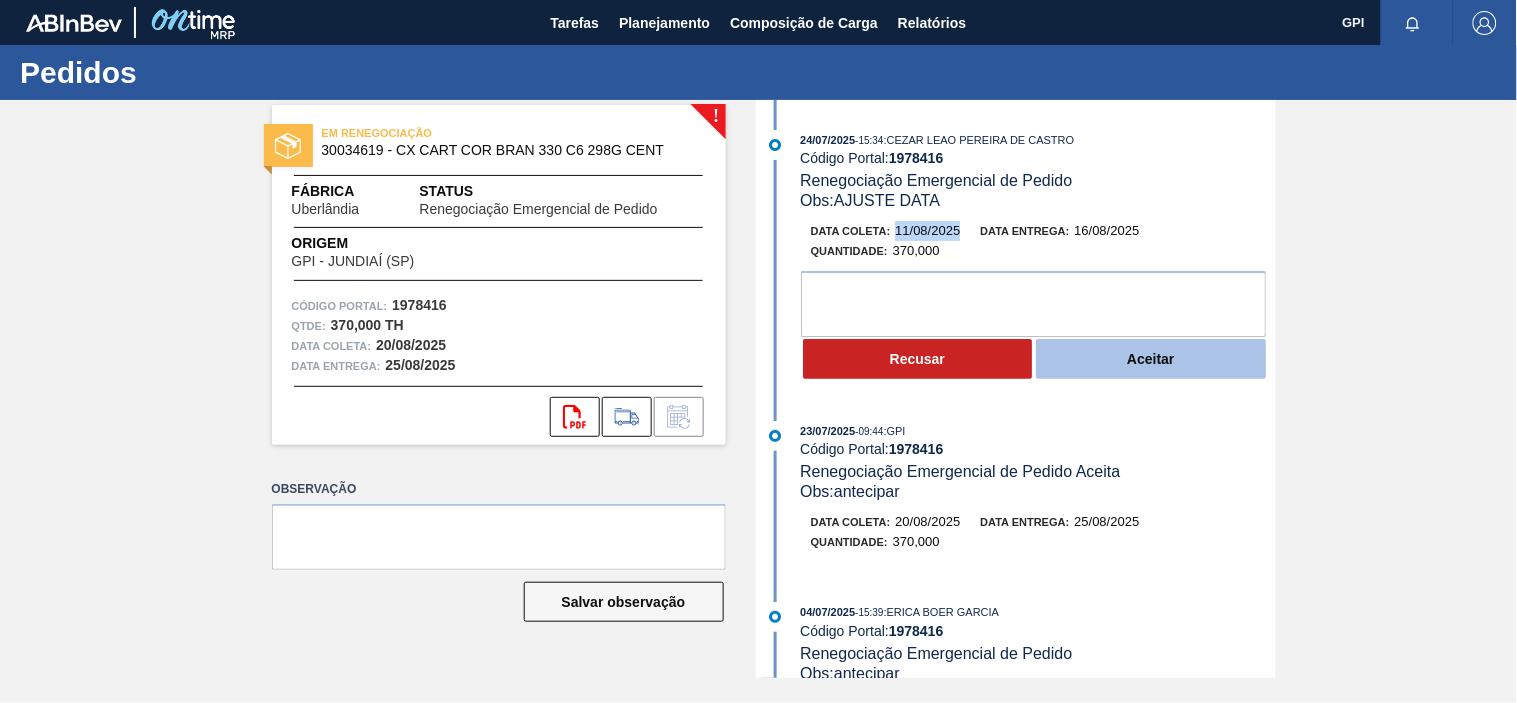 click on "Aceitar" at bounding box center (1151, 359) 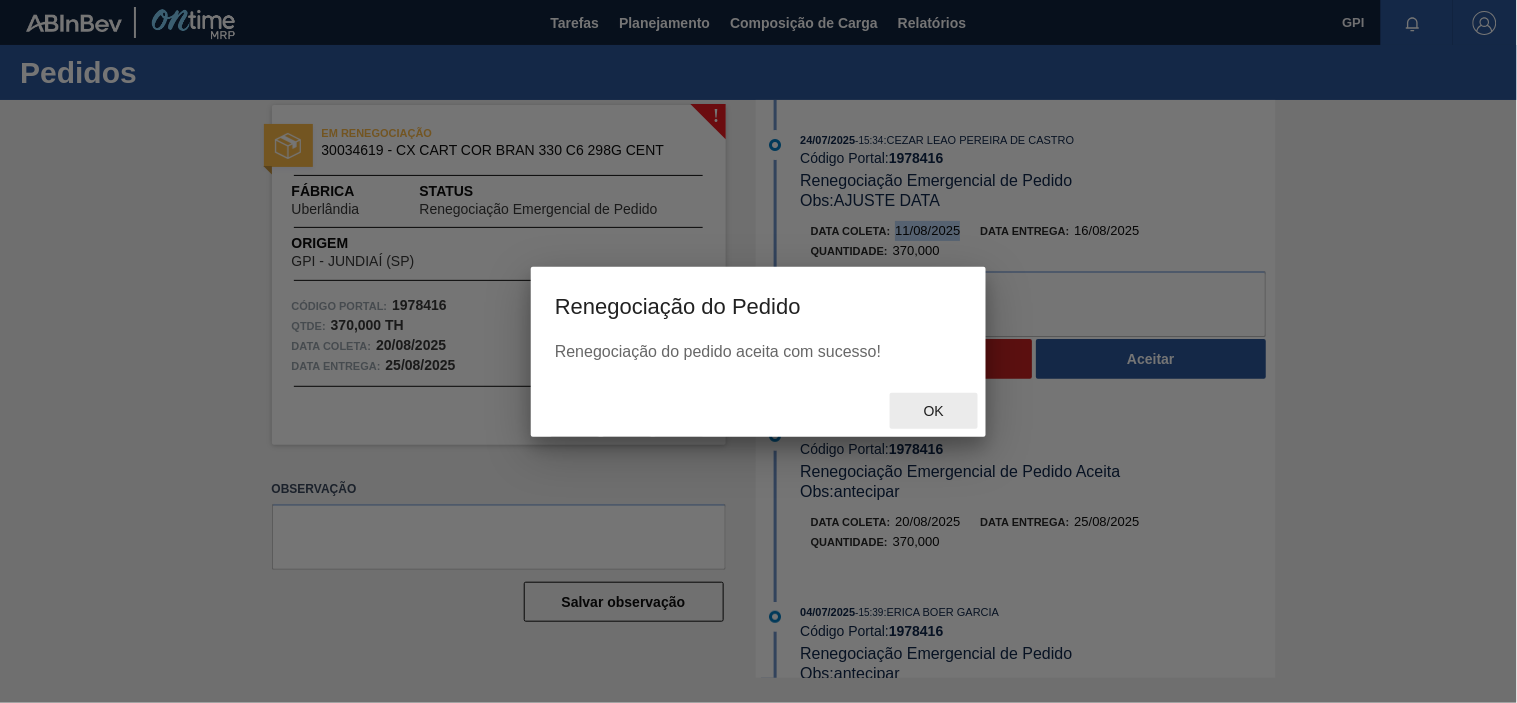 click on "Ok" at bounding box center (934, 411) 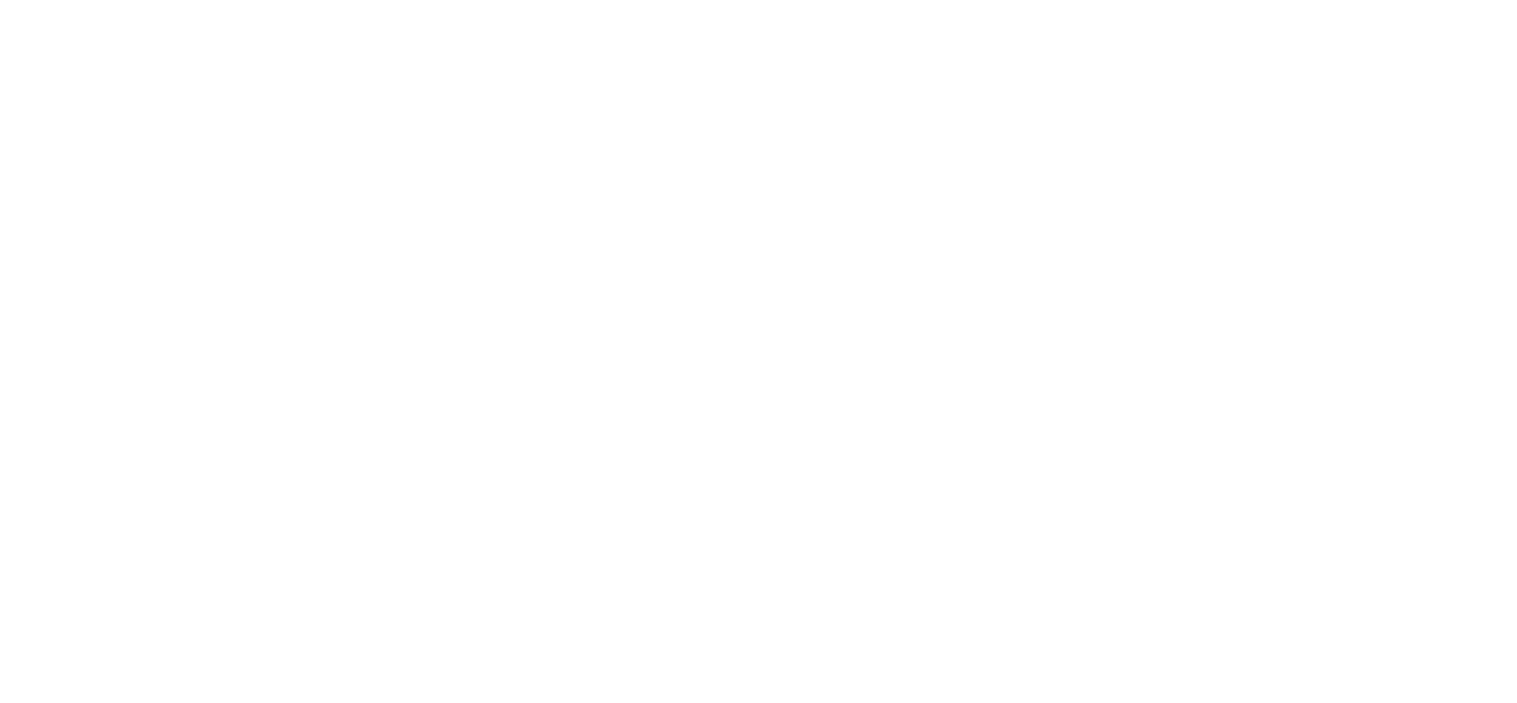 scroll, scrollTop: 0, scrollLeft: 0, axis: both 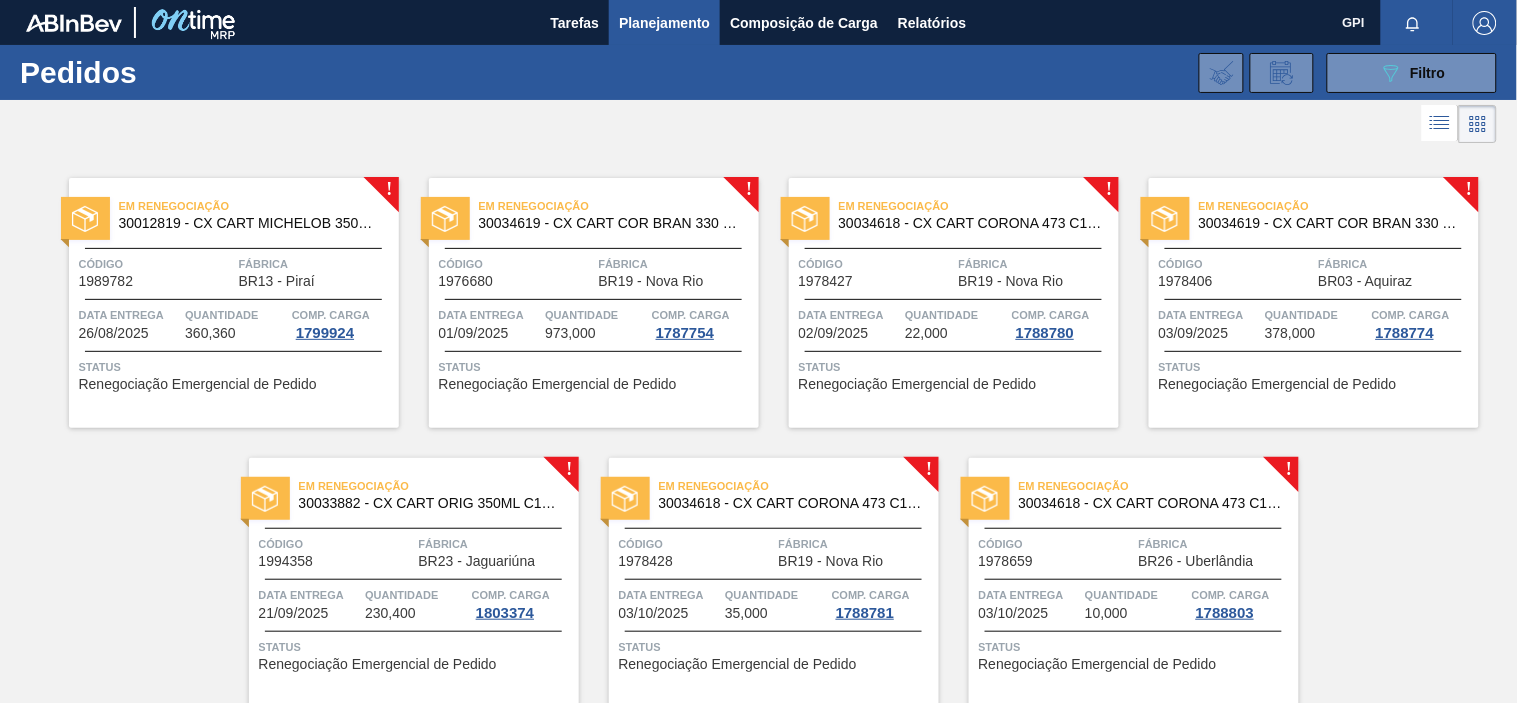 click on "Em renegociação 30012819 - CX CART MICHELOB 350ML C8 429 298 G Código 1989782 Fábrica BR13 - [CITY] Data entrega [DATE] Quantidade 360,360 Comp. Carga 1799924 Status Renegociação Emergencial de Pedido" at bounding box center [234, 303] 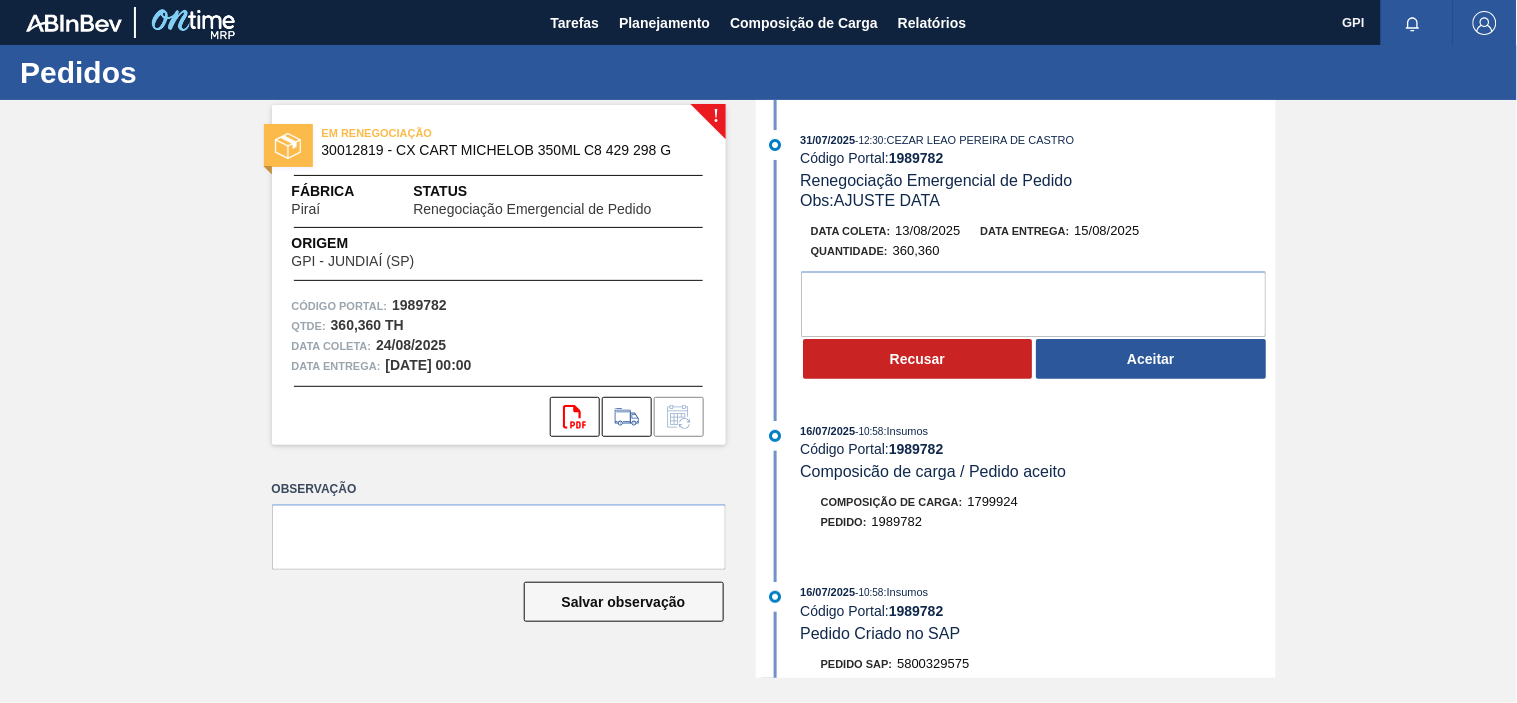 click on "1989782" at bounding box center (419, 305) 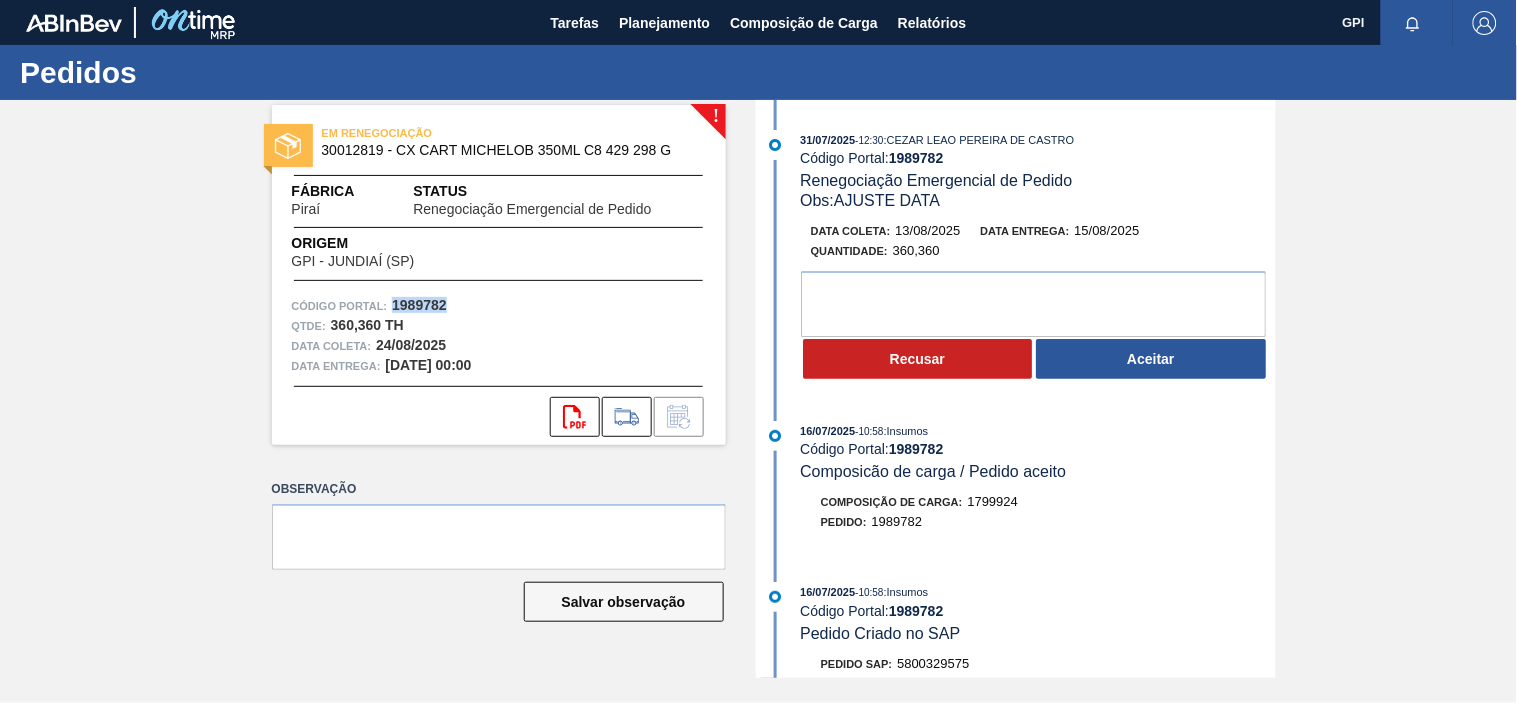 click on "1989782" at bounding box center (419, 305) 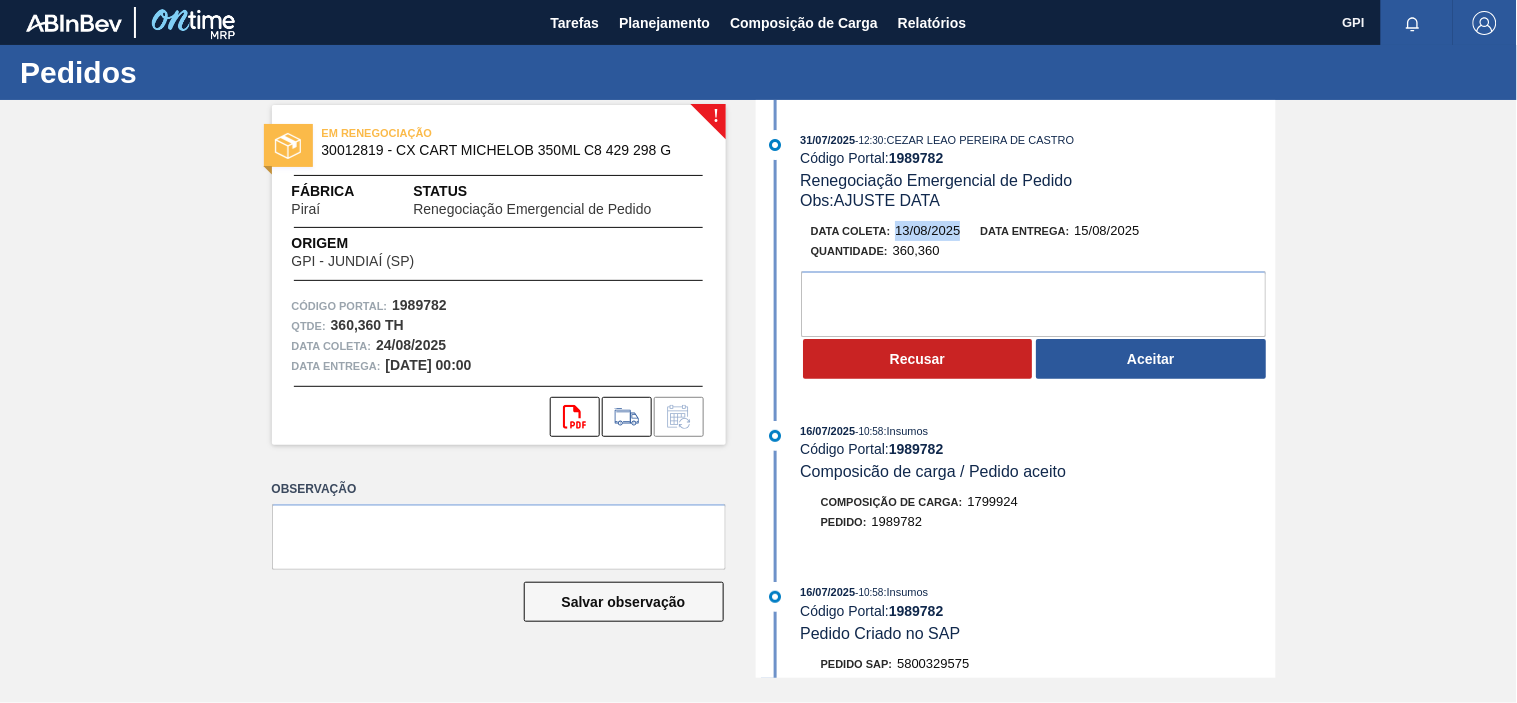 drag, startPoint x: 955, startPoint y: 232, endPoint x: 893, endPoint y: 236, distance: 62.1289 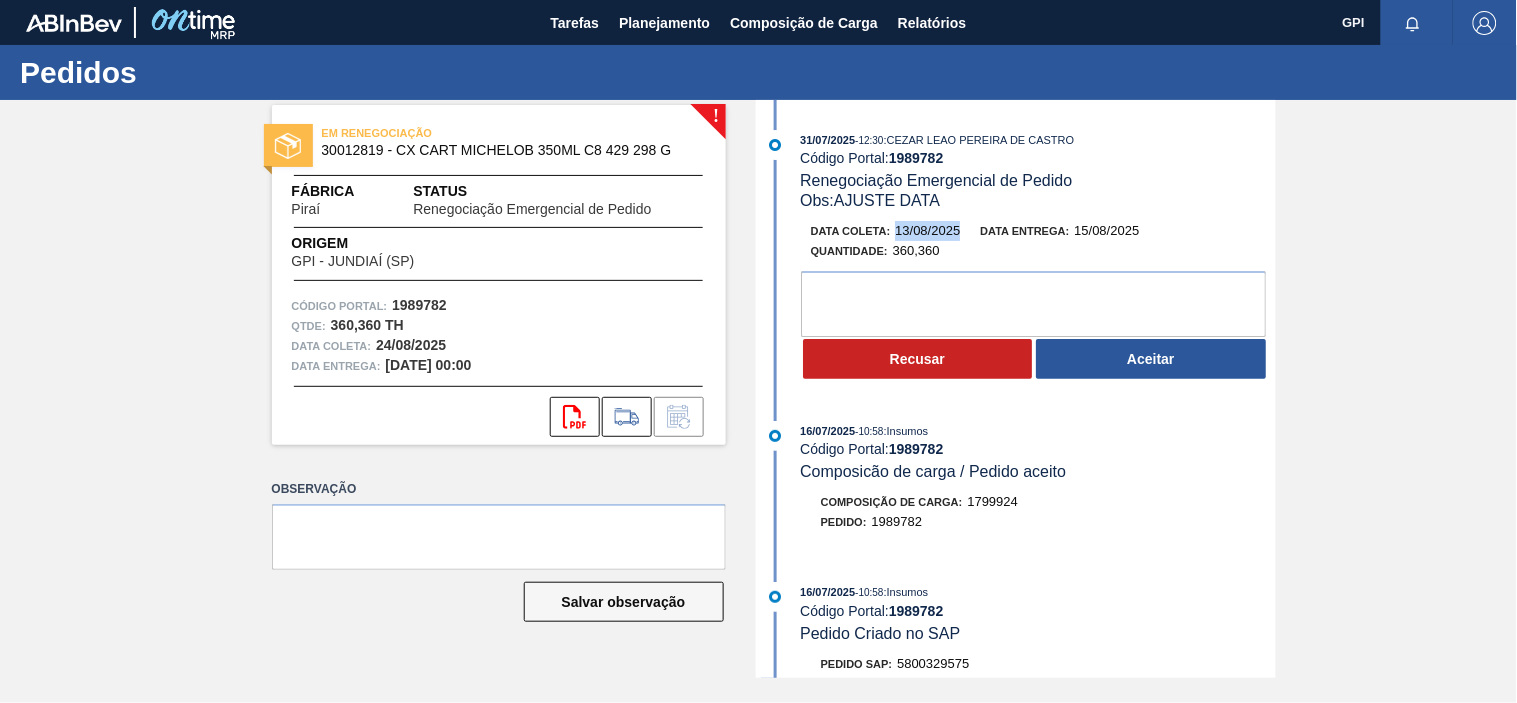click on "Aceitar" at bounding box center [1151, 359] 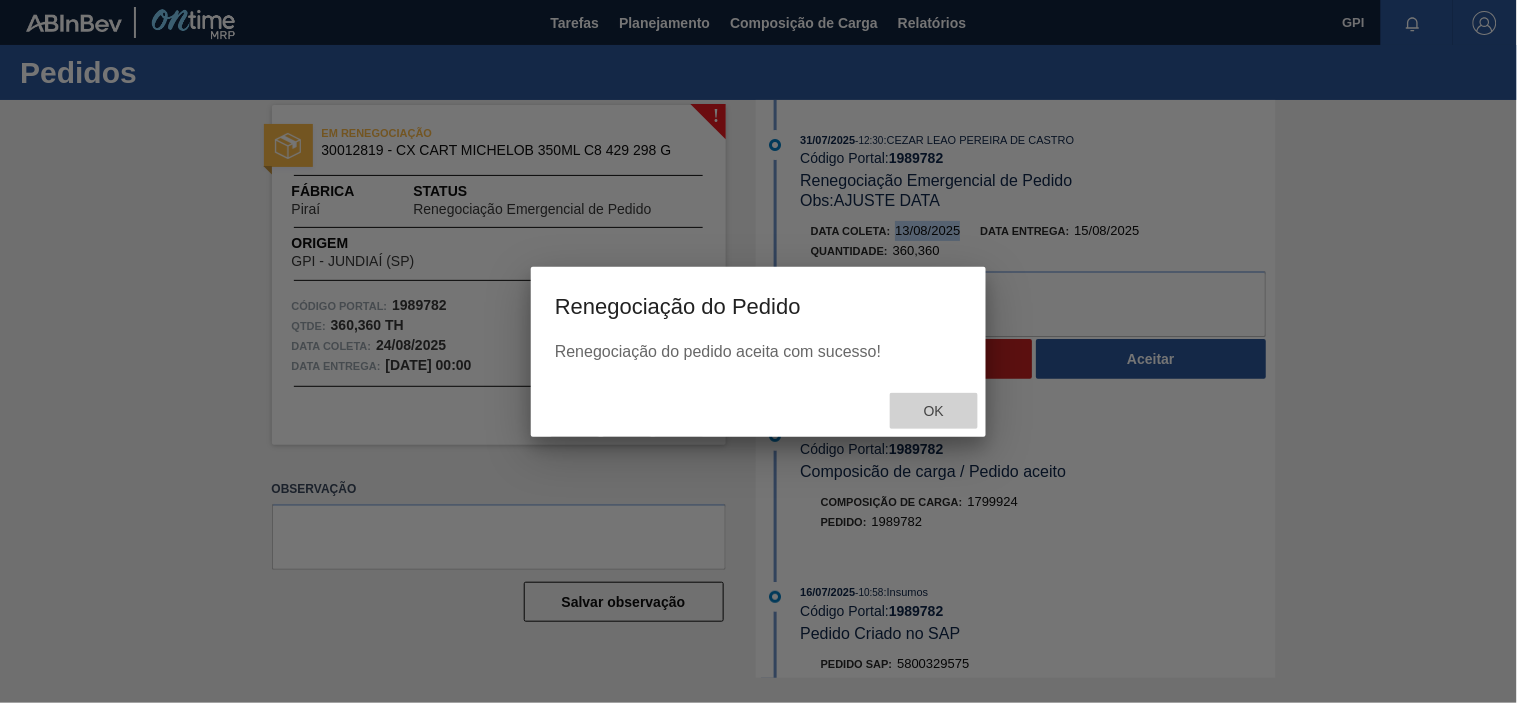 click on "Ok" at bounding box center (934, 411) 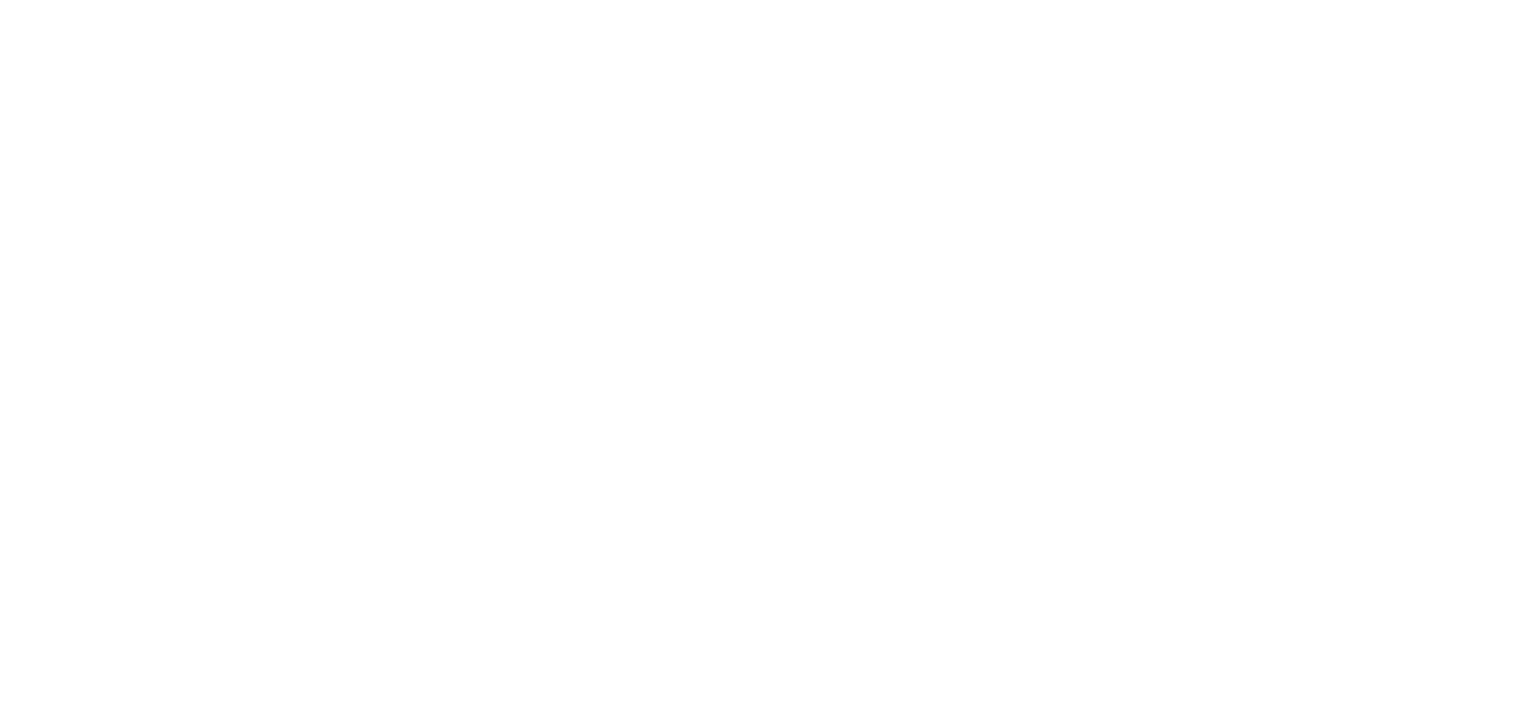 scroll, scrollTop: 0, scrollLeft: 0, axis: both 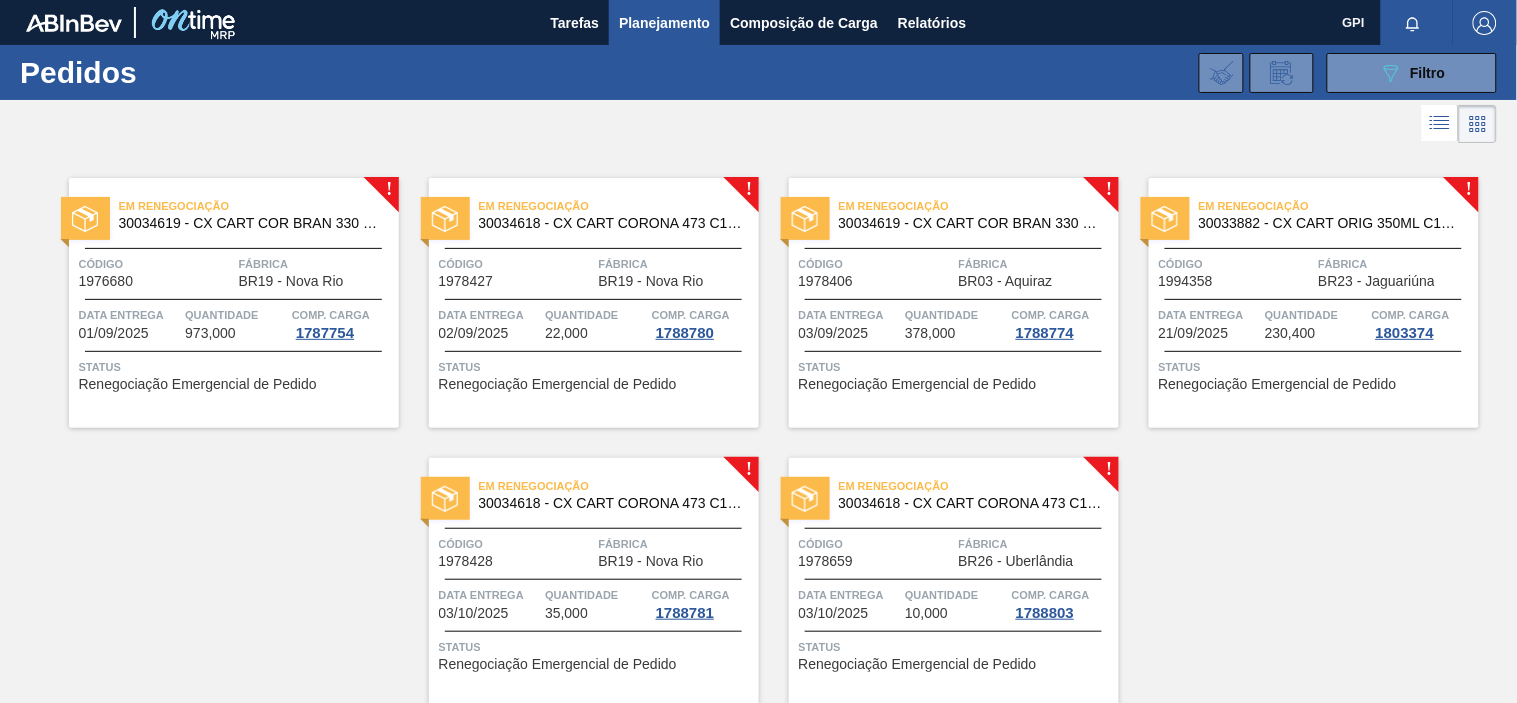 click on "Em renegociação 30034619 - CX CART COR BRAN 330 C6 298G CENT" at bounding box center [234, 215] 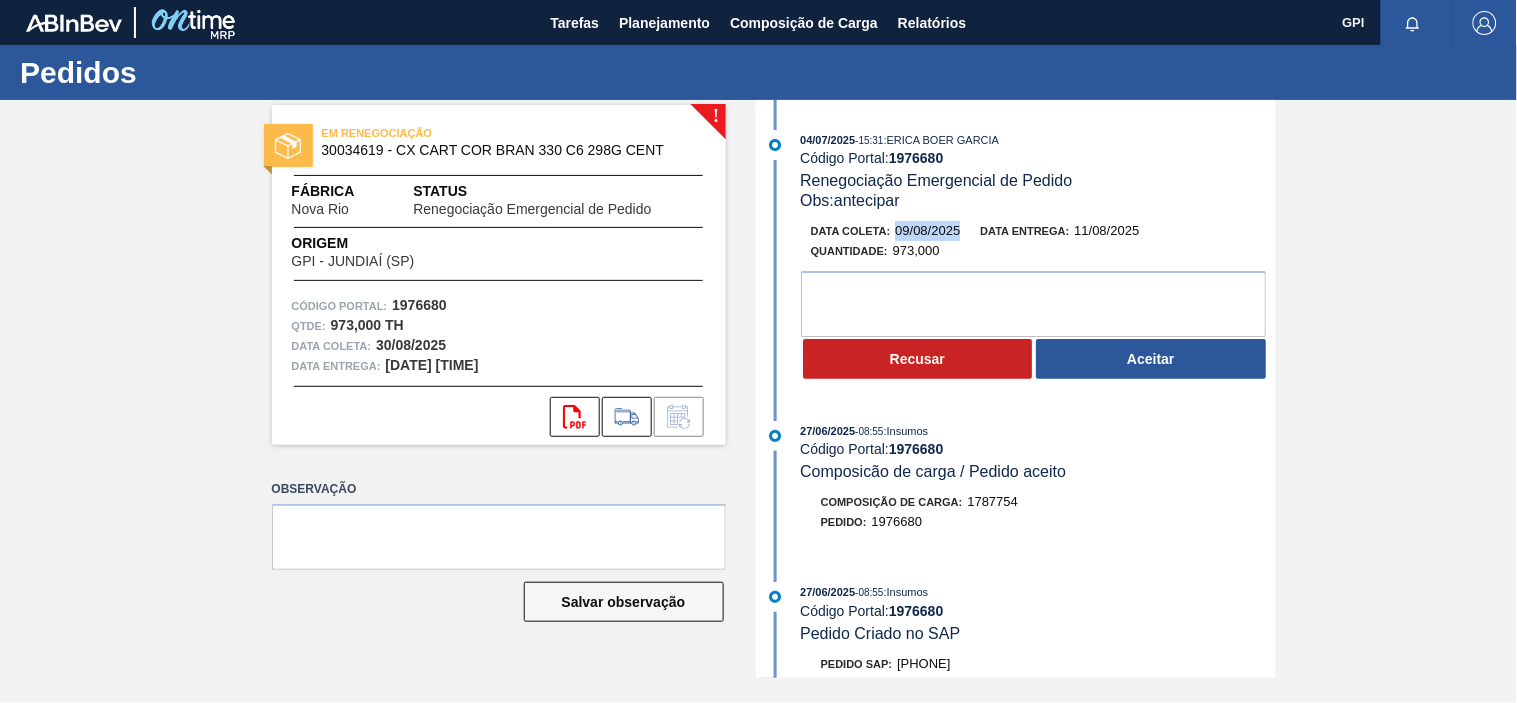 drag, startPoint x: 962, startPoint y: 234, endPoint x: 888, endPoint y: 237, distance: 74.06078 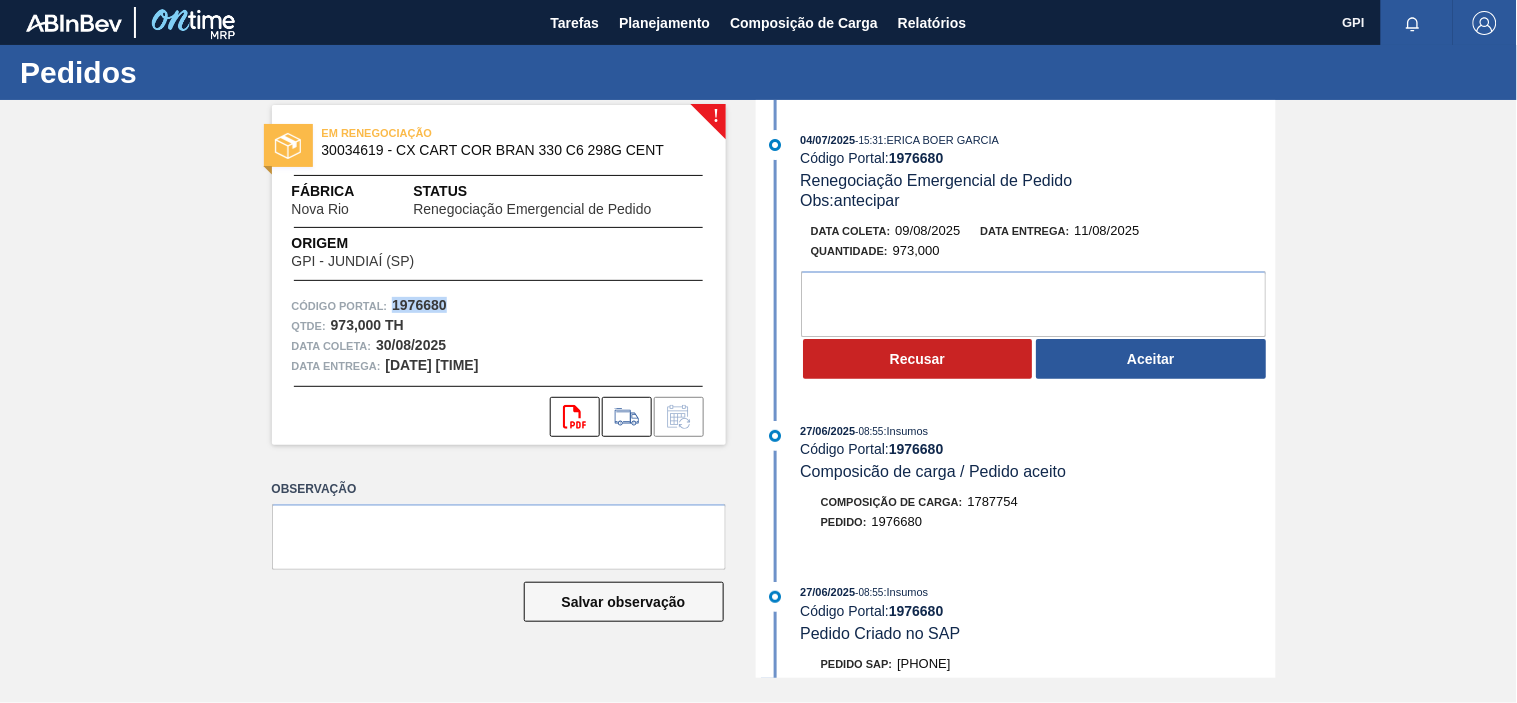drag, startPoint x: 446, startPoint y: 302, endPoint x: 393, endPoint y: 306, distance: 53.15073 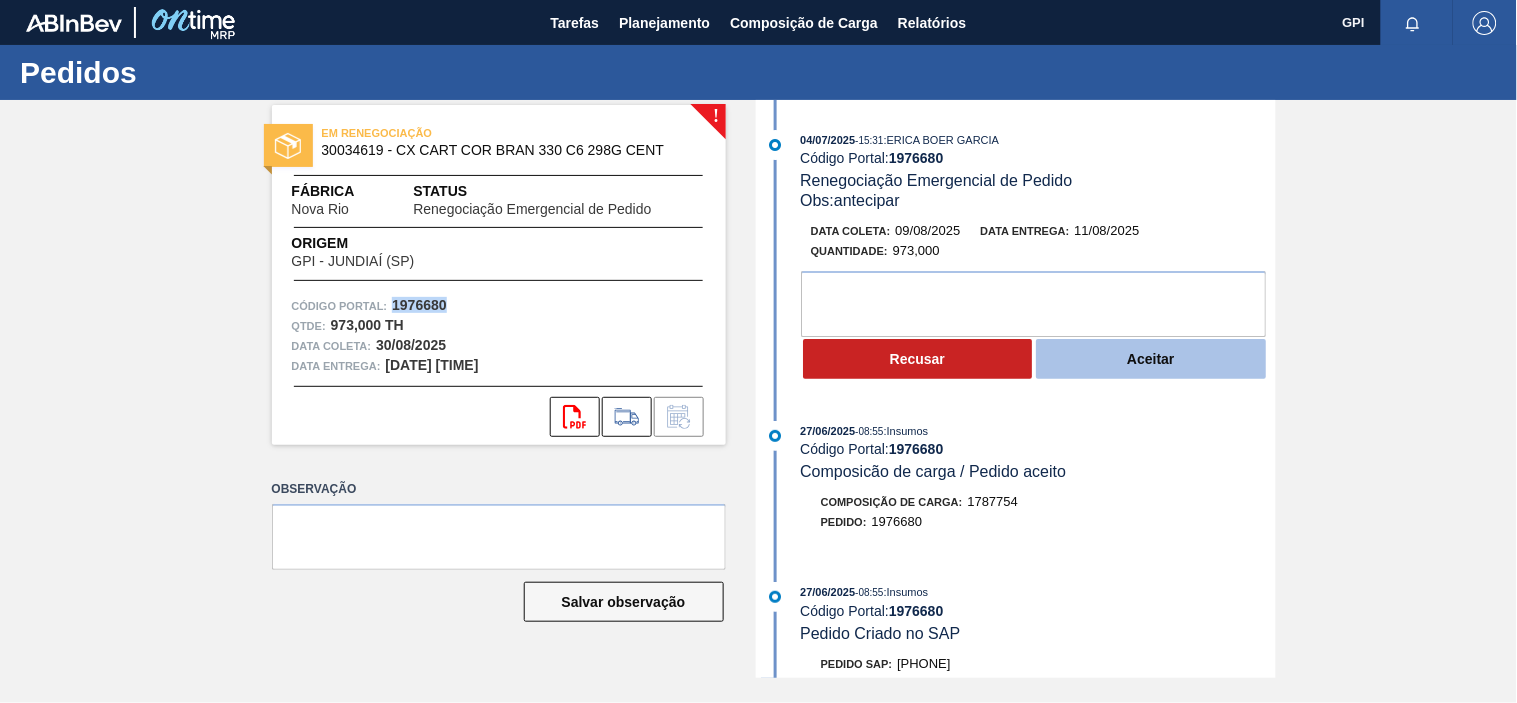 click on "Aceitar" at bounding box center [1151, 359] 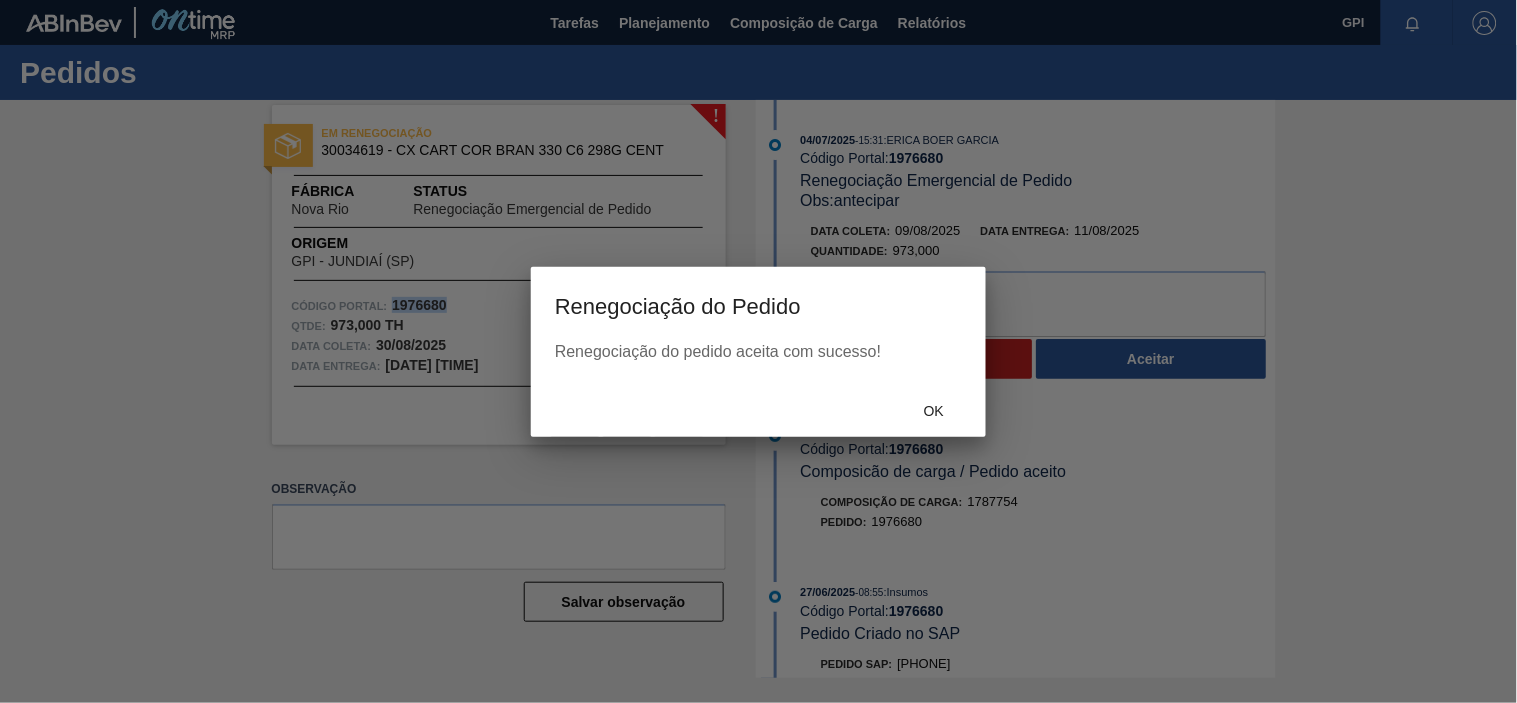 click on "Ok" at bounding box center [934, 411] 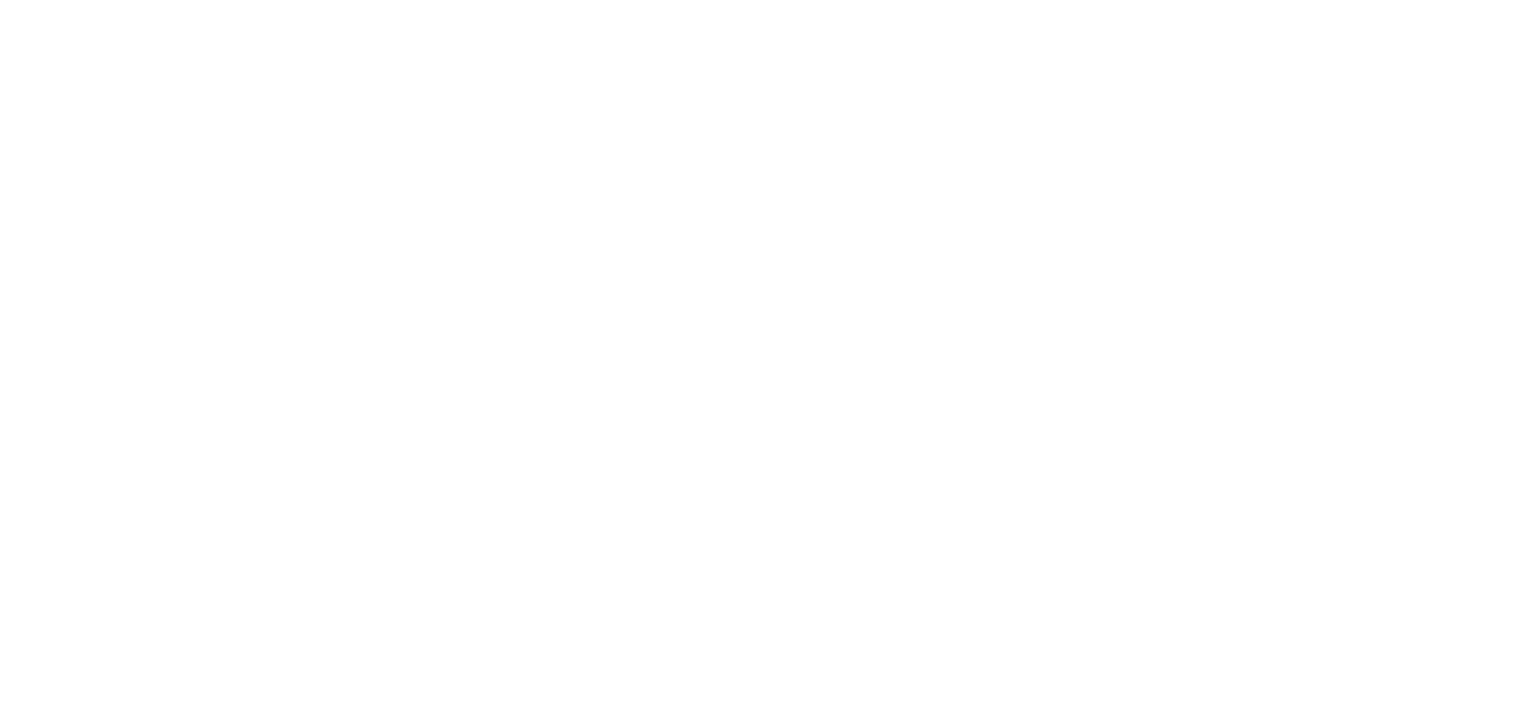 scroll, scrollTop: 0, scrollLeft: 0, axis: both 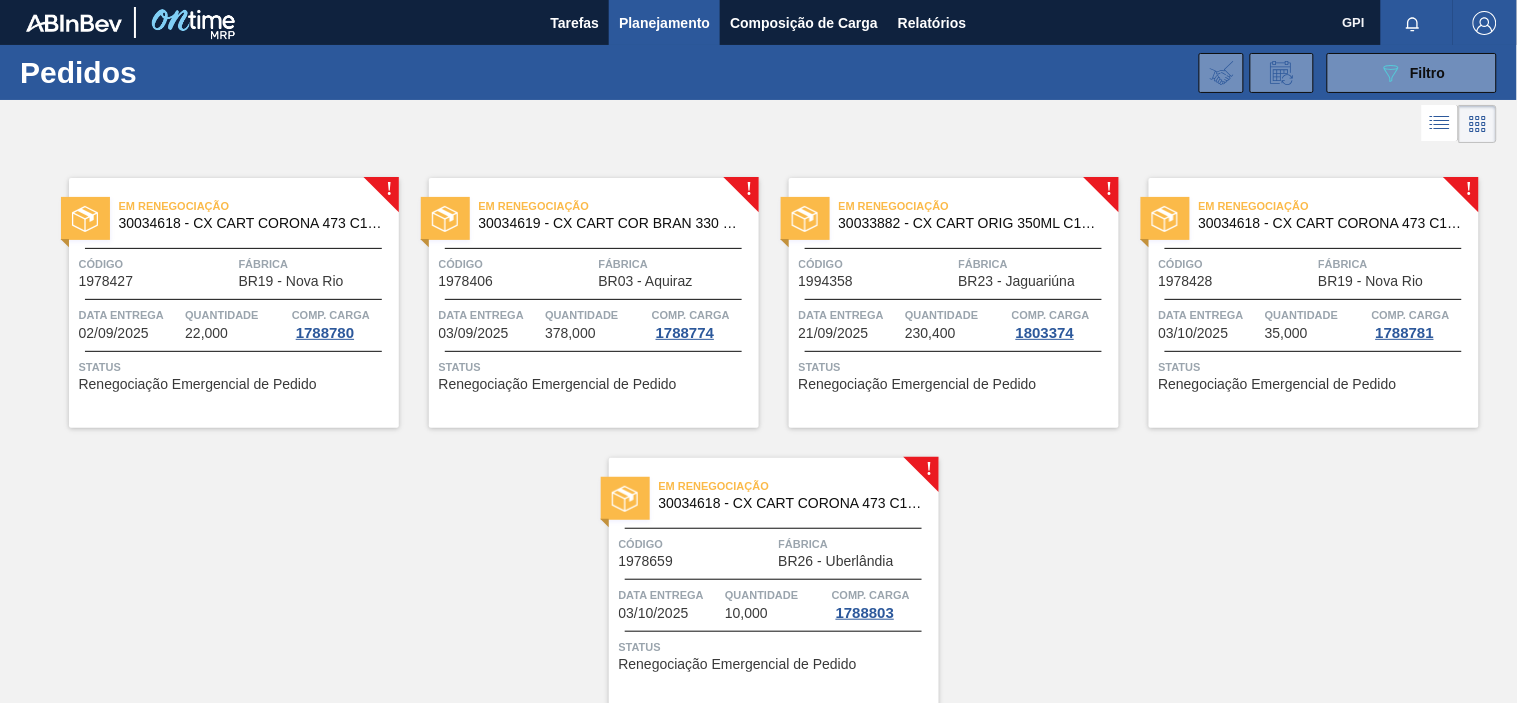 click on "Em renegociação 30034618 - CX CART CORONA 473 C12 CENT GPI" at bounding box center (234, 215) 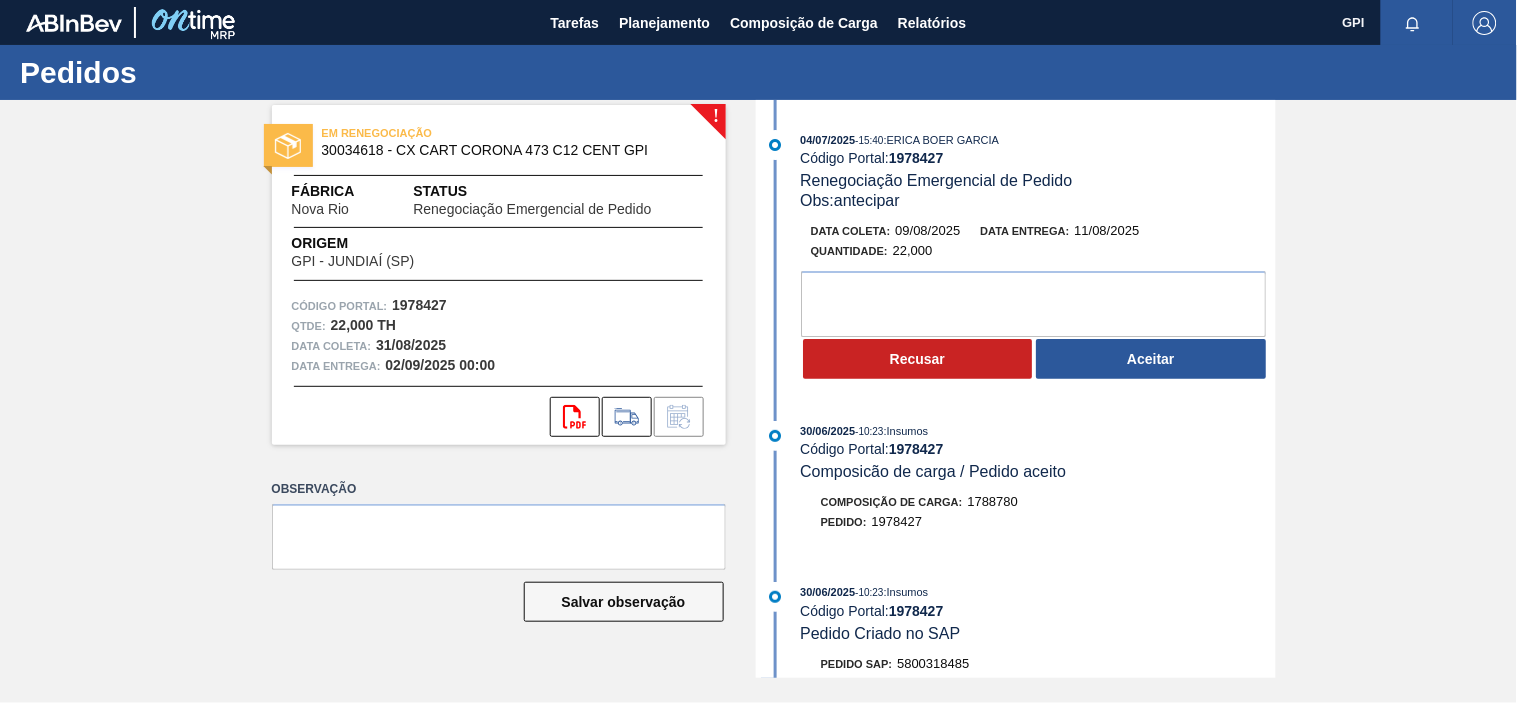 click on "1978427" at bounding box center (419, 305) 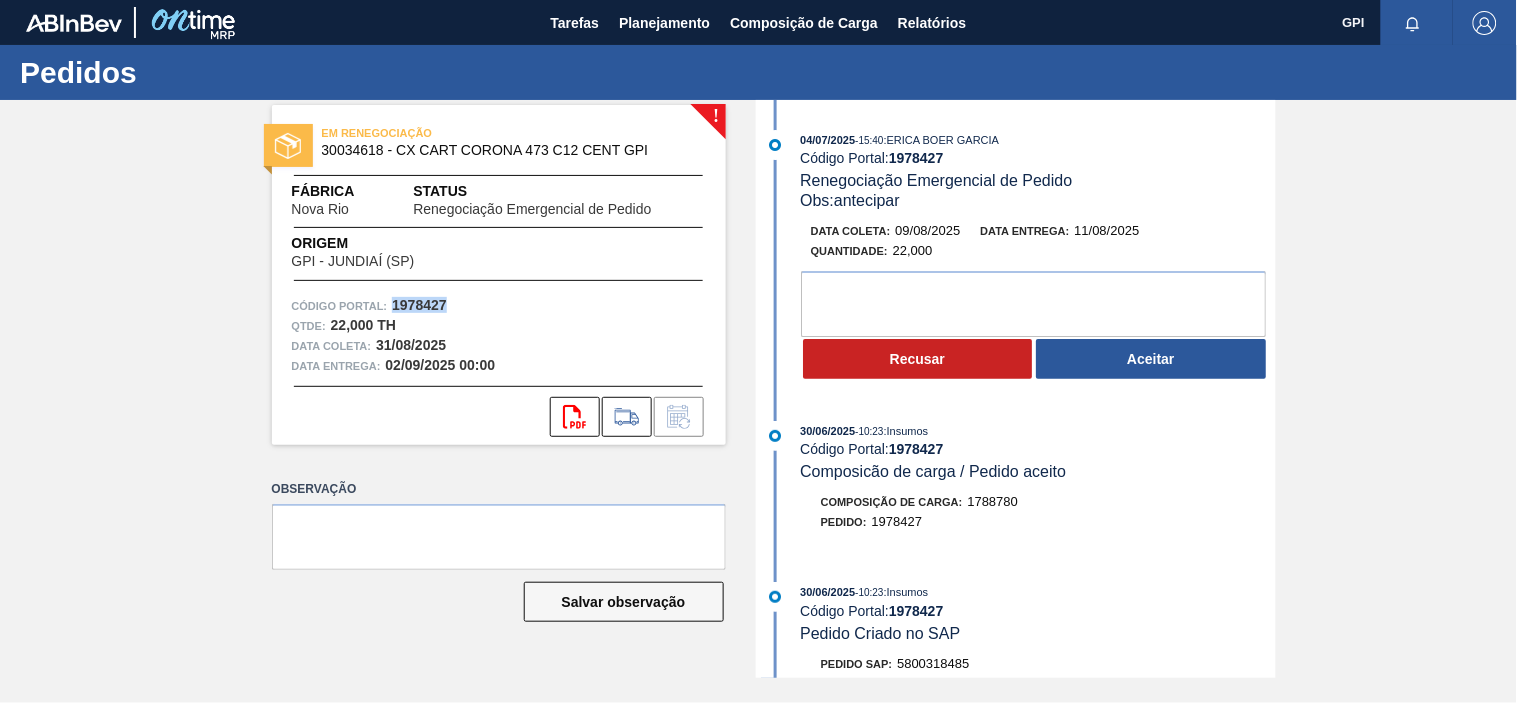 click on "1978427" at bounding box center [419, 305] 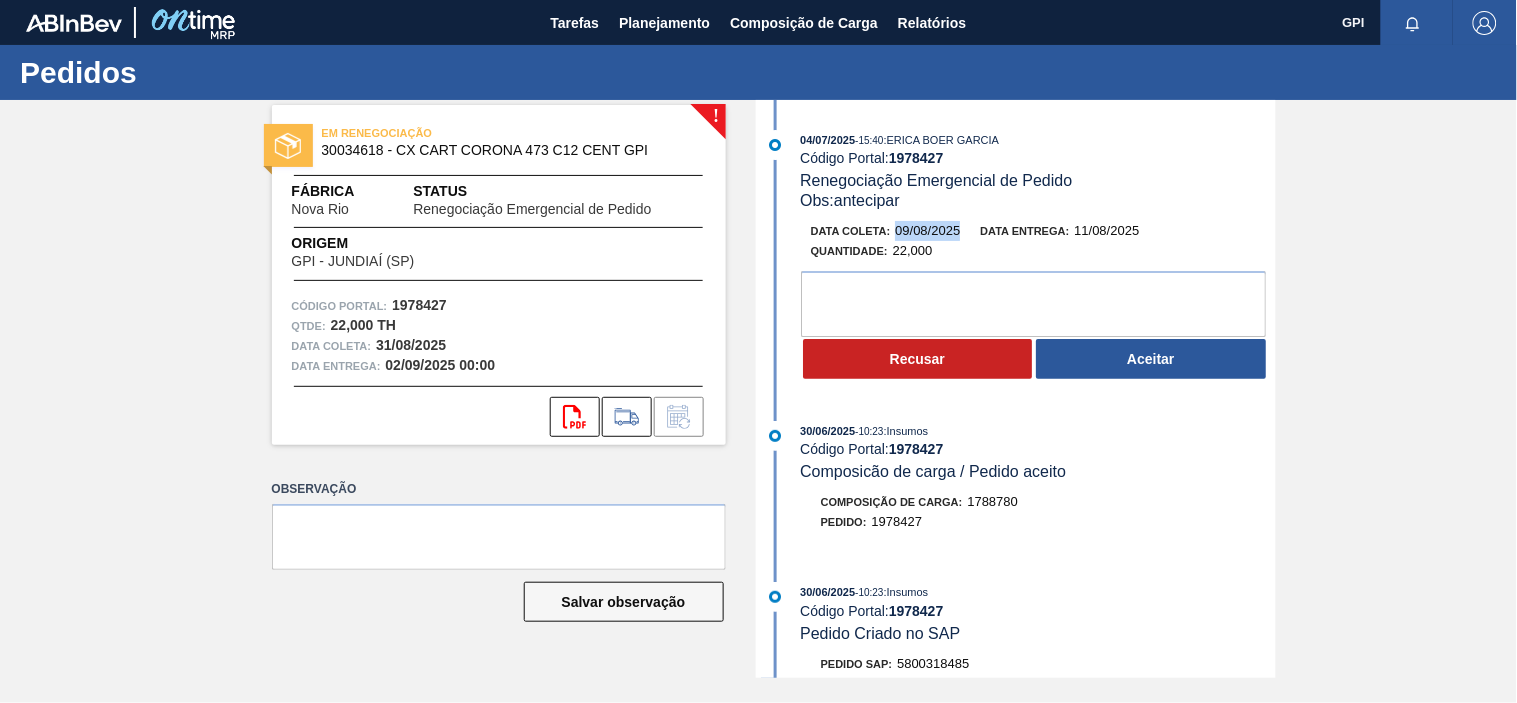 drag, startPoint x: 958, startPoint y: 234, endPoint x: 896, endPoint y: 236, distance: 62.03225 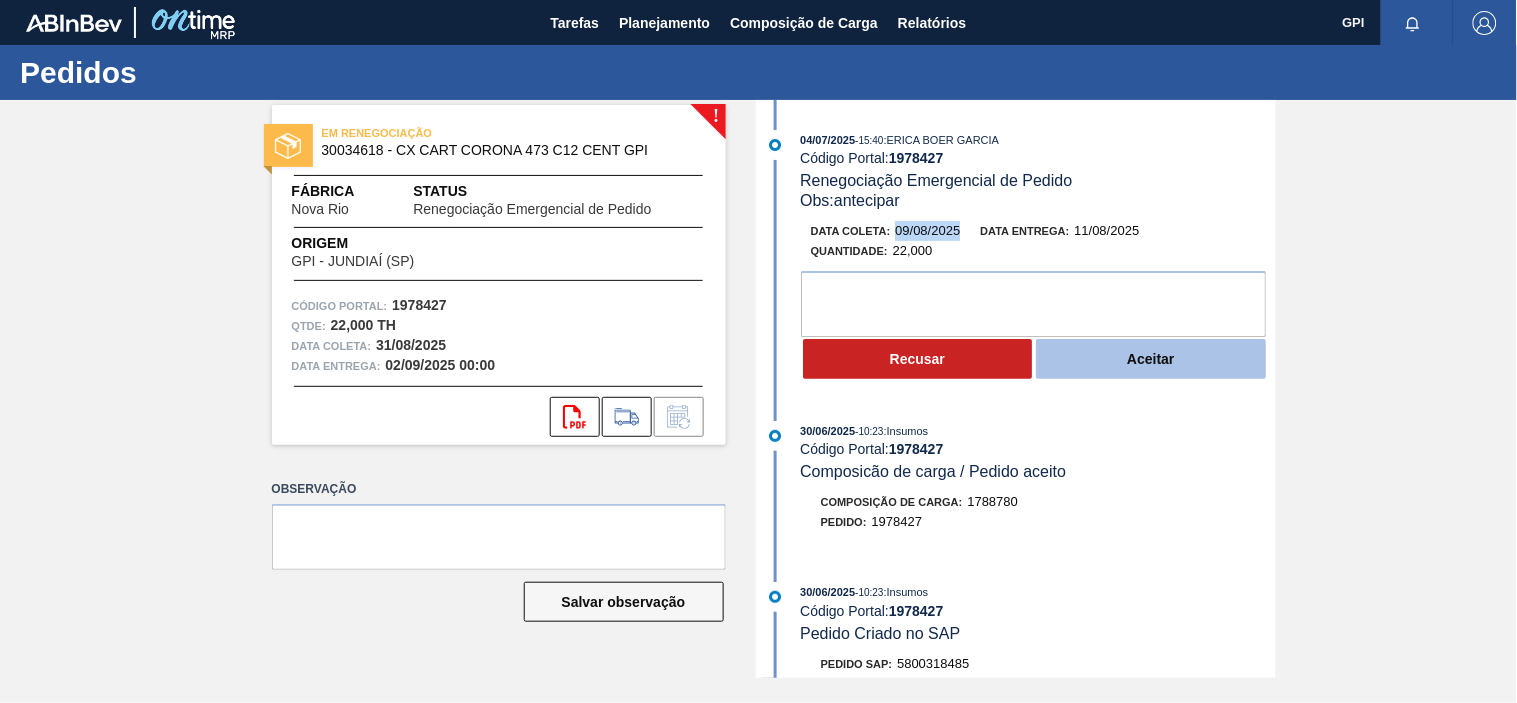 click on "Aceitar" at bounding box center (1151, 359) 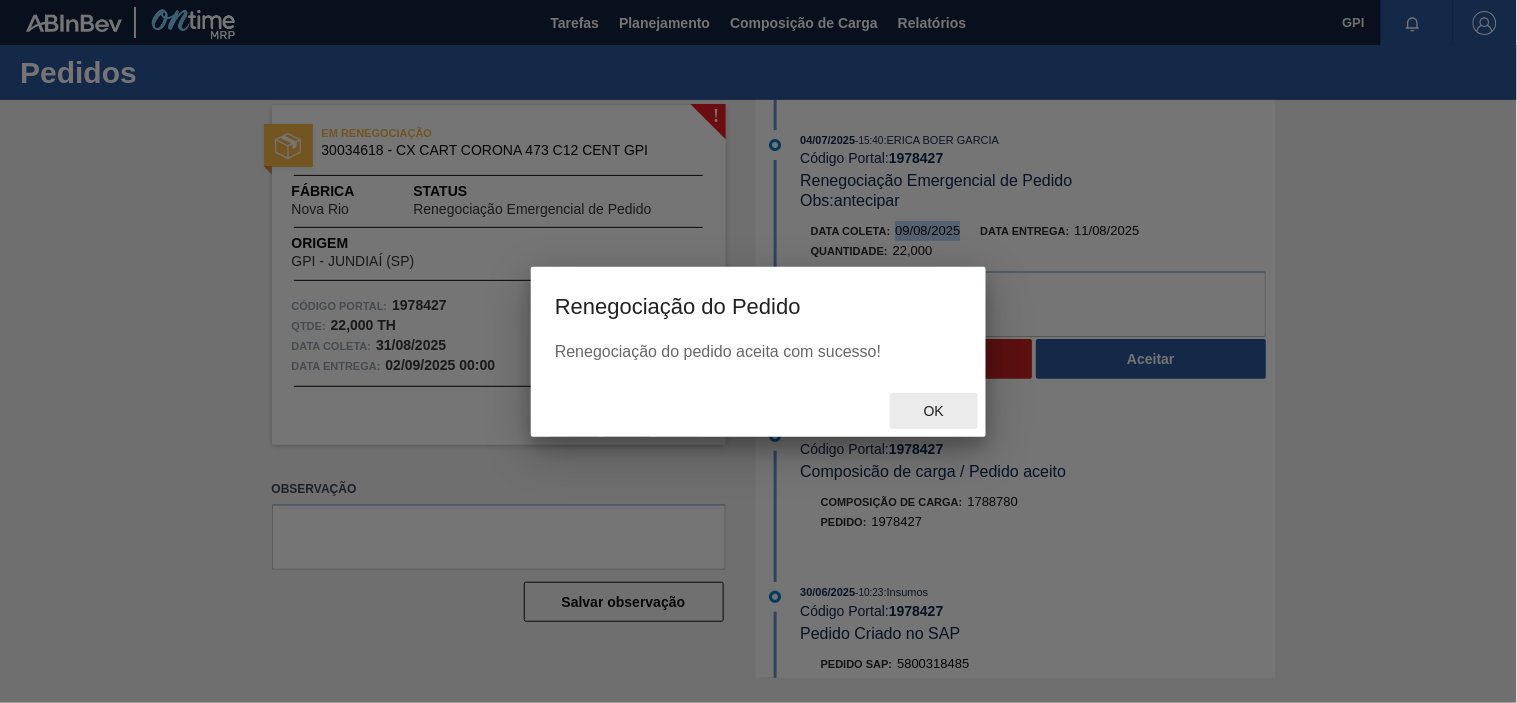 click on "Ok" at bounding box center [934, 411] 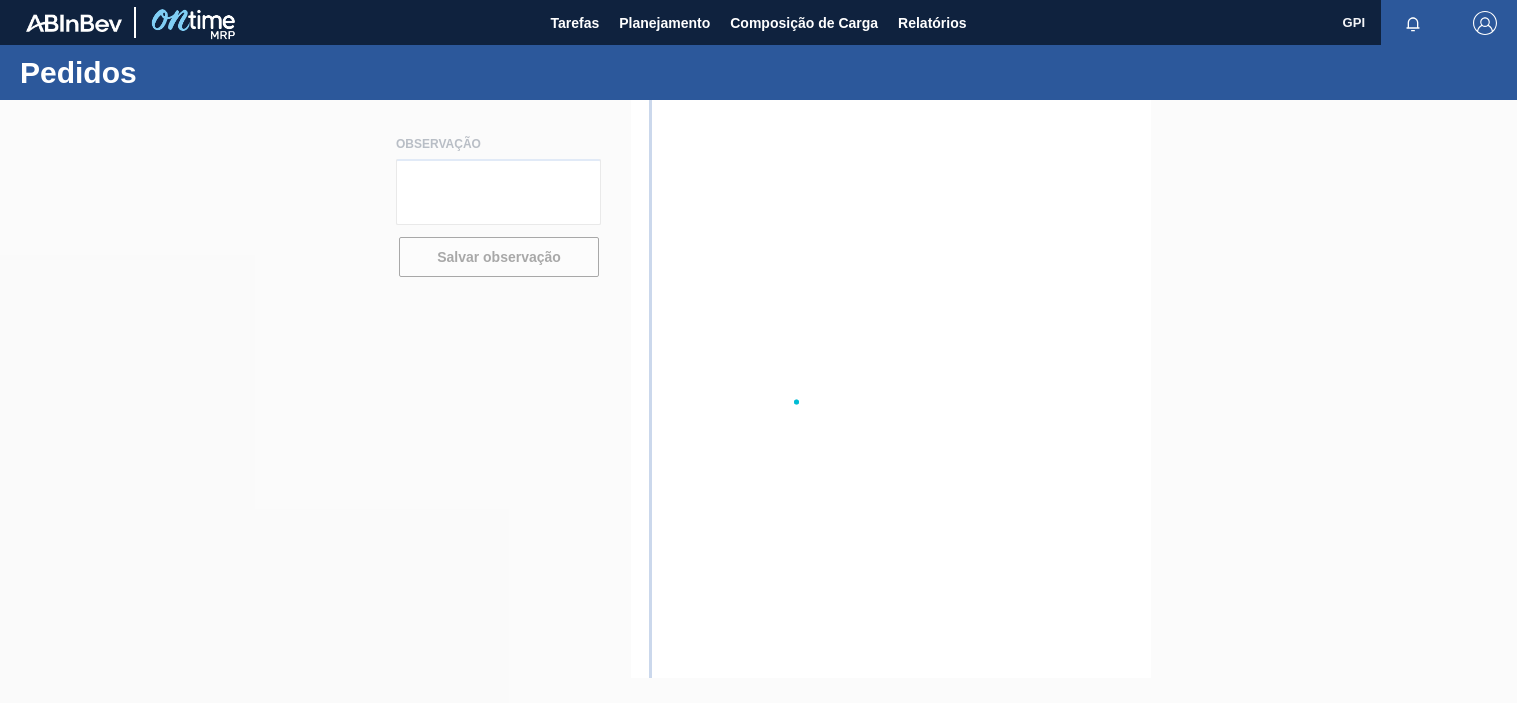 scroll, scrollTop: 0, scrollLeft: 0, axis: both 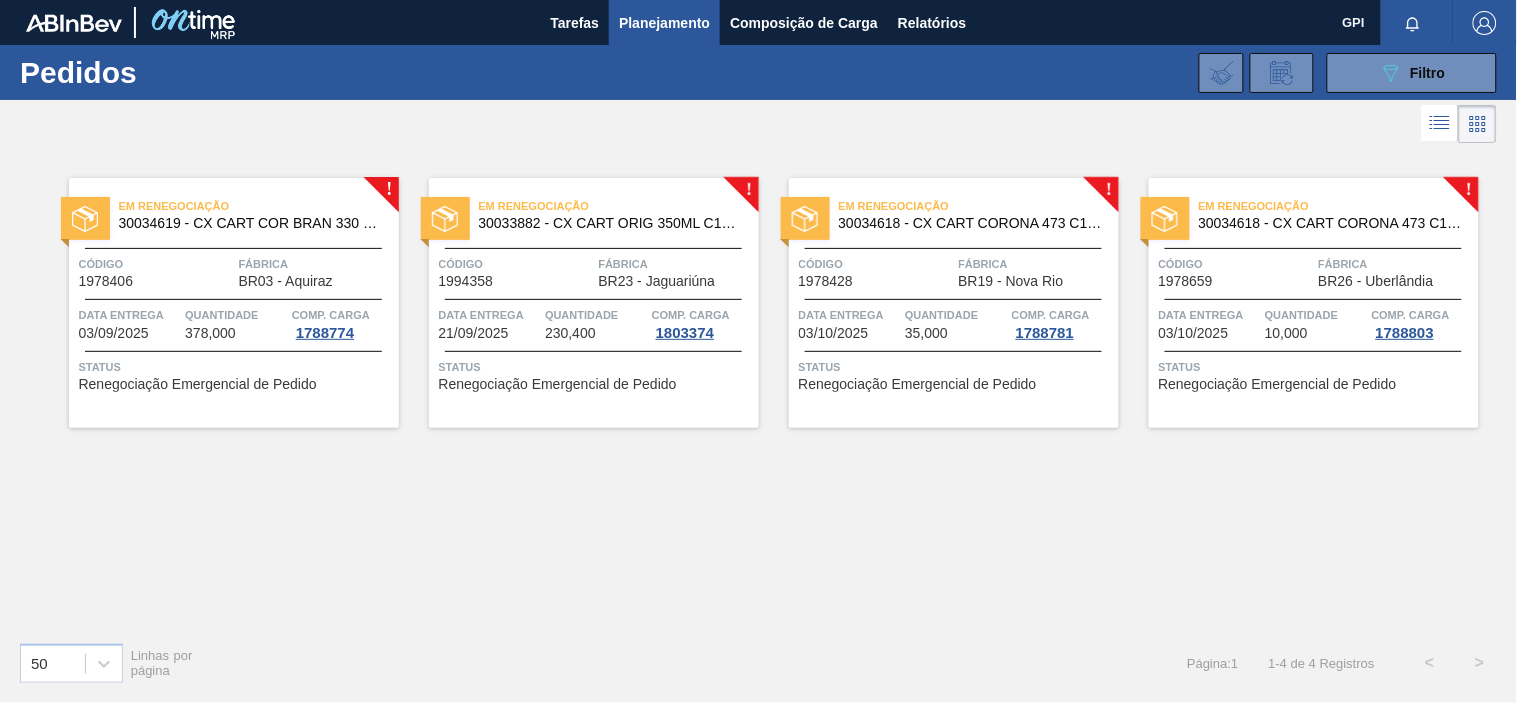 click on "Código" at bounding box center (156, 264) 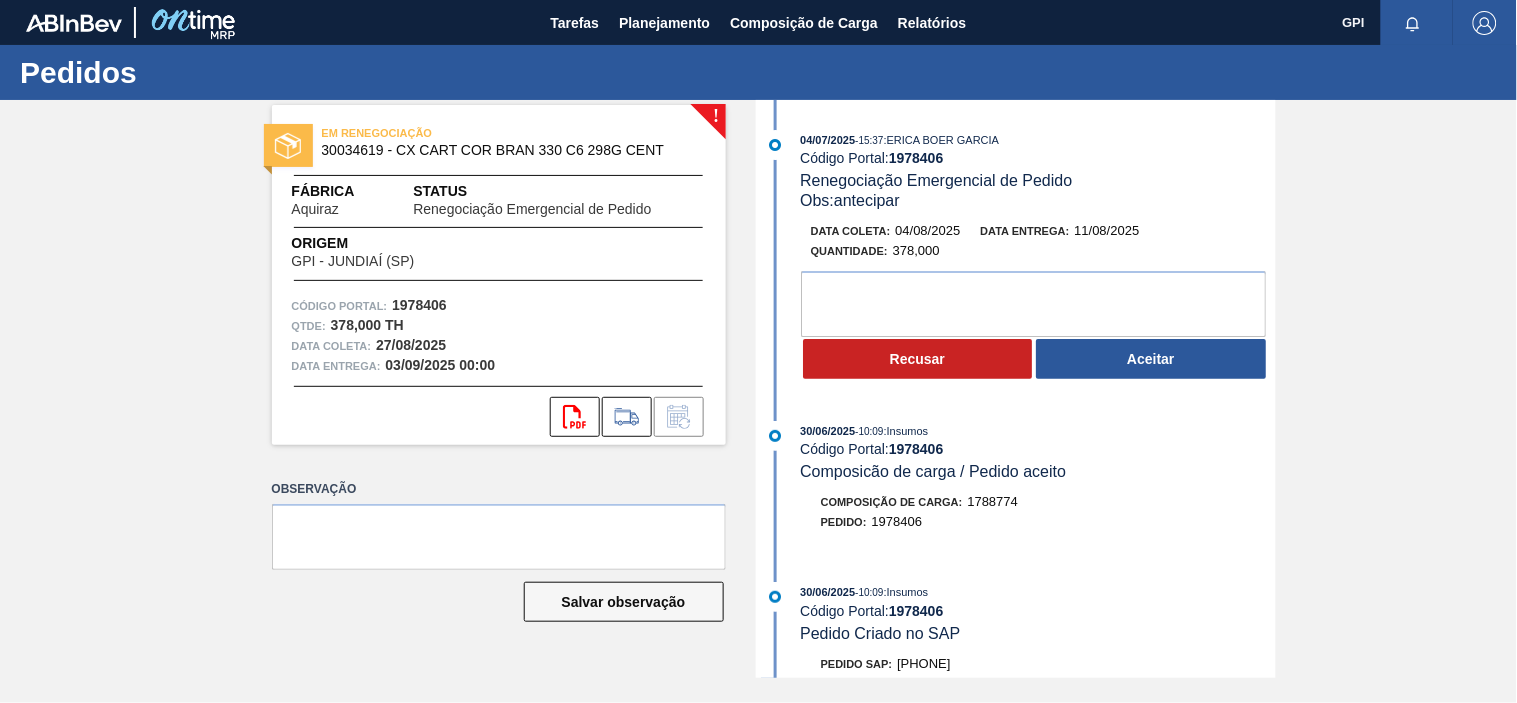 click on "1978406" at bounding box center (419, 305) 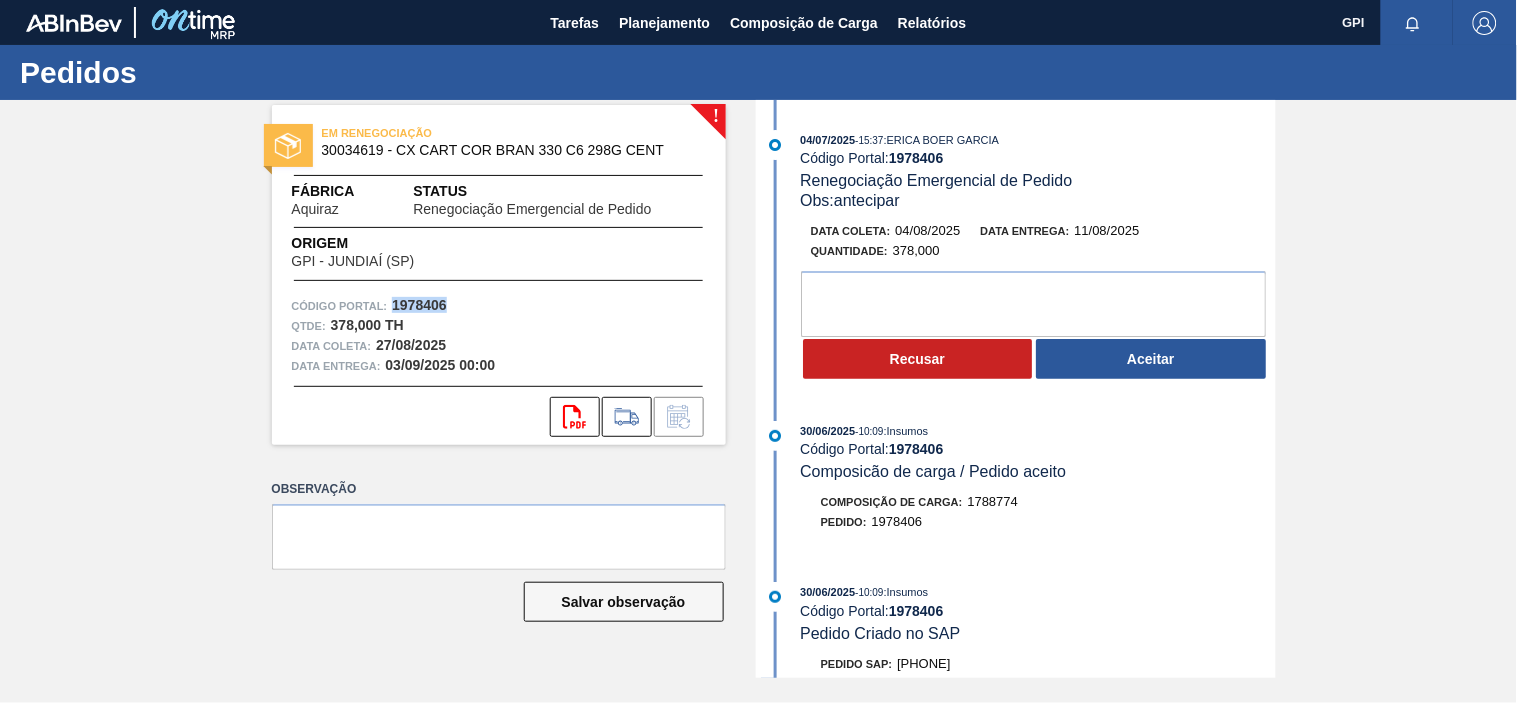 click on "1978406" at bounding box center [419, 305] 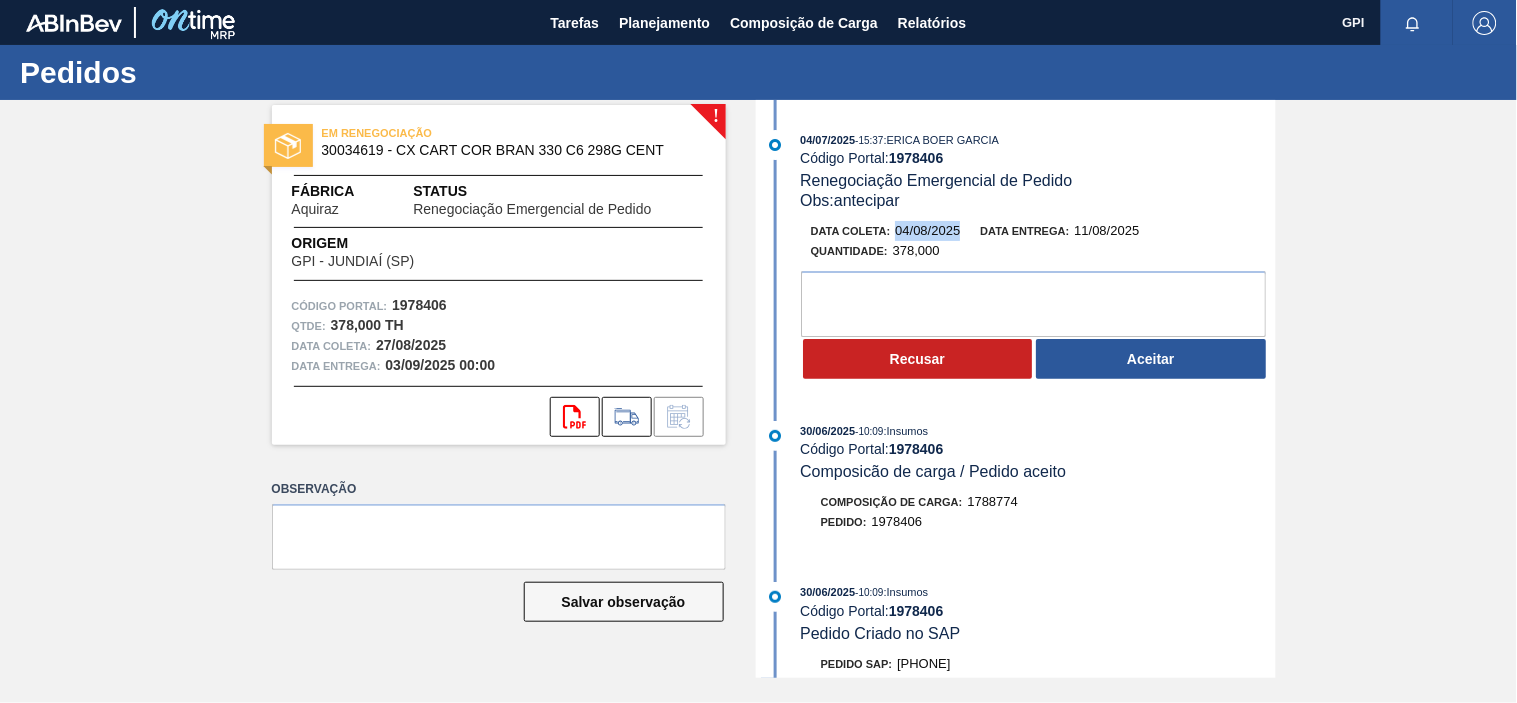 drag, startPoint x: 962, startPoint y: 232, endPoint x: 897, endPoint y: 234, distance: 65.03076 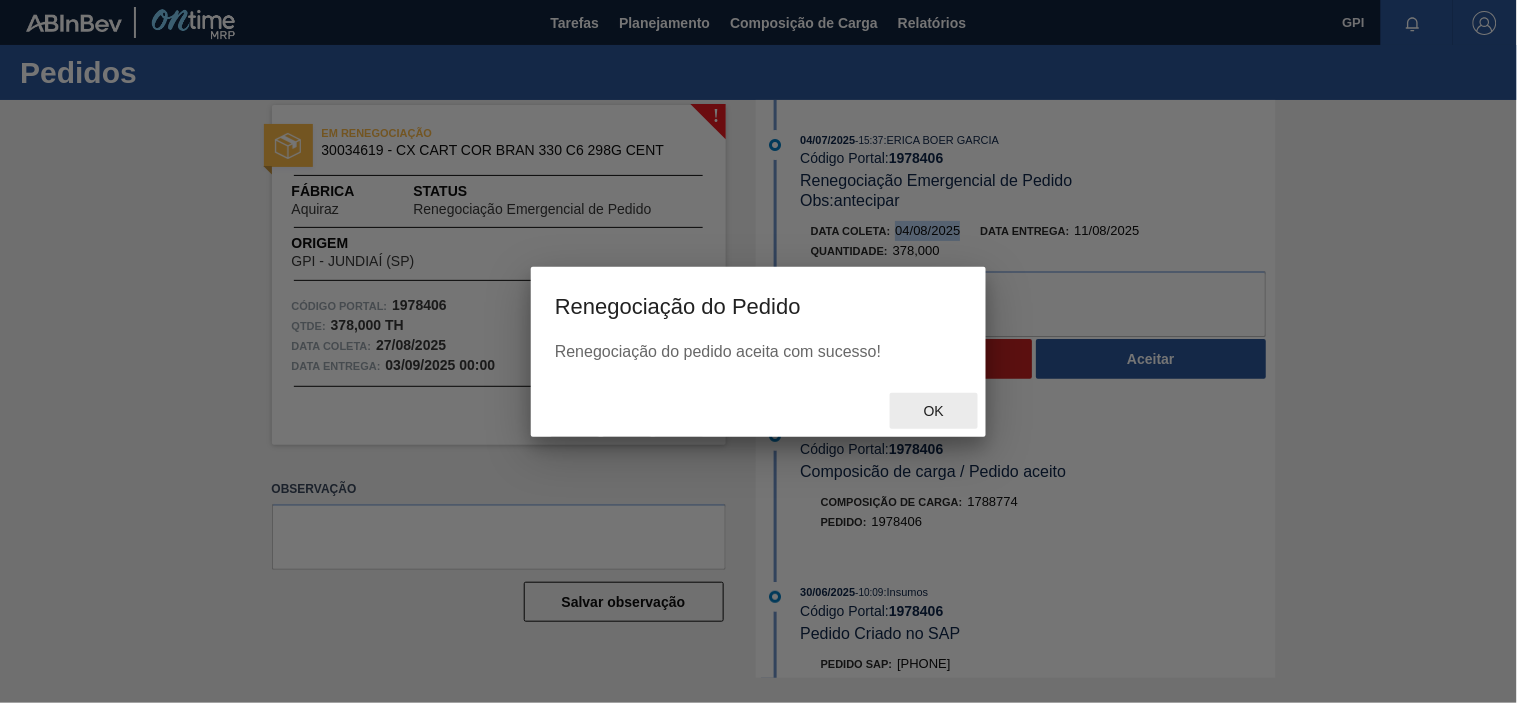 click on "Ok" at bounding box center (934, 411) 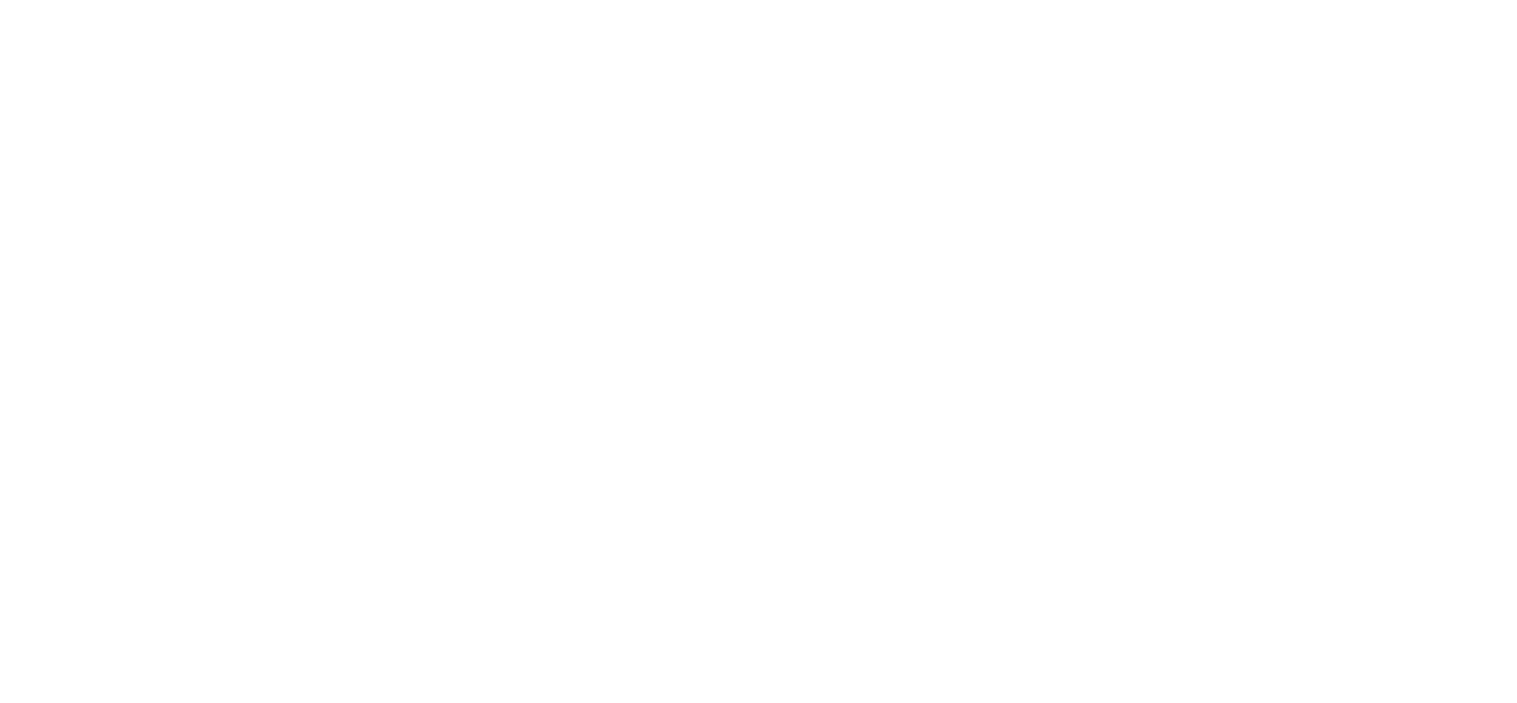 scroll, scrollTop: 0, scrollLeft: 0, axis: both 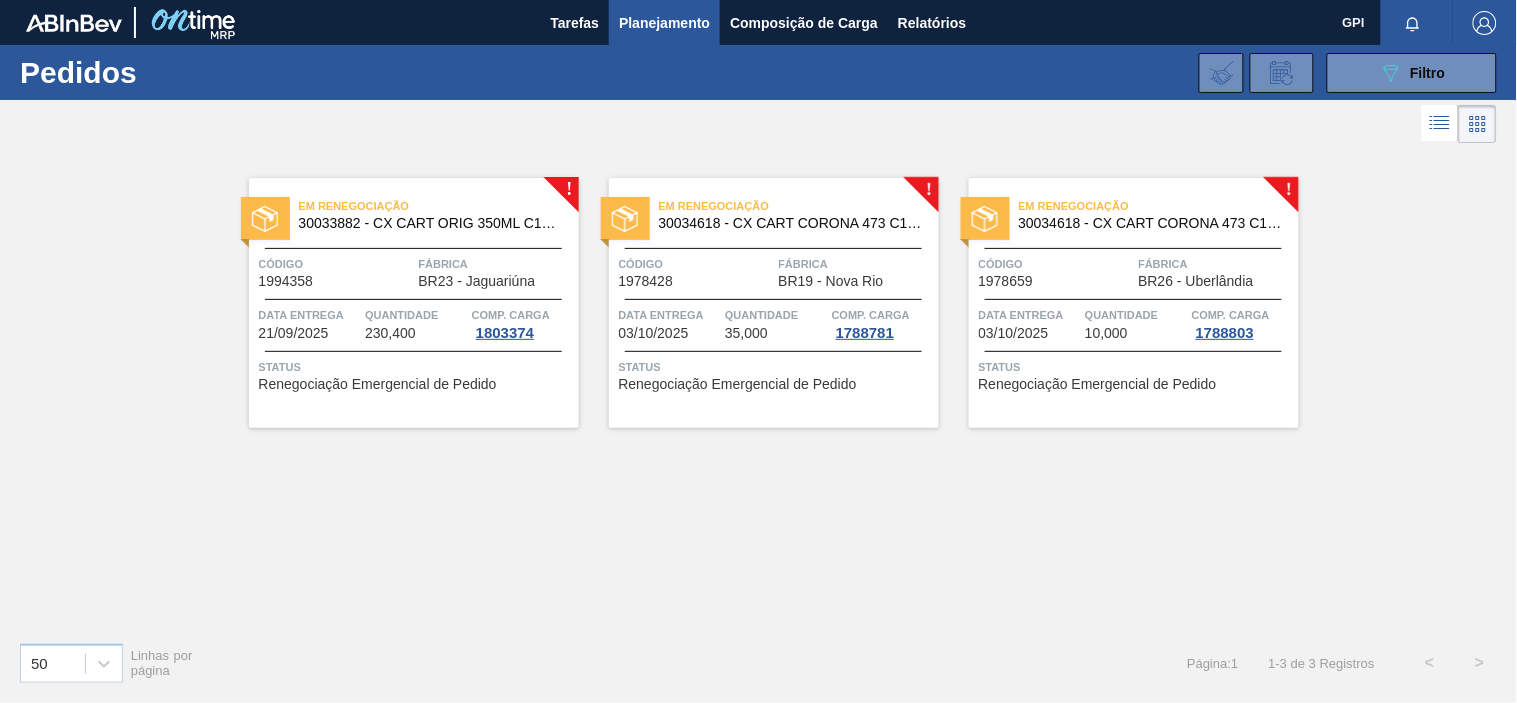 click on "Em renegociação [PHONE] - CX CART ORIG 350ML C12 NIV24 Código 1994358 Fábrica BR23 - [CITY] Data entrega [DATE] Quantidade 230,400 Comp. Carga 1803374 Status Renegociação Emergencial de Pedido" at bounding box center (414, 303) 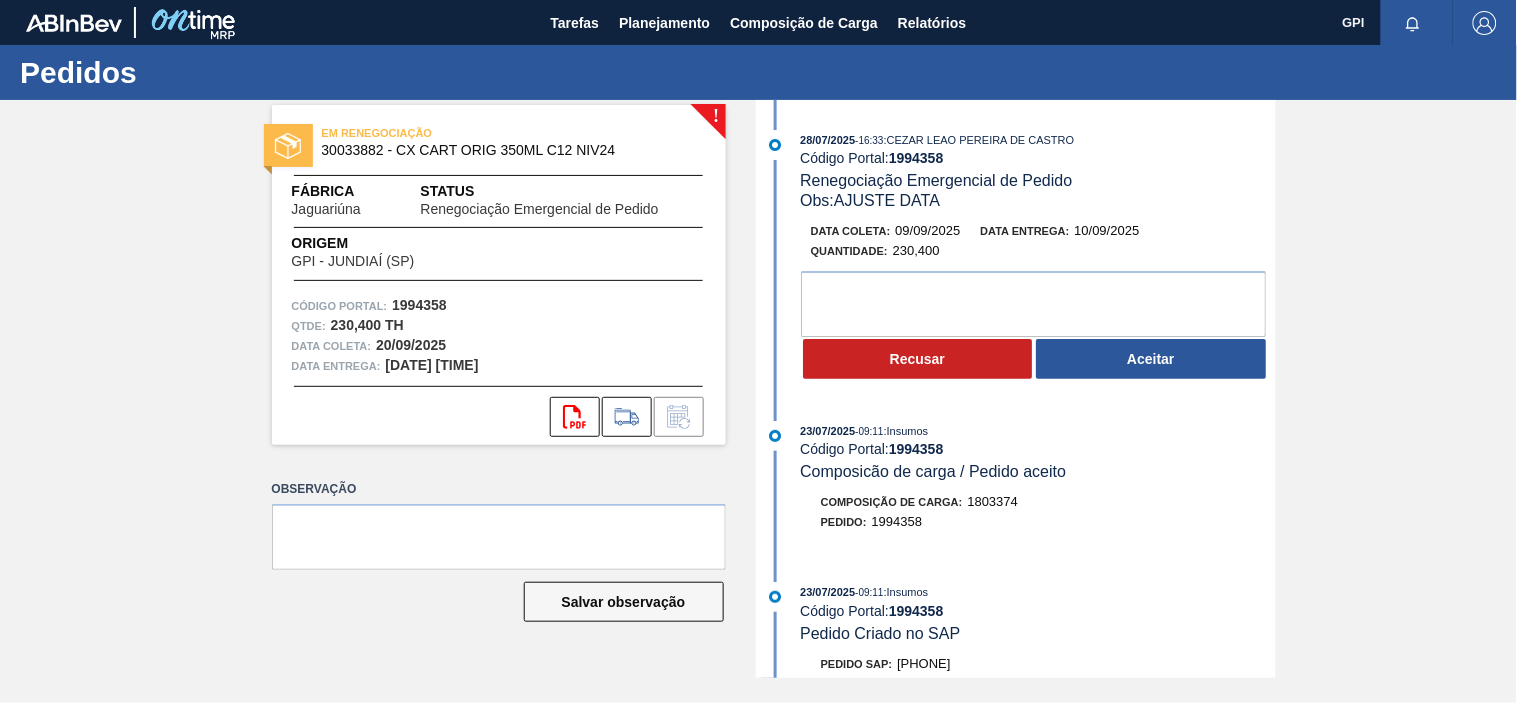 click on "1994358" at bounding box center (419, 305) 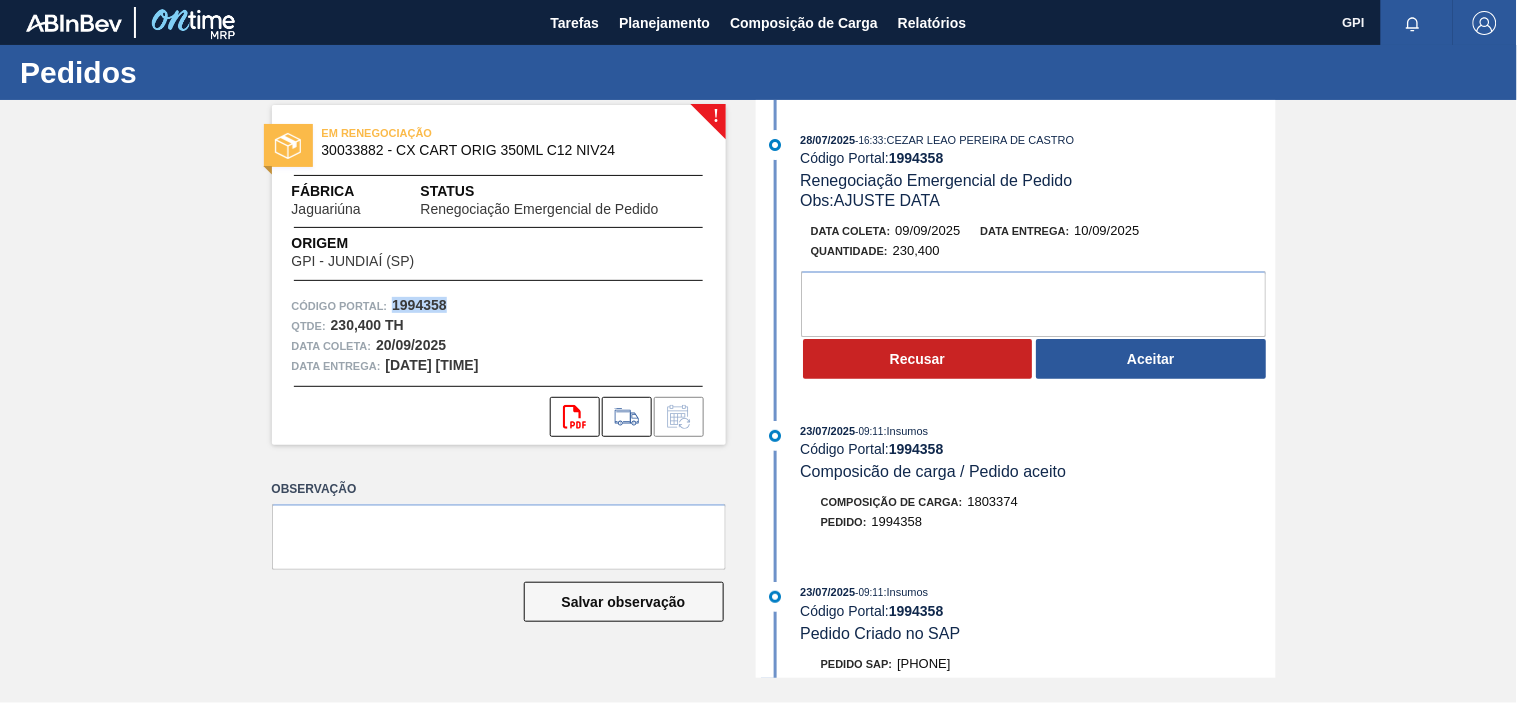 click on "1994358" at bounding box center [419, 305] 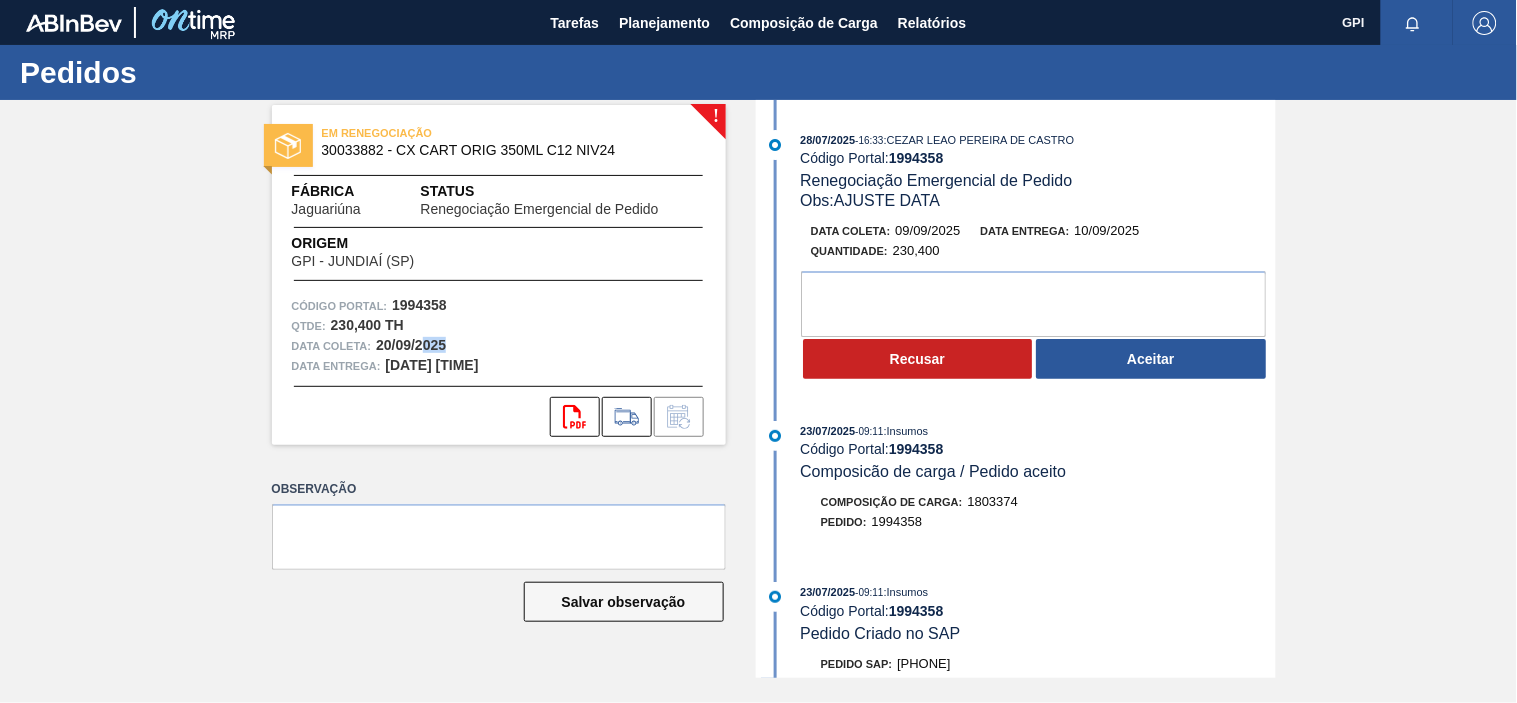 drag, startPoint x: 444, startPoint y: 337, endPoint x: 421, endPoint y: 342, distance: 23.537205 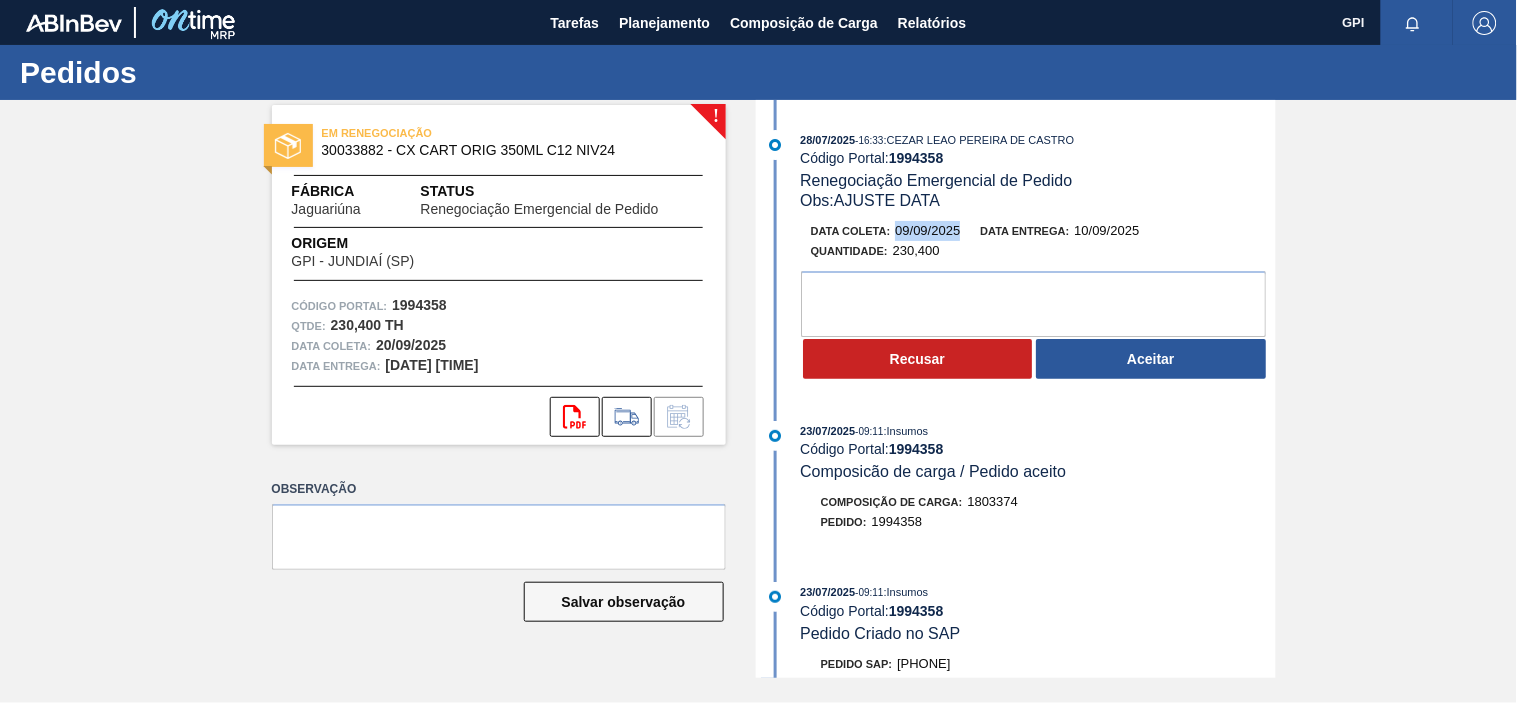 drag, startPoint x: 962, startPoint y: 237, endPoint x: 888, endPoint y: 234, distance: 74.06078 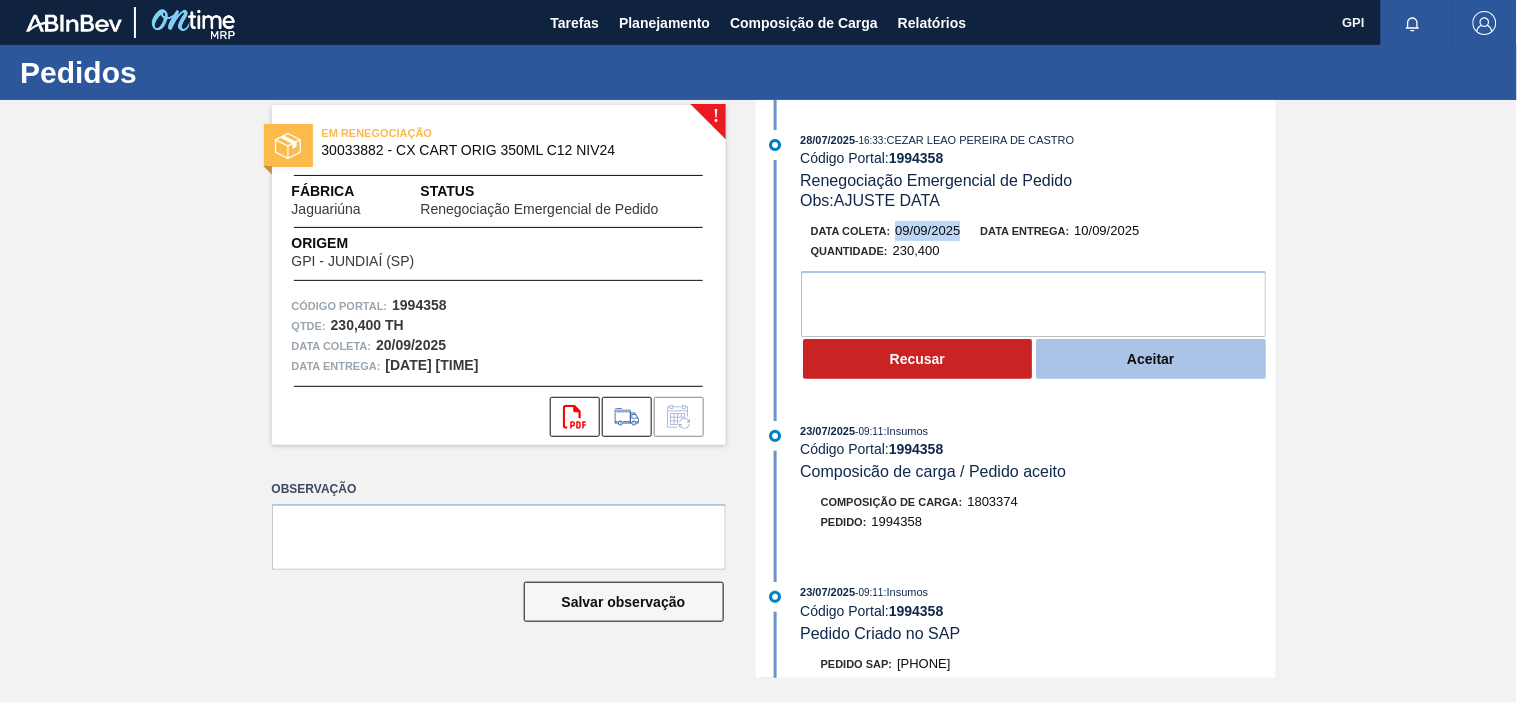 click on "Aceitar" at bounding box center (1151, 359) 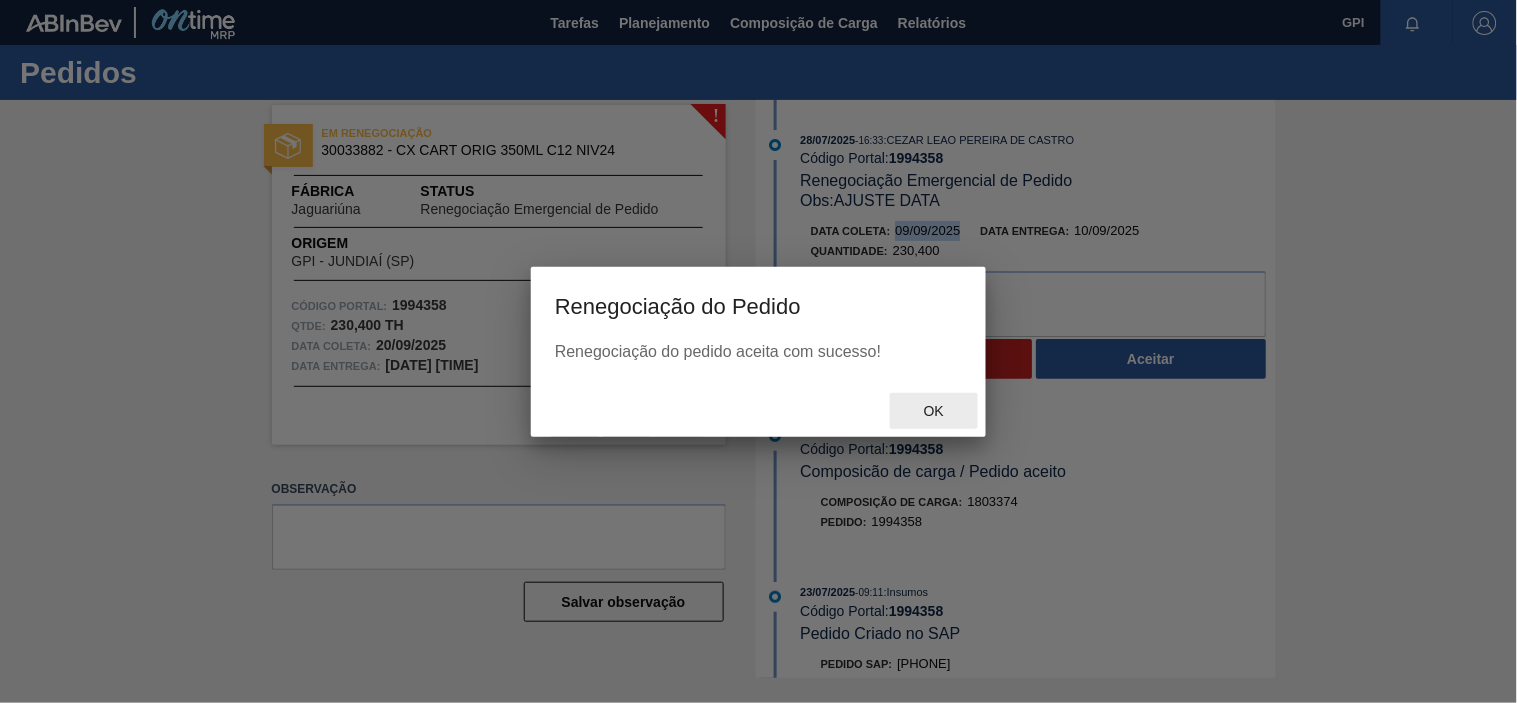click on "Ok" at bounding box center [934, 411] 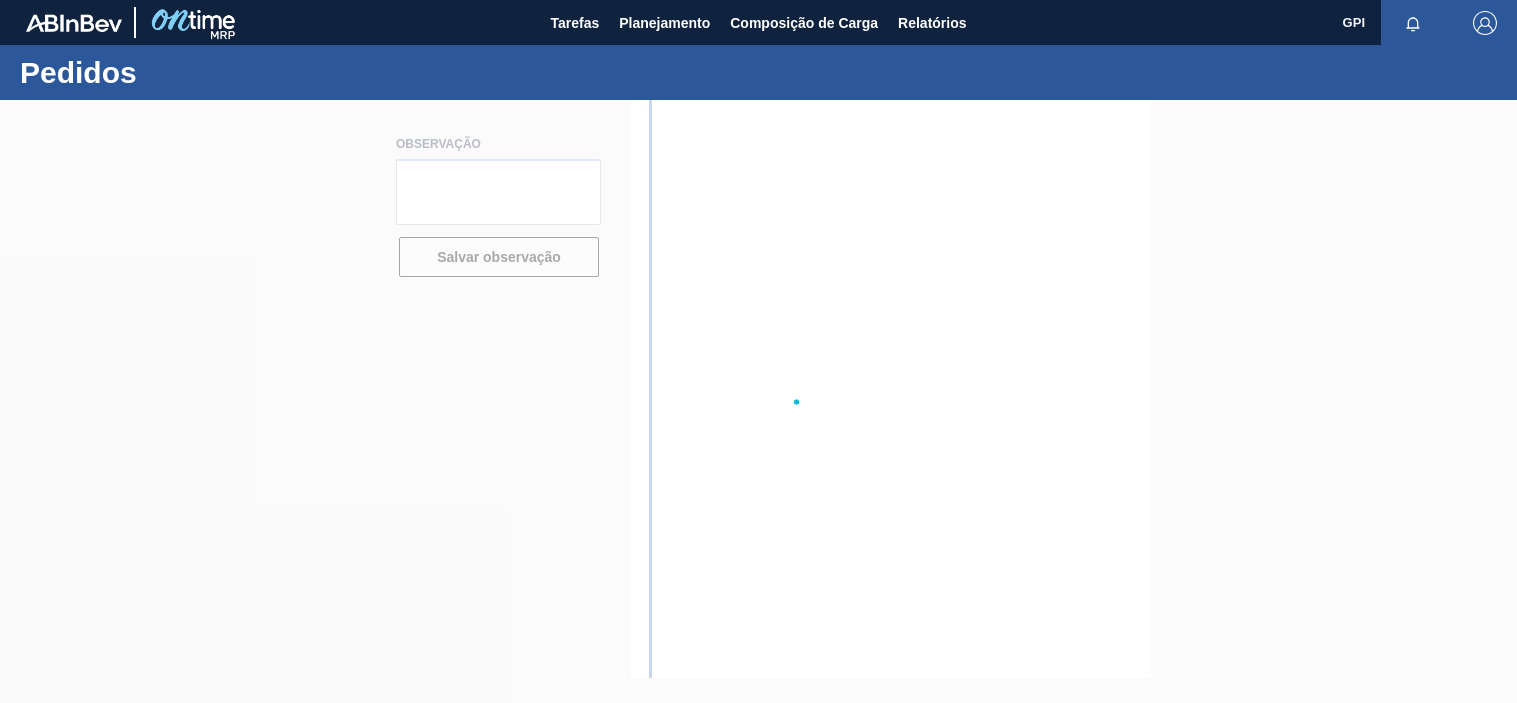 scroll, scrollTop: 0, scrollLeft: 0, axis: both 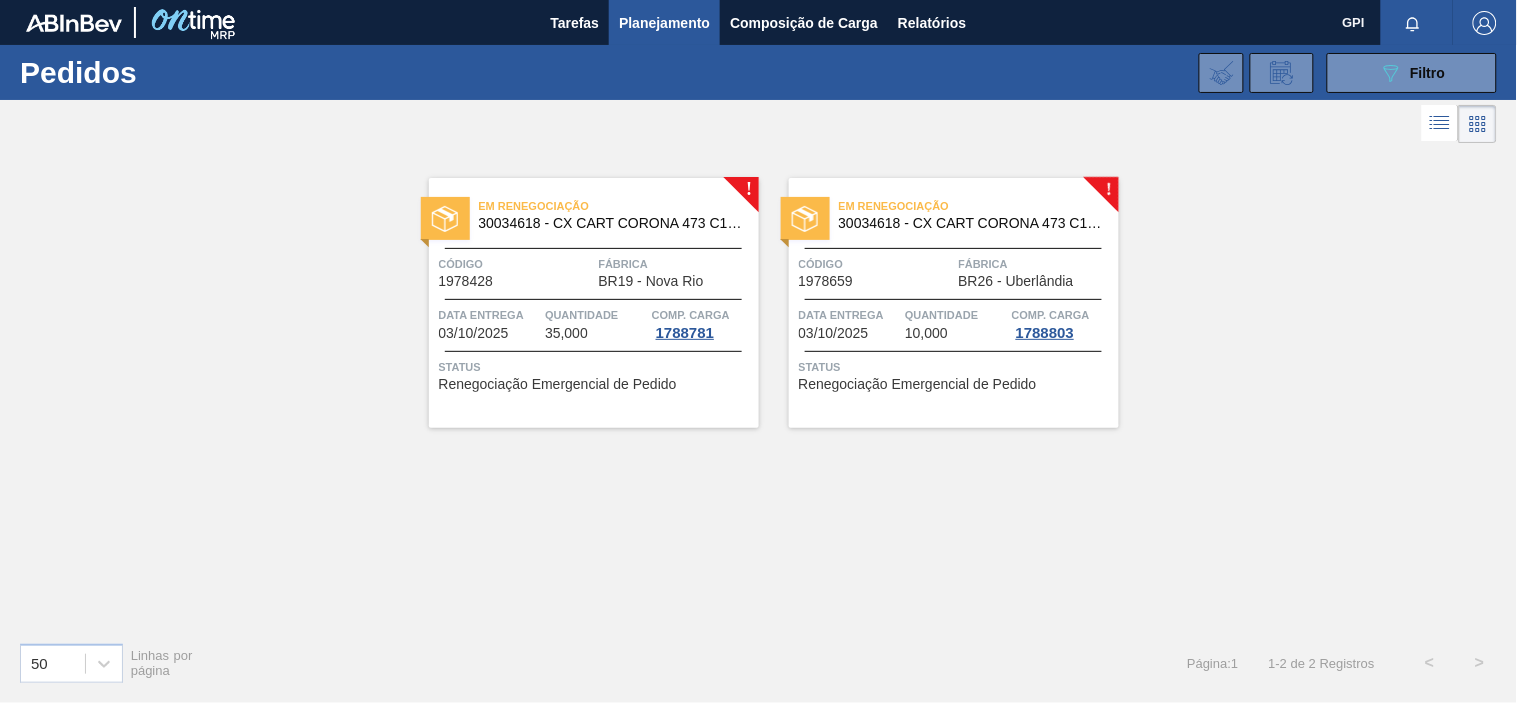 click on "Em renegociação 30034618 - CX CART CORONA 473 C12 CENT GPI Código 1978428 Fábrica BR19 - Nova Rio Data entrega 03/10/2025 Quantidade 35,000 Comp. Carga 1788781 Status Renegociação Emergencial de Pedido" at bounding box center (594, 303) 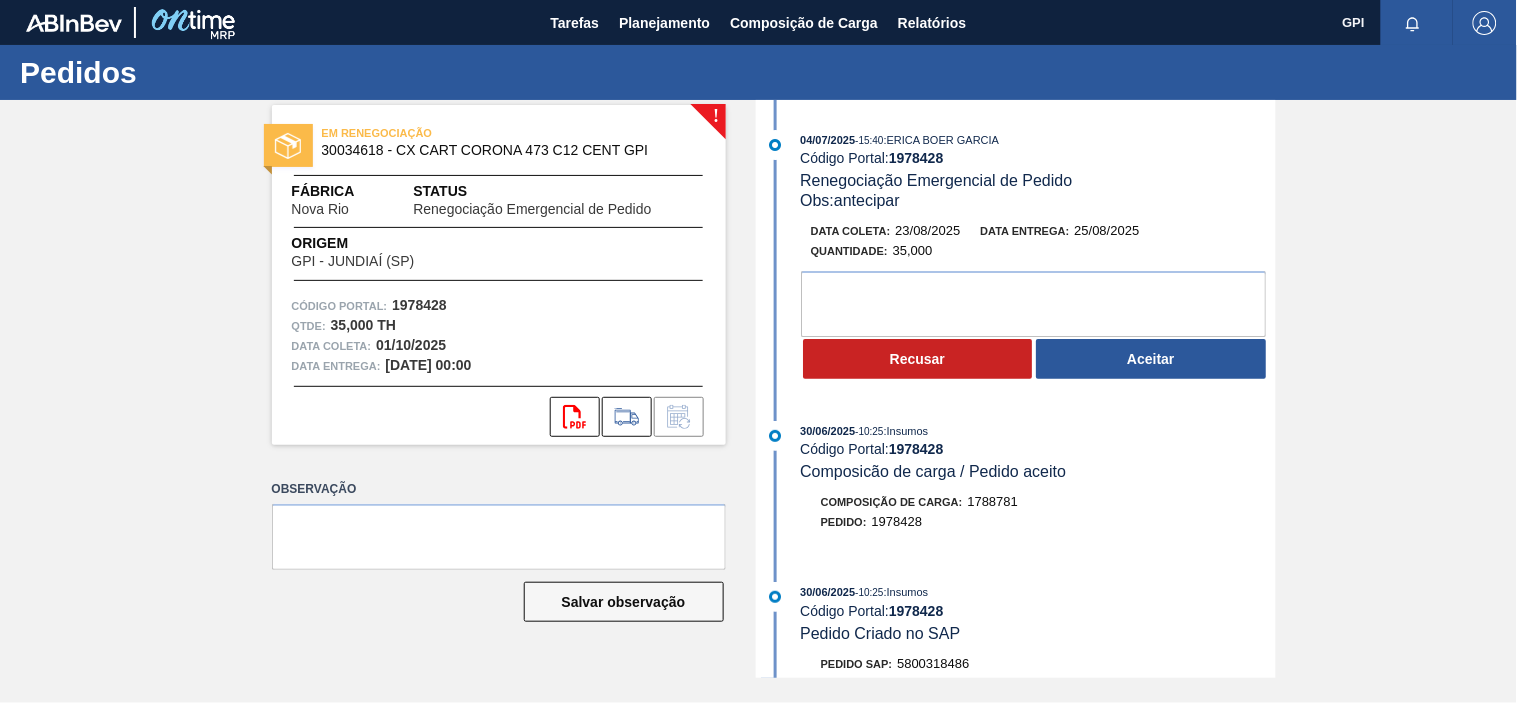 click on "1978428" at bounding box center [419, 305] 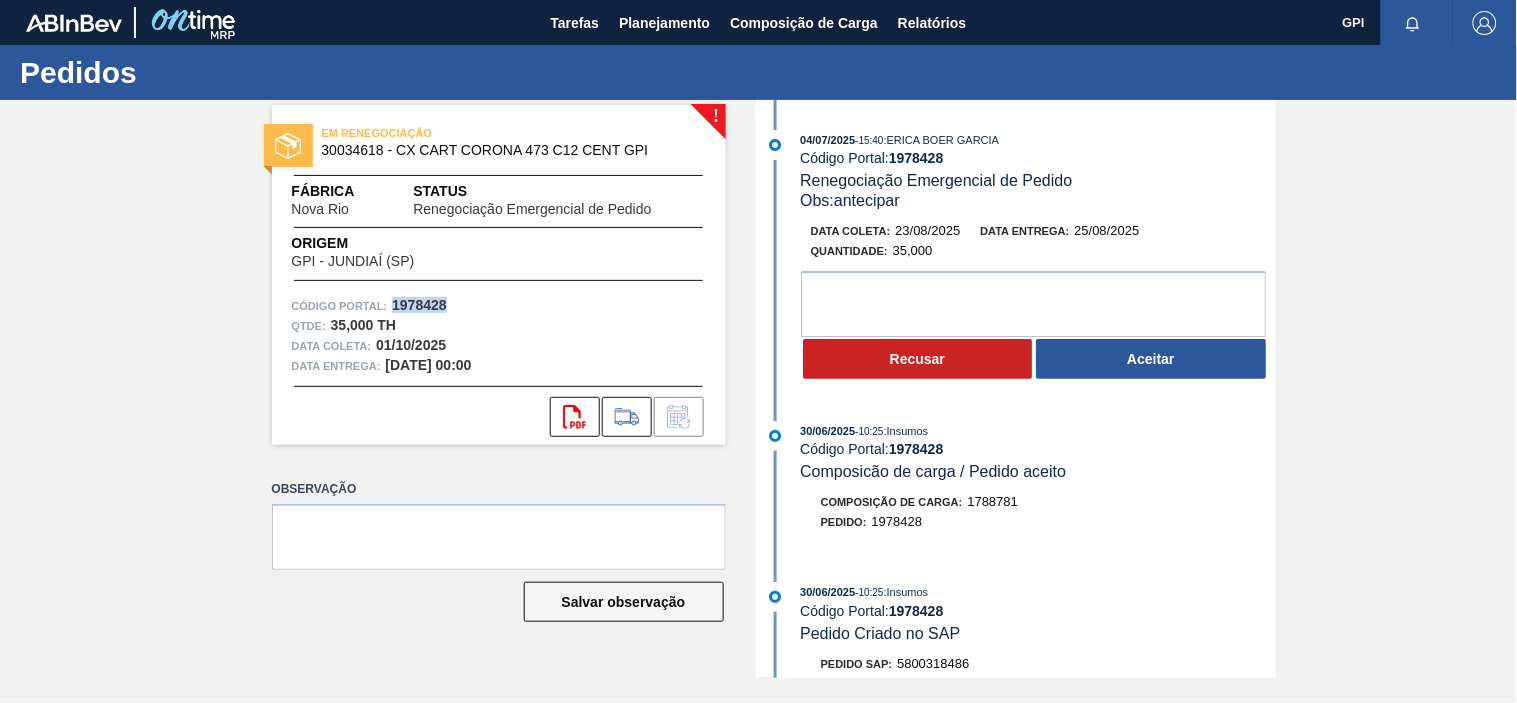 click on "1978428" at bounding box center [419, 305] 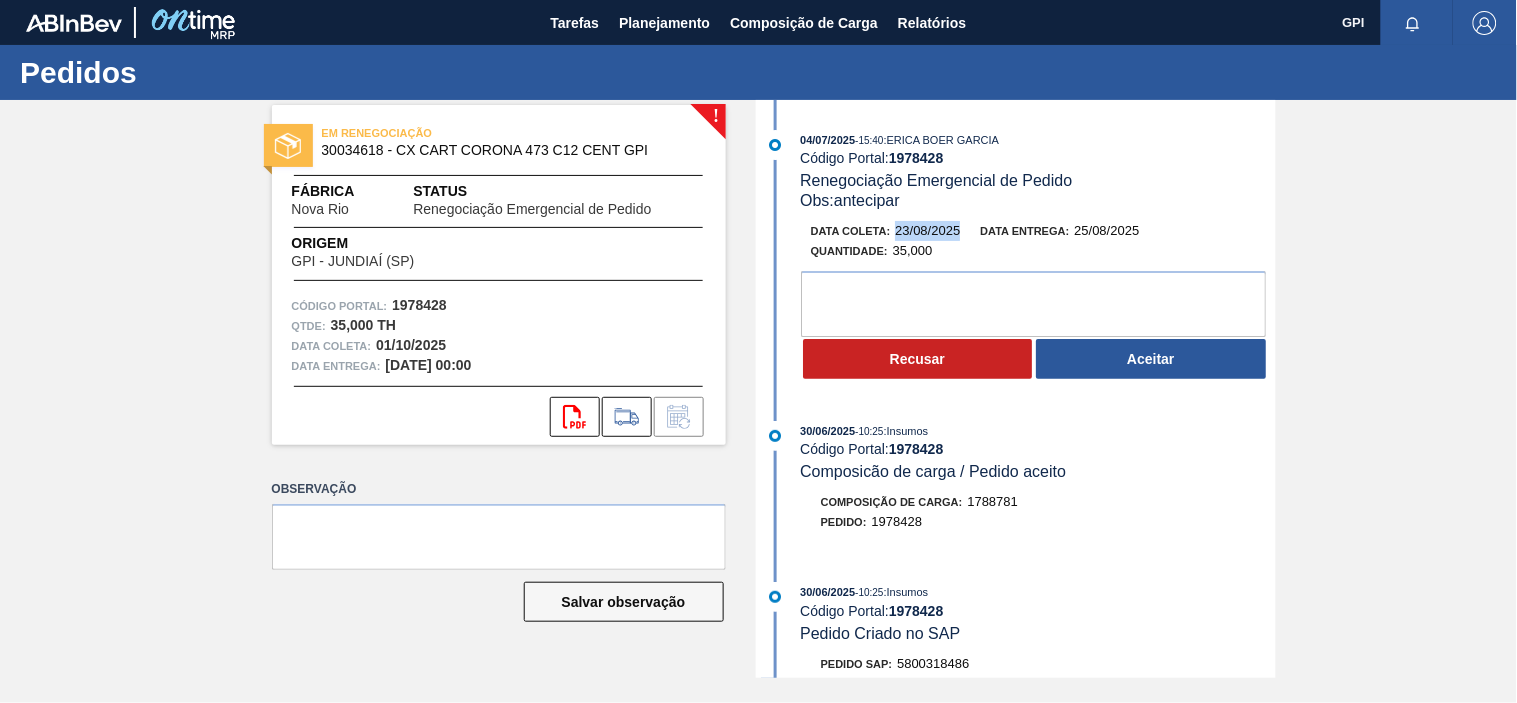 drag, startPoint x: 967, startPoint y: 227, endPoint x: 895, endPoint y: 234, distance: 72.33948 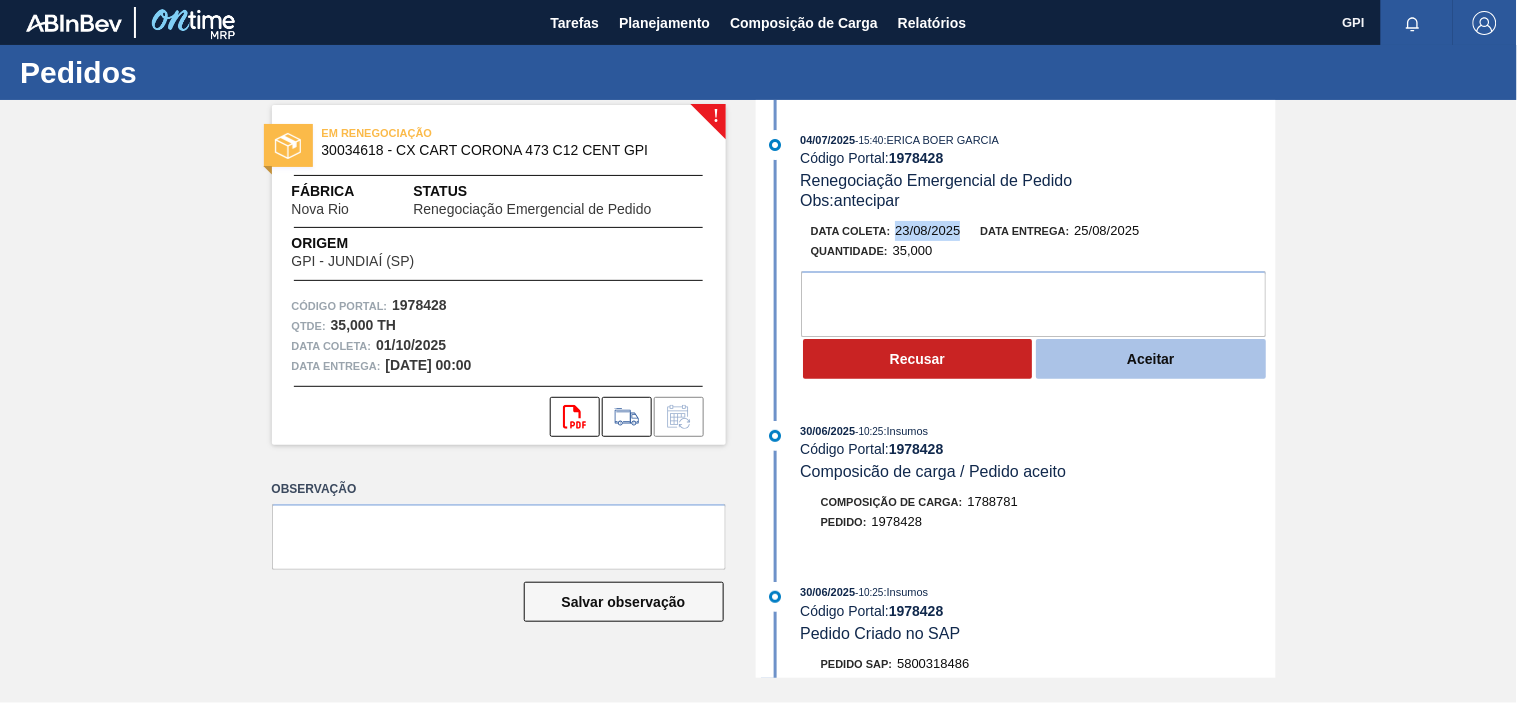 click on "Aceitar" at bounding box center [1151, 359] 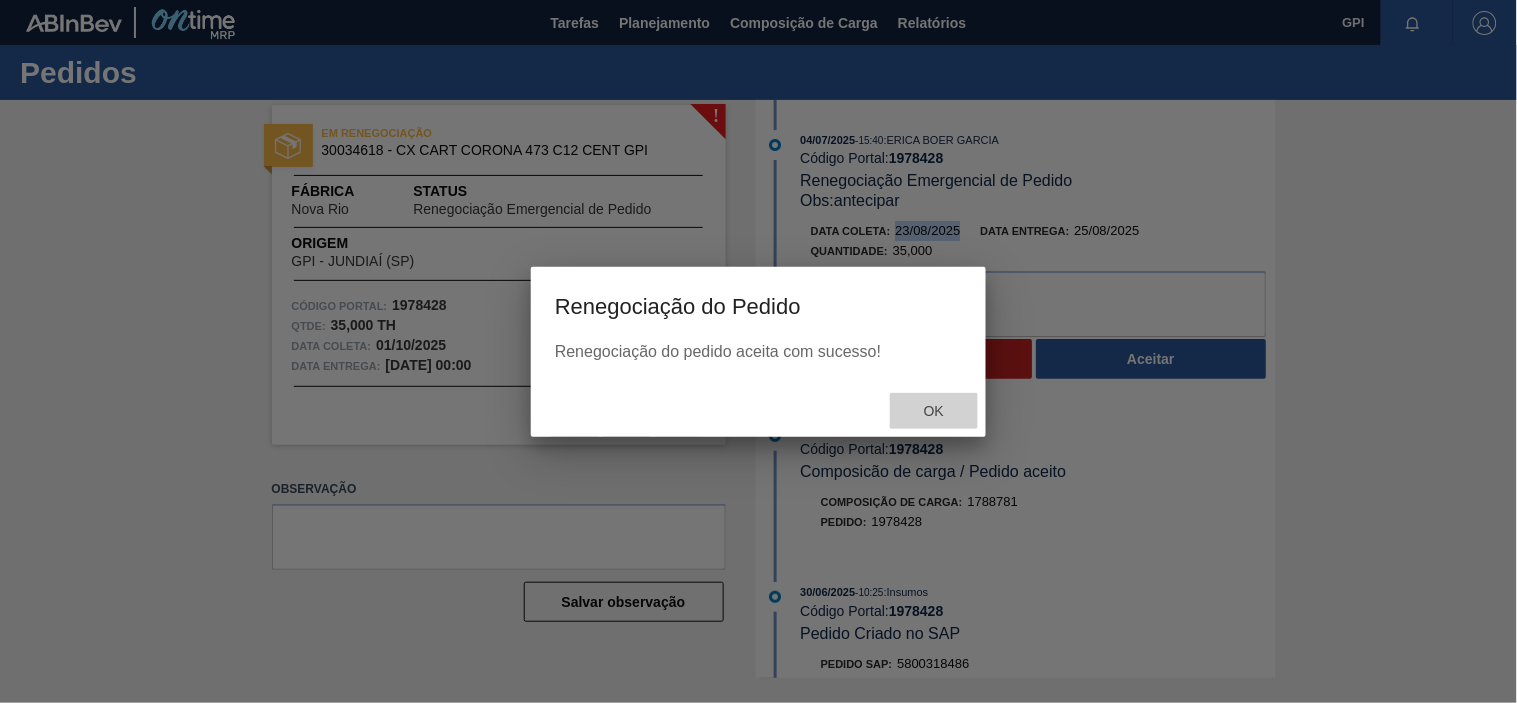 click on "Ok" at bounding box center (934, 411) 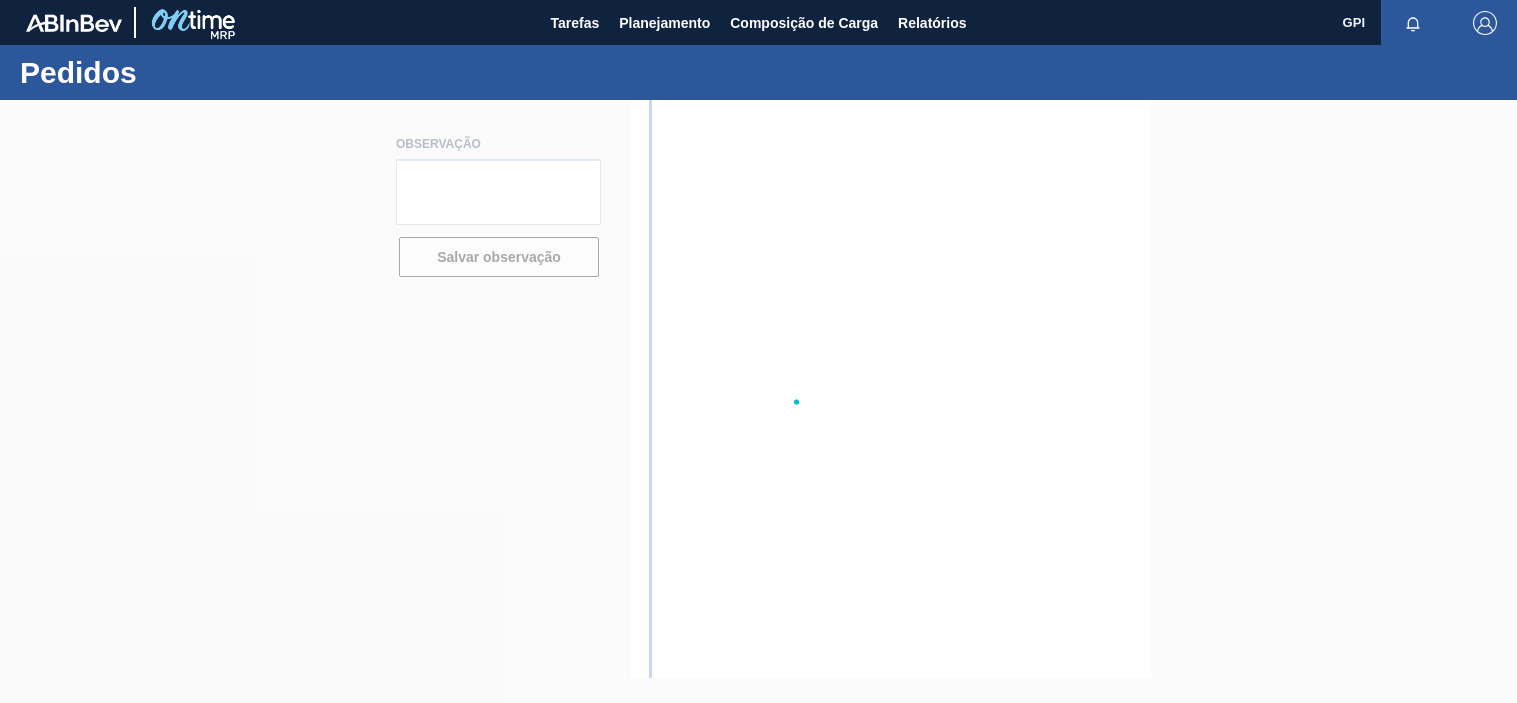 scroll, scrollTop: 0, scrollLeft: 0, axis: both 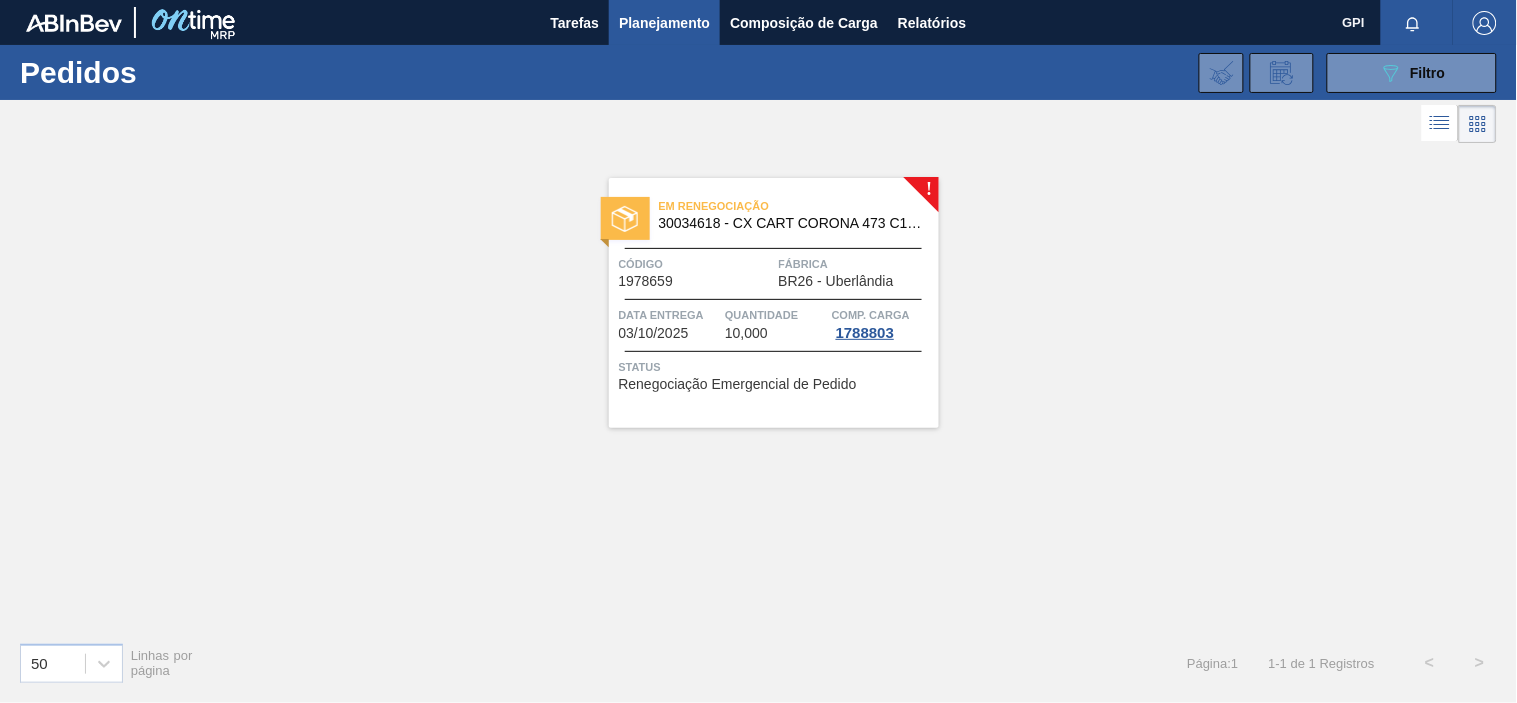 click on "Em renegociação 30034618 - CX CART CORONA 473 C12 CENT GPI" at bounding box center [774, 215] 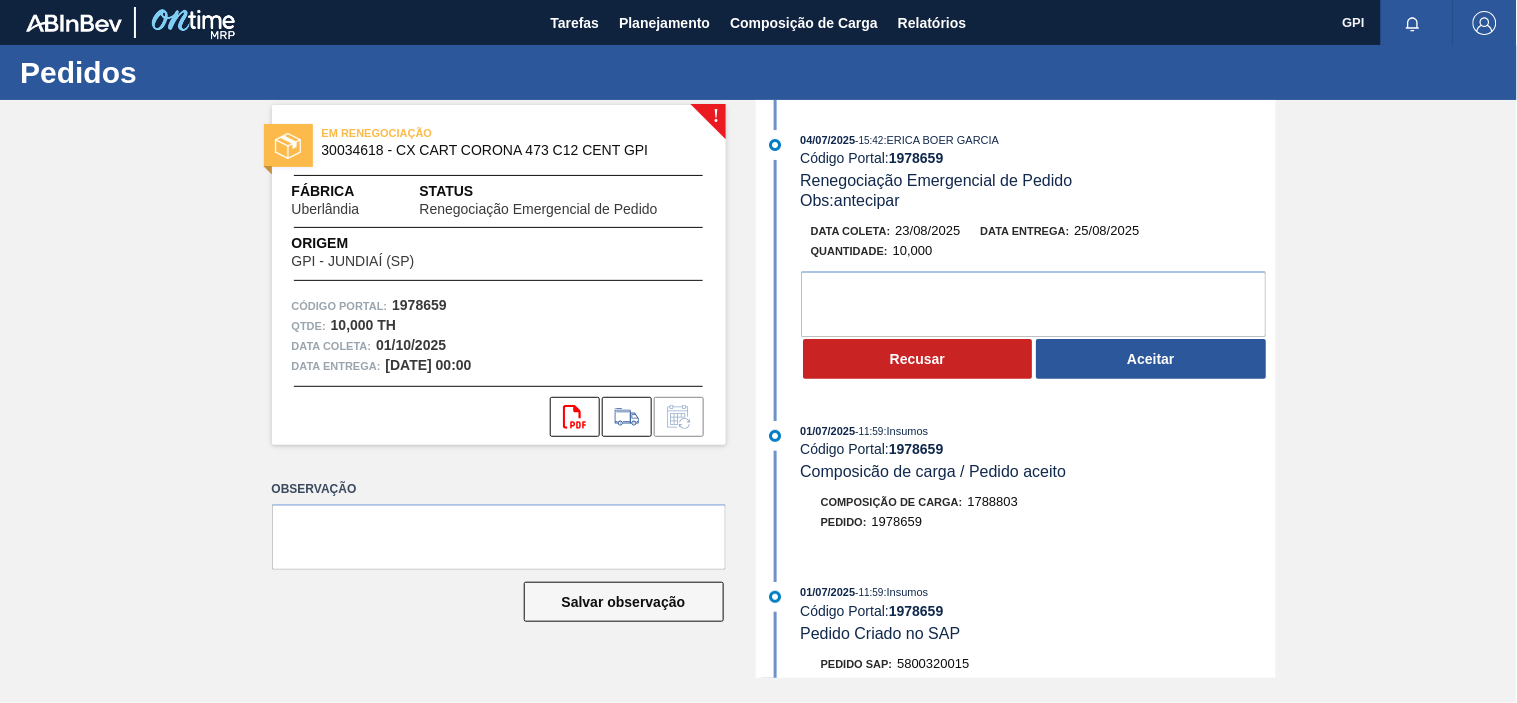 click on "1978659" at bounding box center (419, 305) 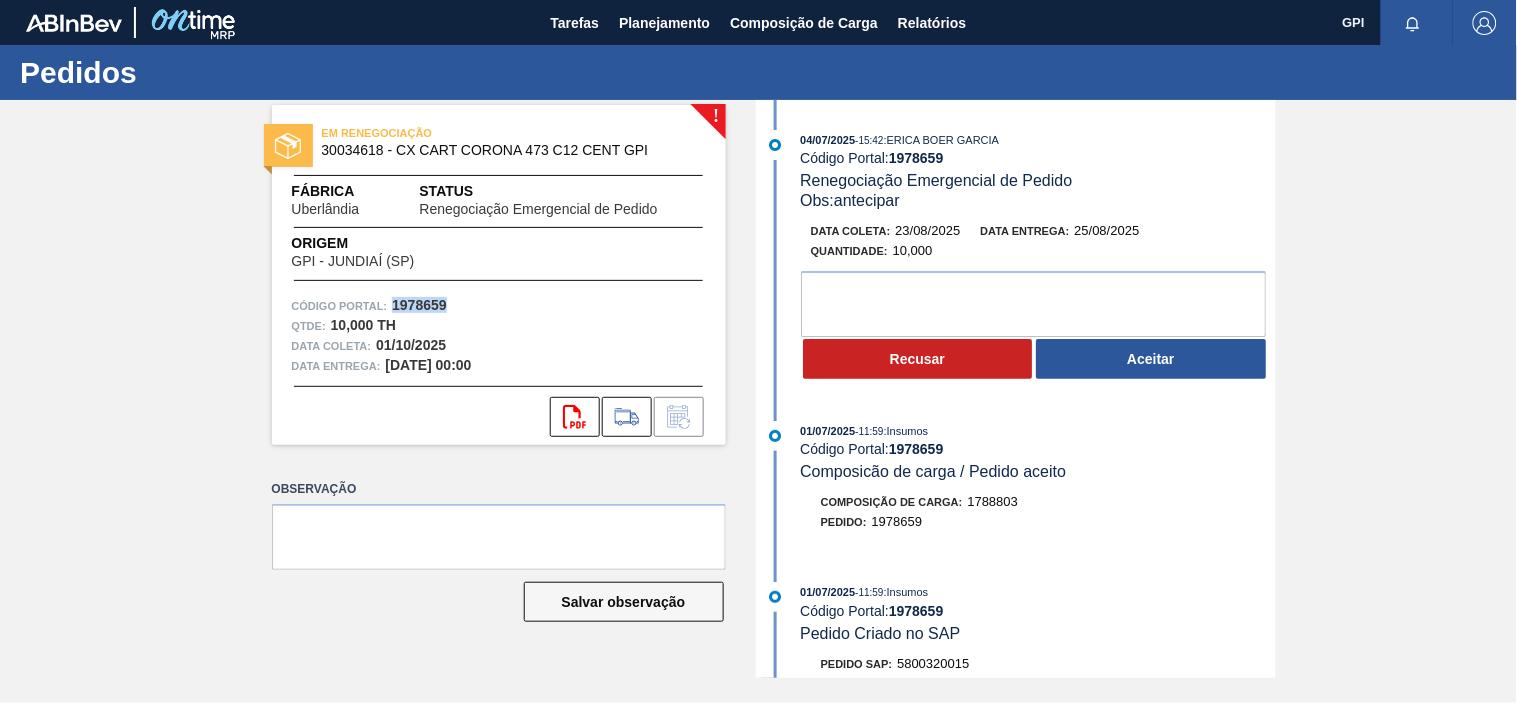 click on "1978659" at bounding box center (419, 305) 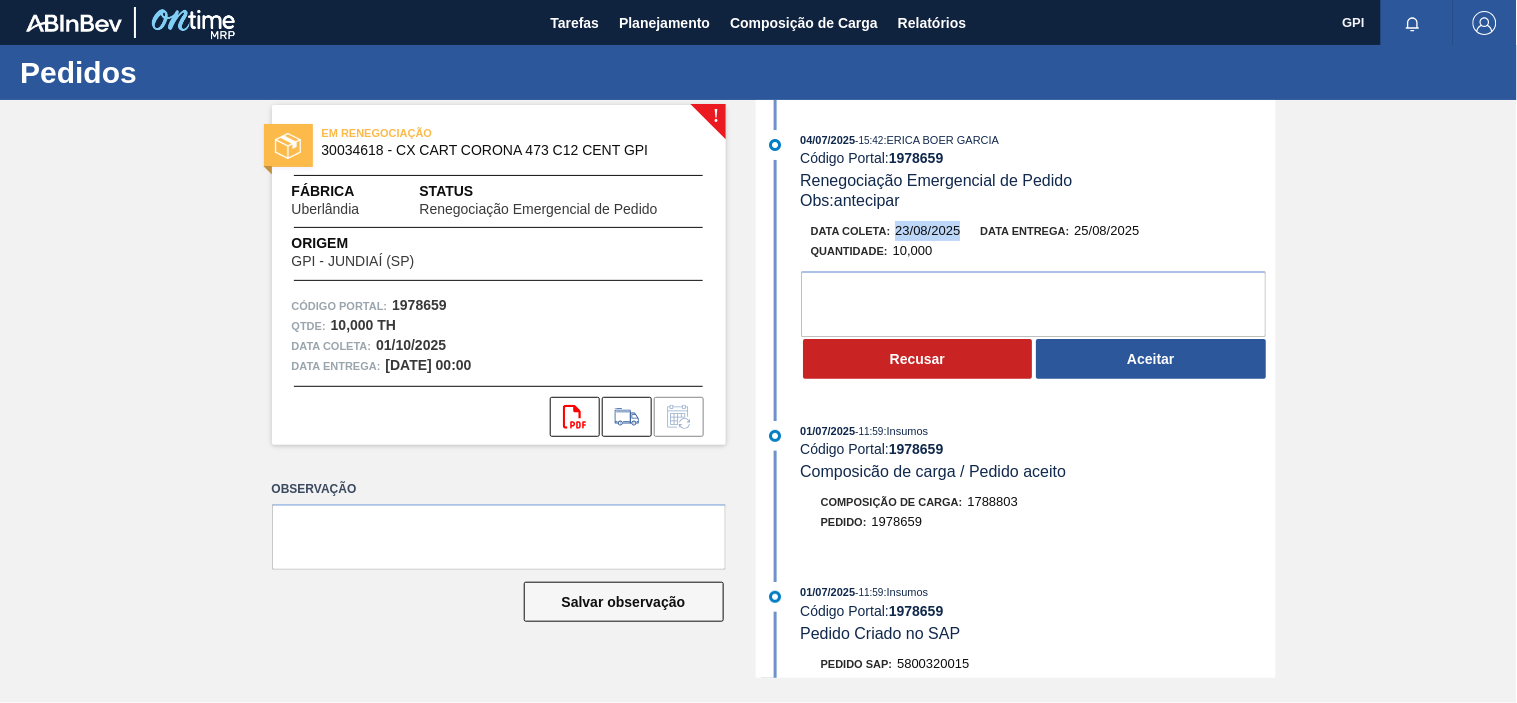 drag, startPoint x: 958, startPoint y: 227, endPoint x: 892, endPoint y: 236, distance: 66.61081 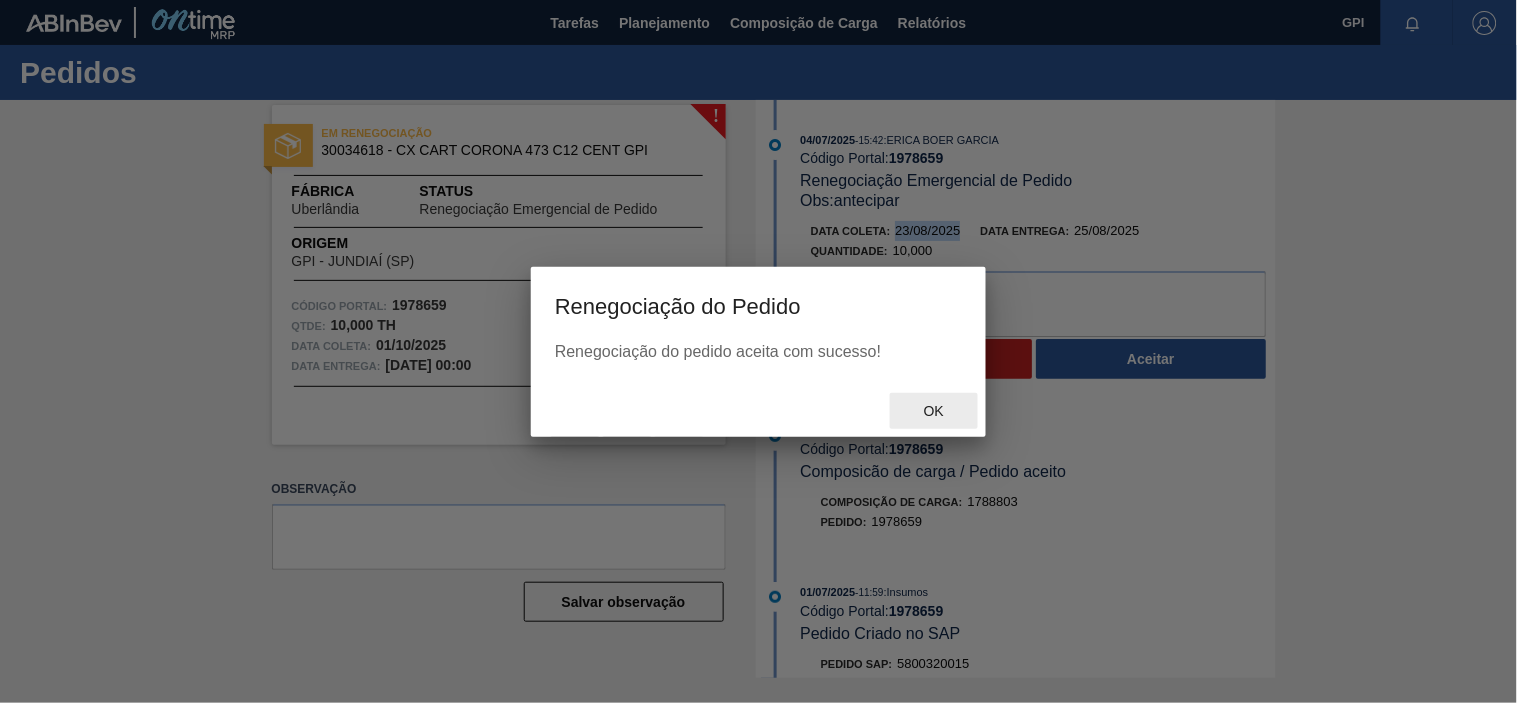 click on "Ok" at bounding box center (934, 411) 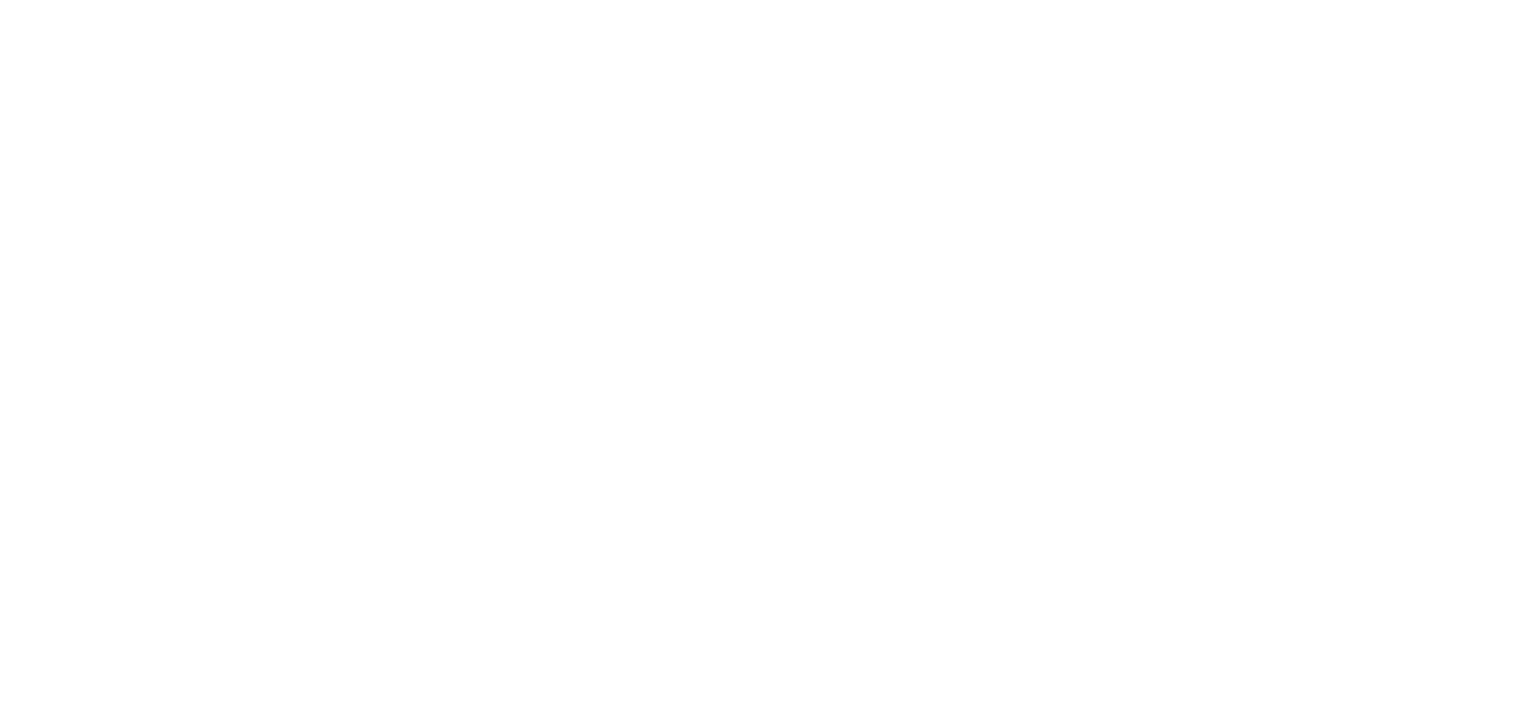 scroll, scrollTop: 0, scrollLeft: 0, axis: both 